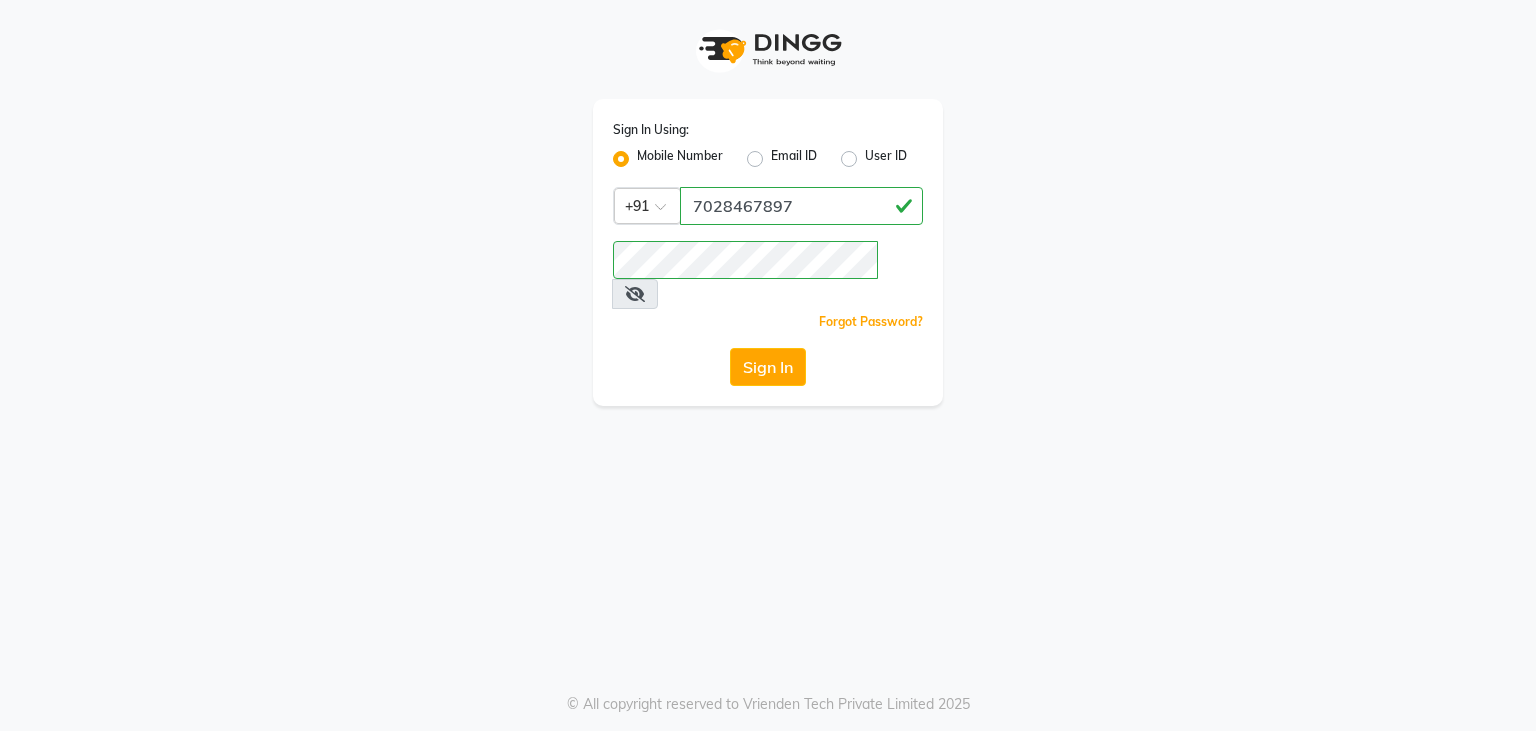 scroll, scrollTop: 0, scrollLeft: 0, axis: both 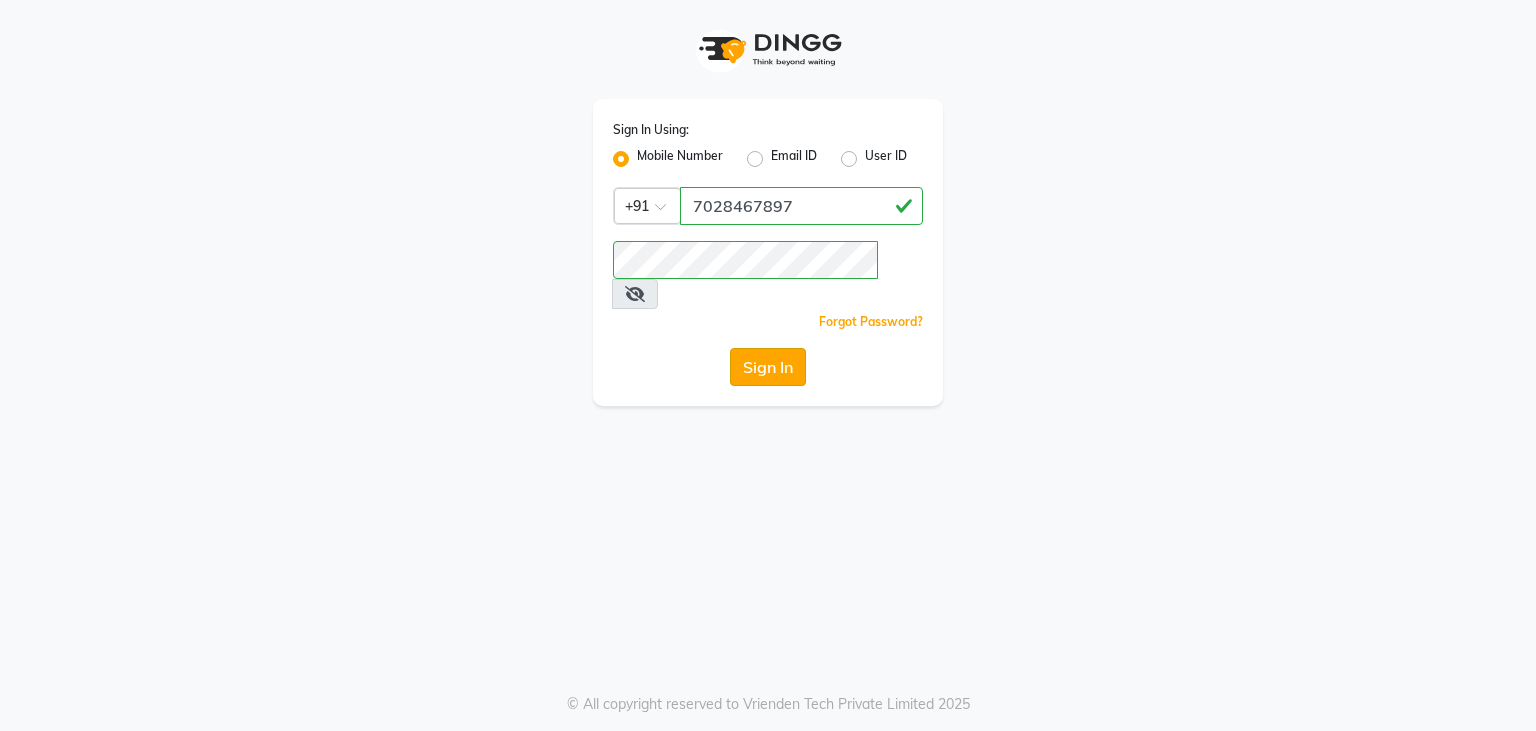 click on "Sign In" 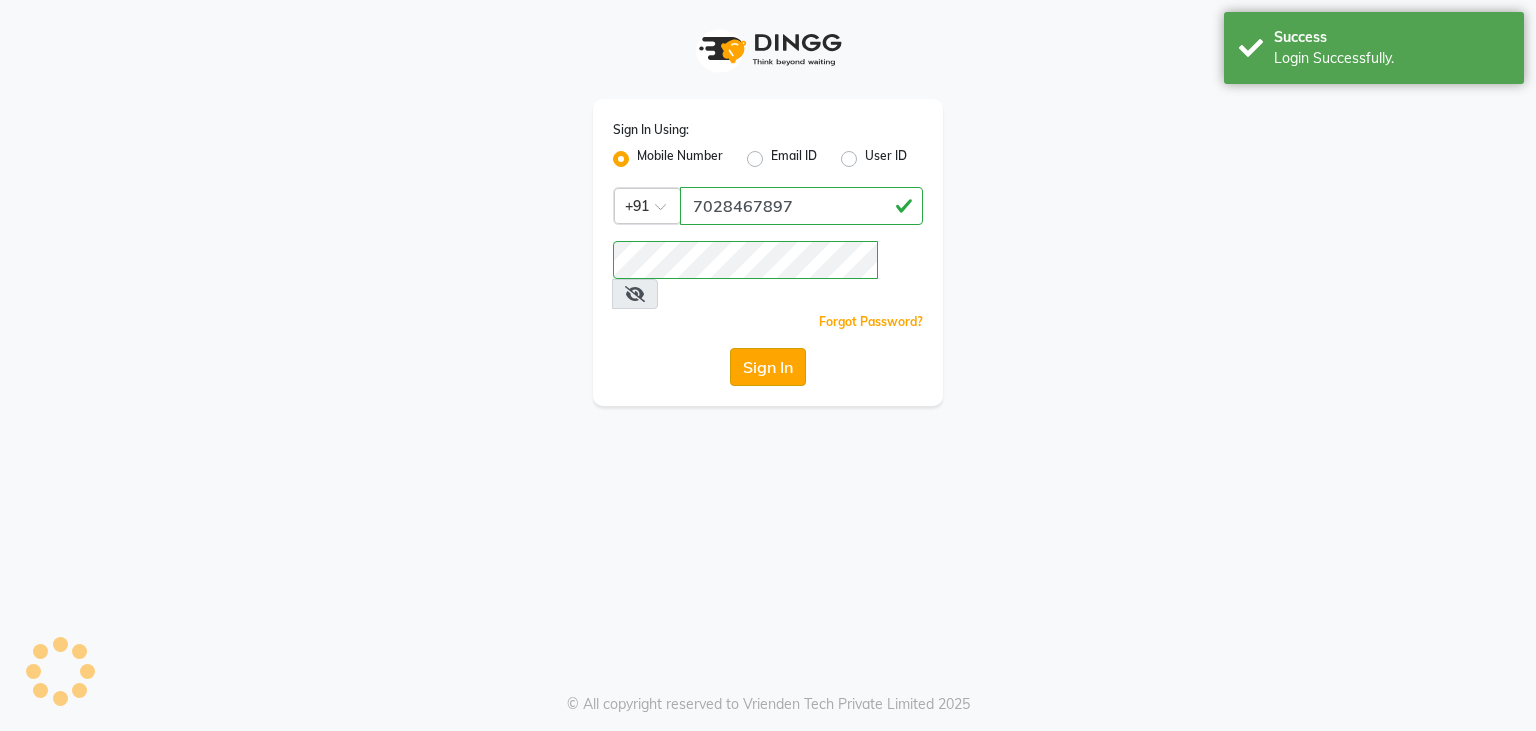 select on "service" 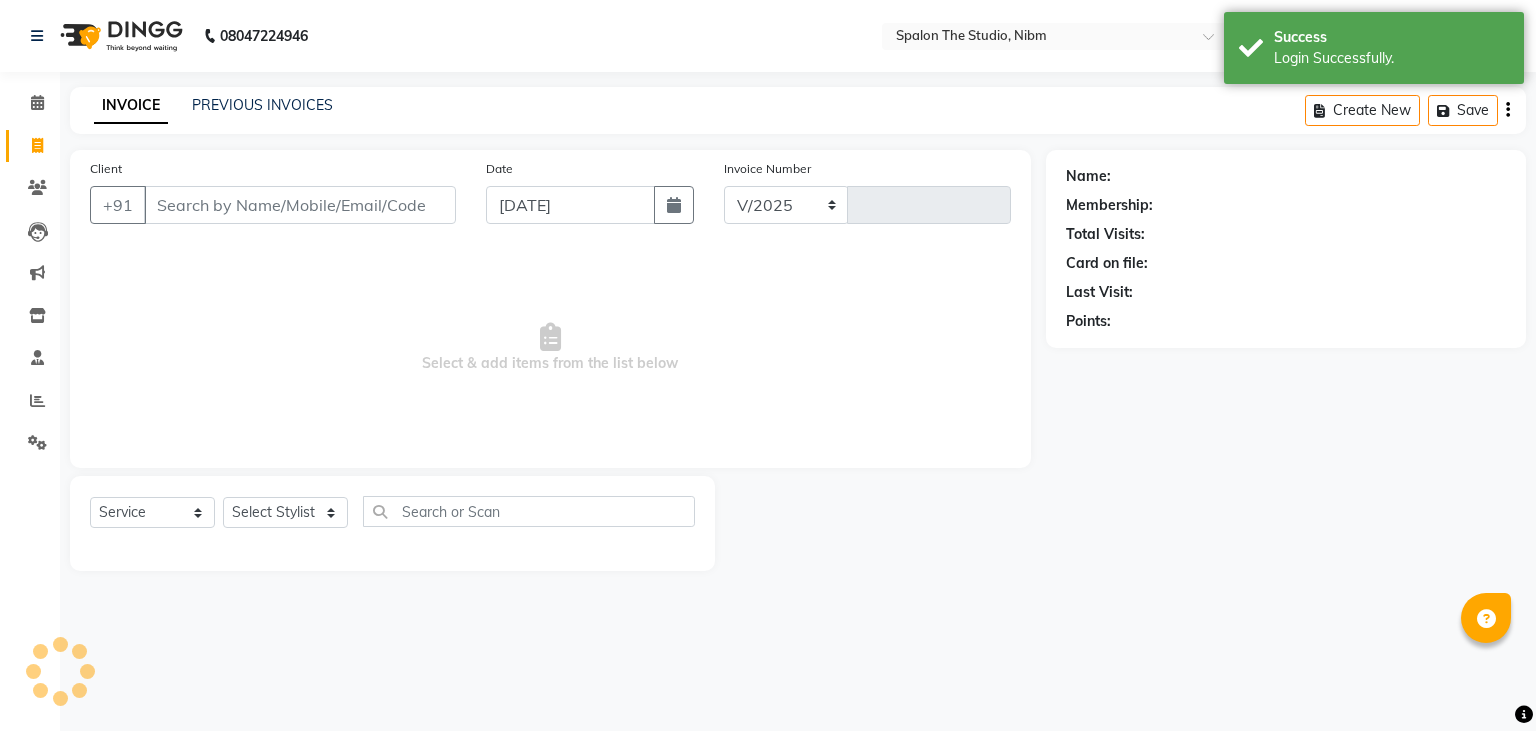 select on "en" 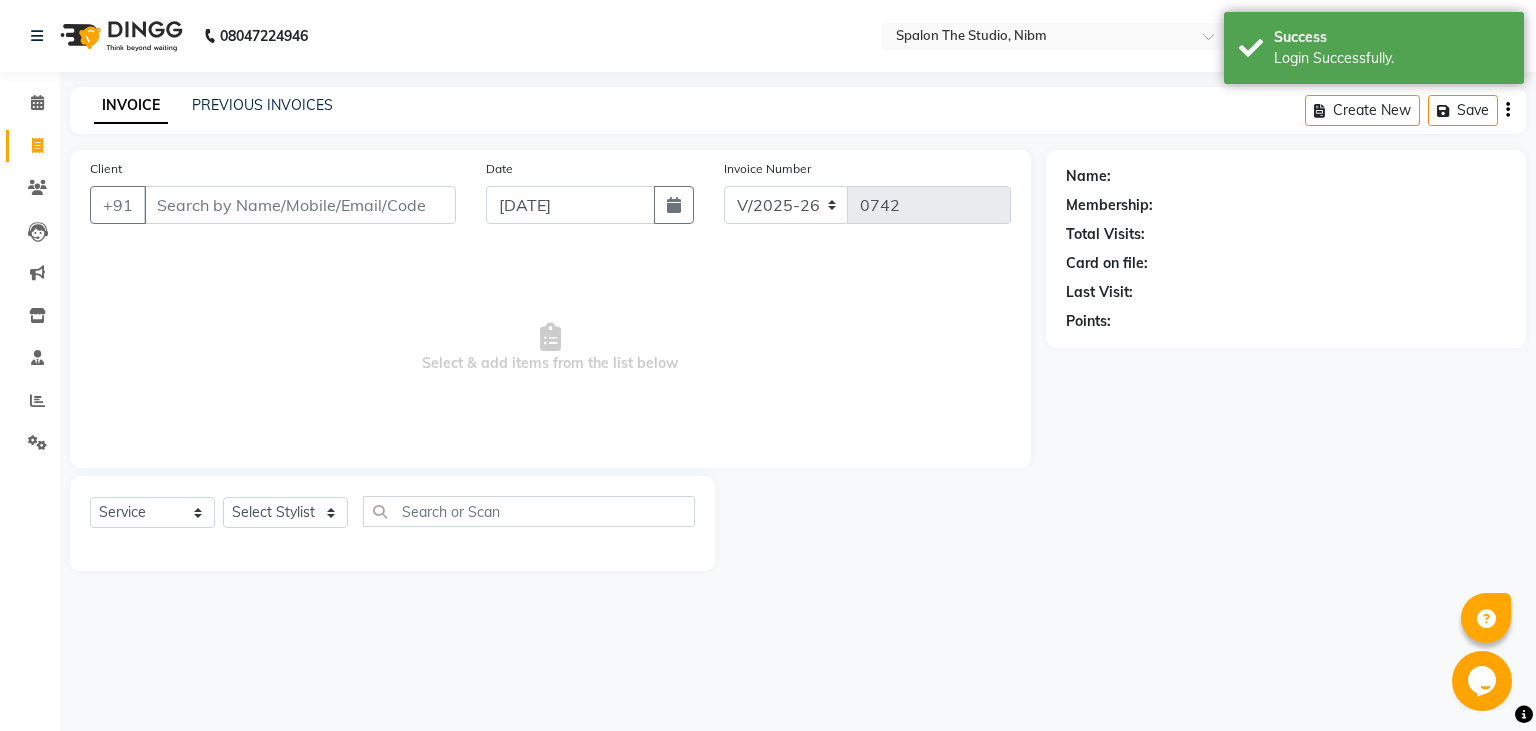 scroll, scrollTop: 0, scrollLeft: 0, axis: both 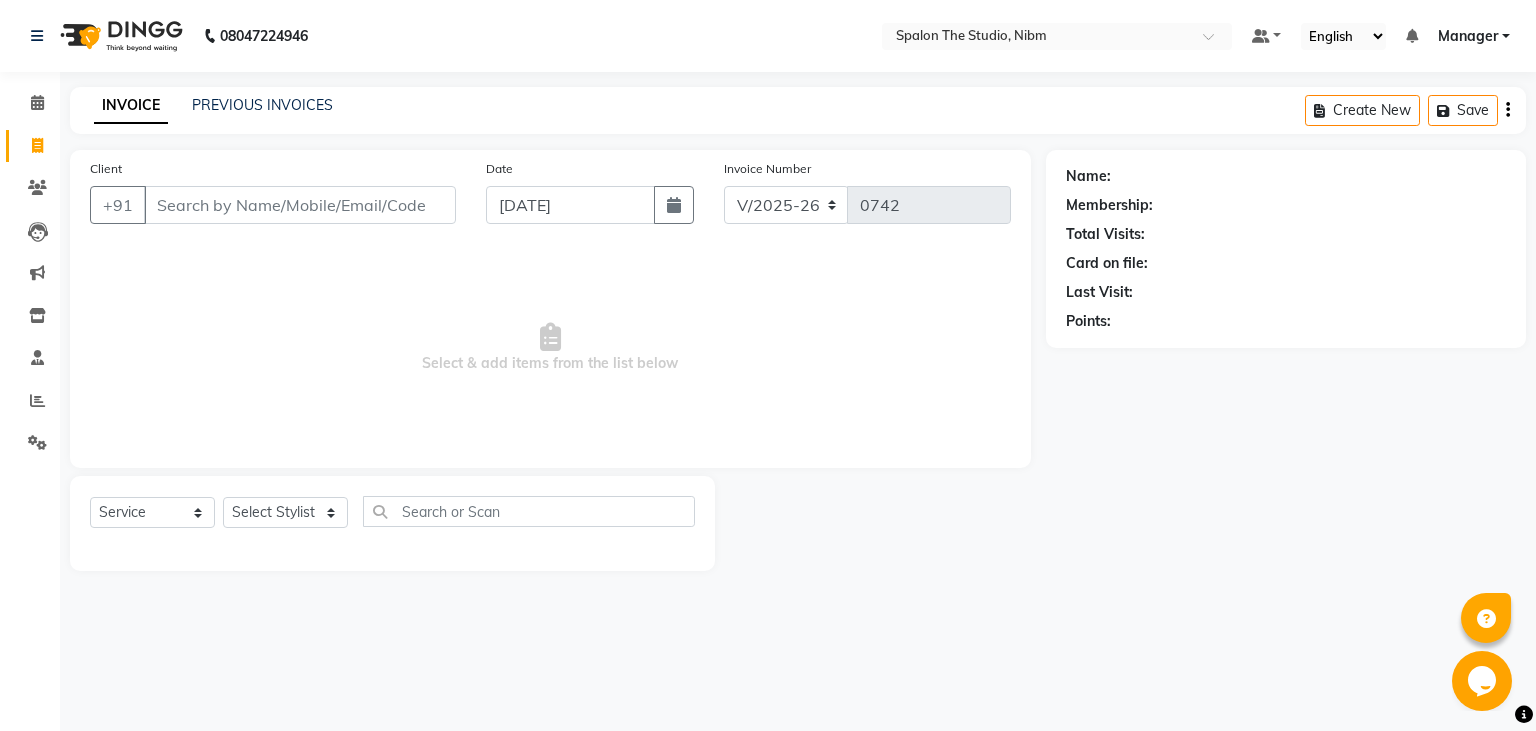 click on "Client" at bounding box center (300, 205) 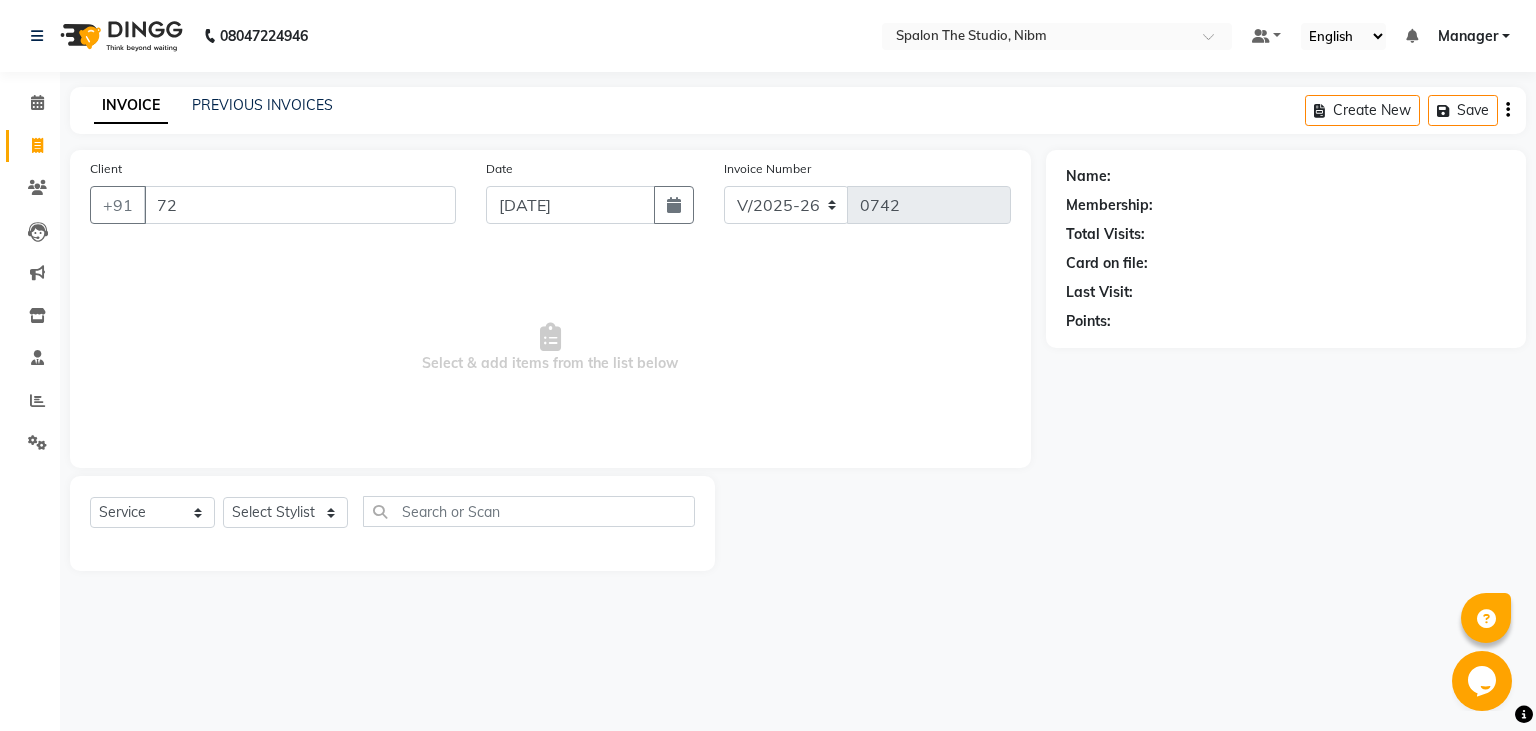 type on "7" 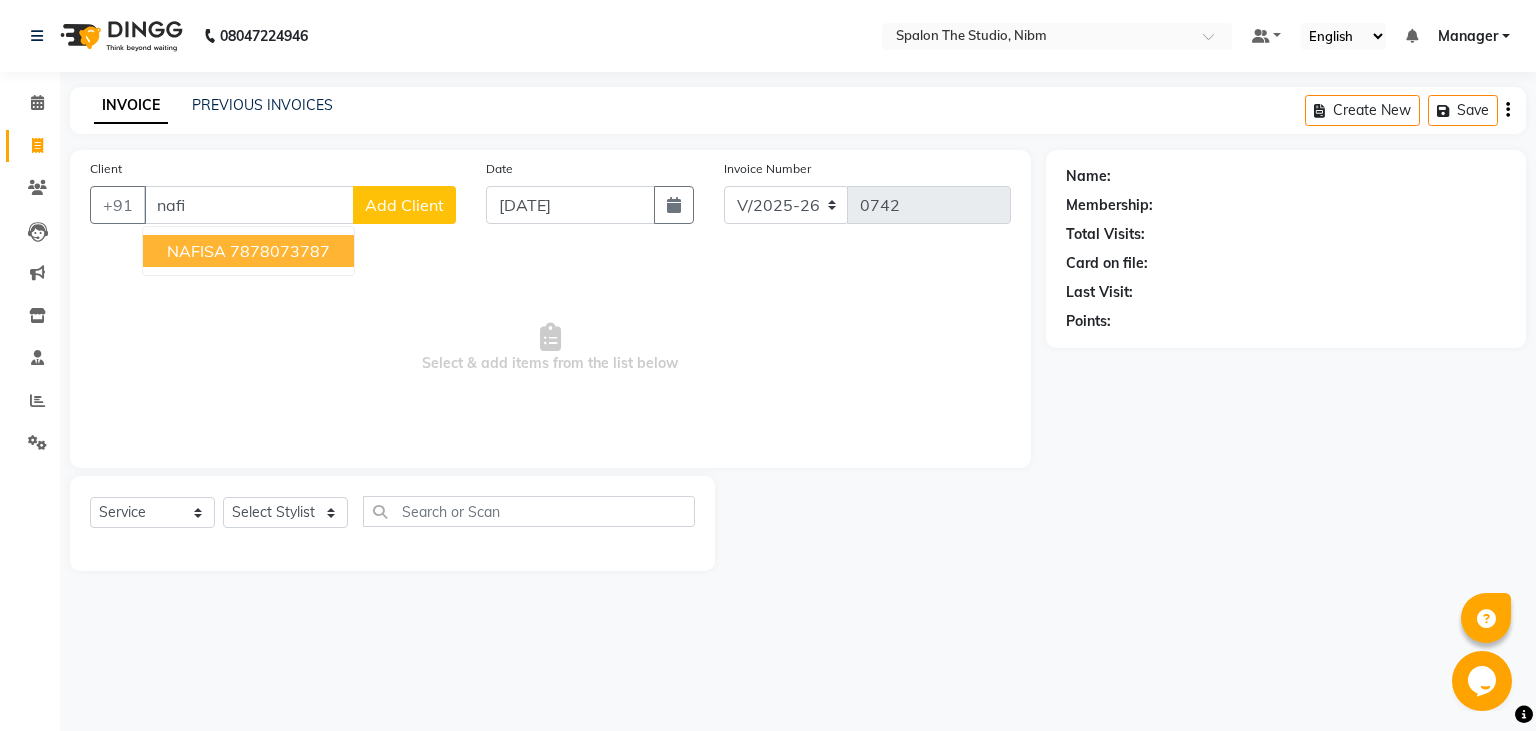 click on "7878073787" at bounding box center (280, 251) 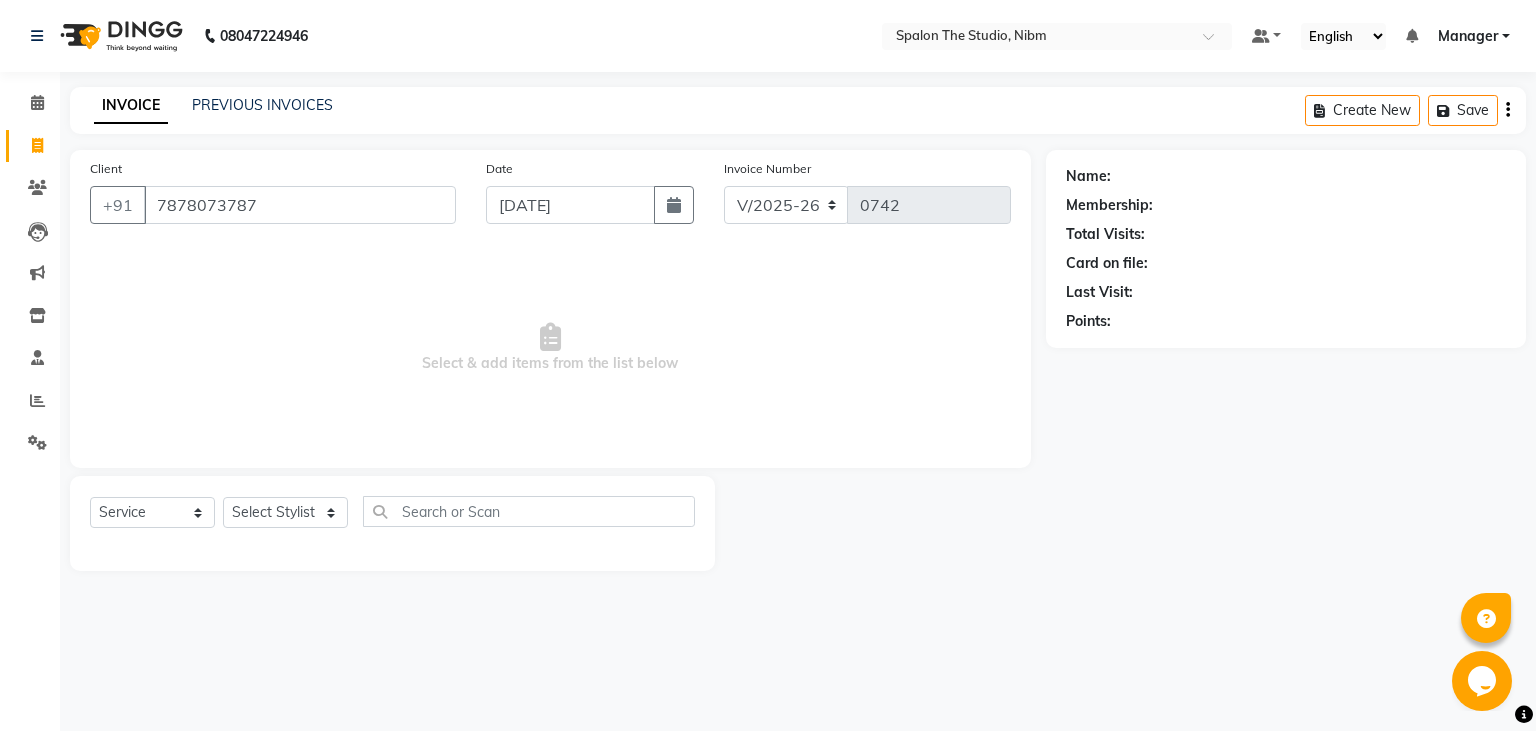 type on "7878073787" 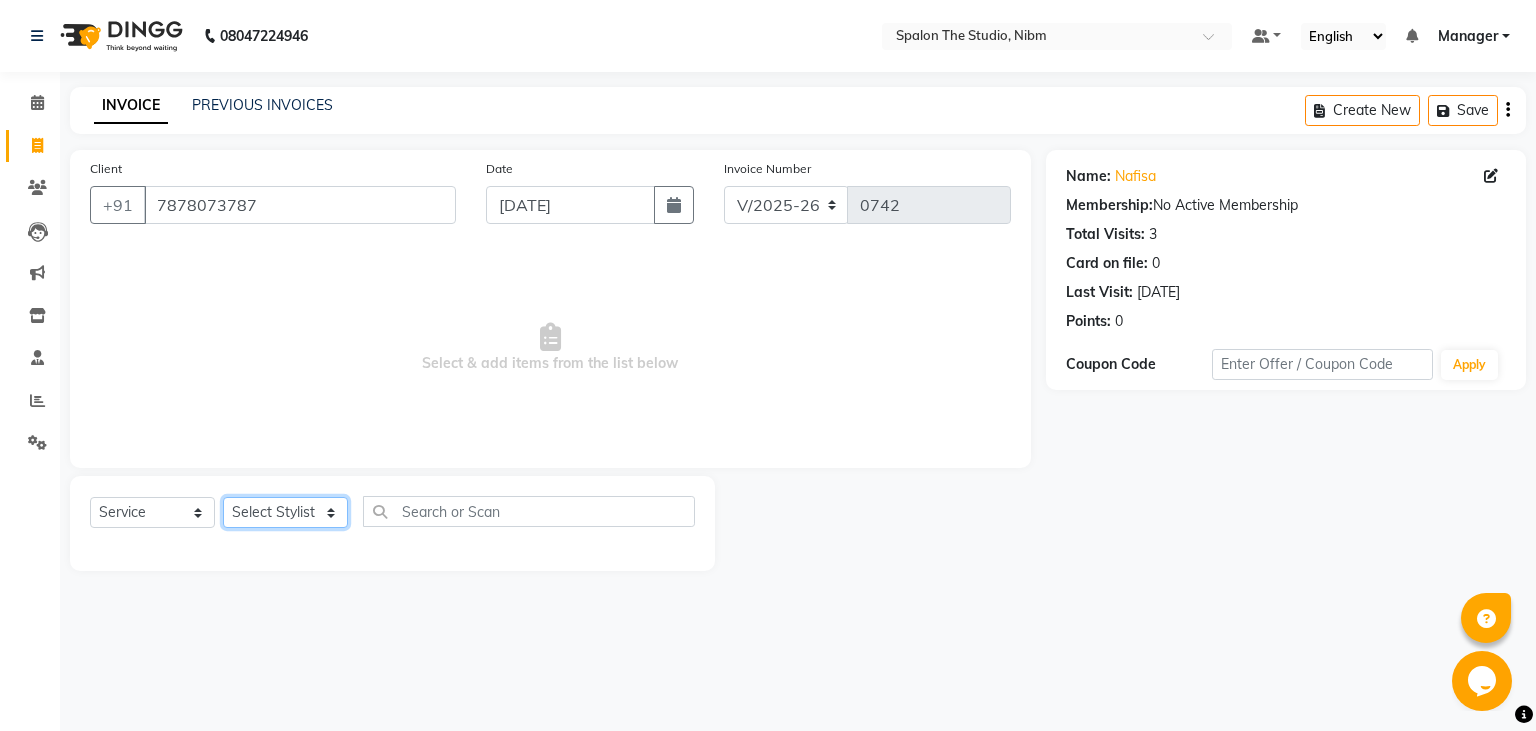 click on "Select Stylist AAYAT ARMAN [PERSON_NAME] [PERSON_NAME] [PERSON_NAME] Manager [PERSON_NAME] [PERSON_NAME] SUMIT [PERSON_NAME]" 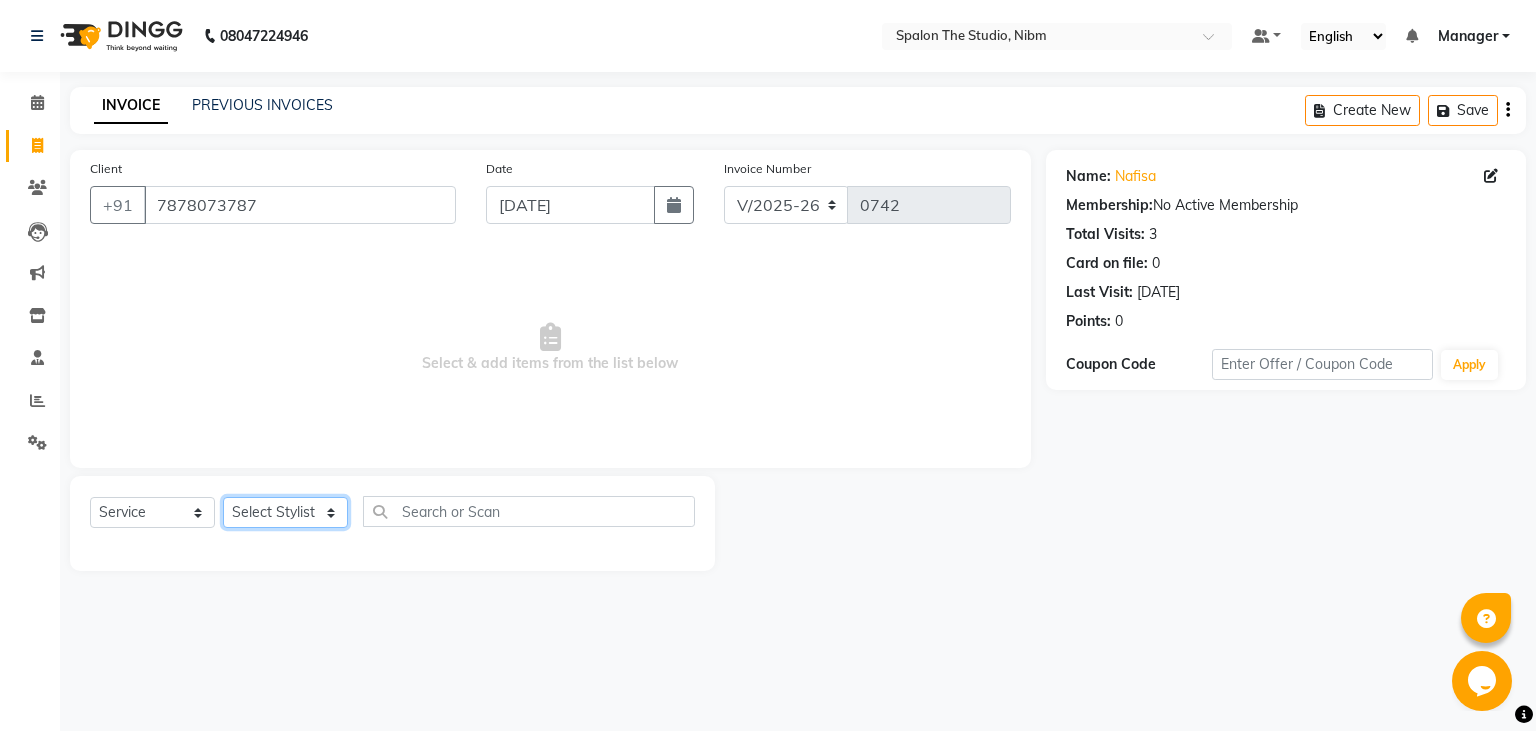 select on "75742" 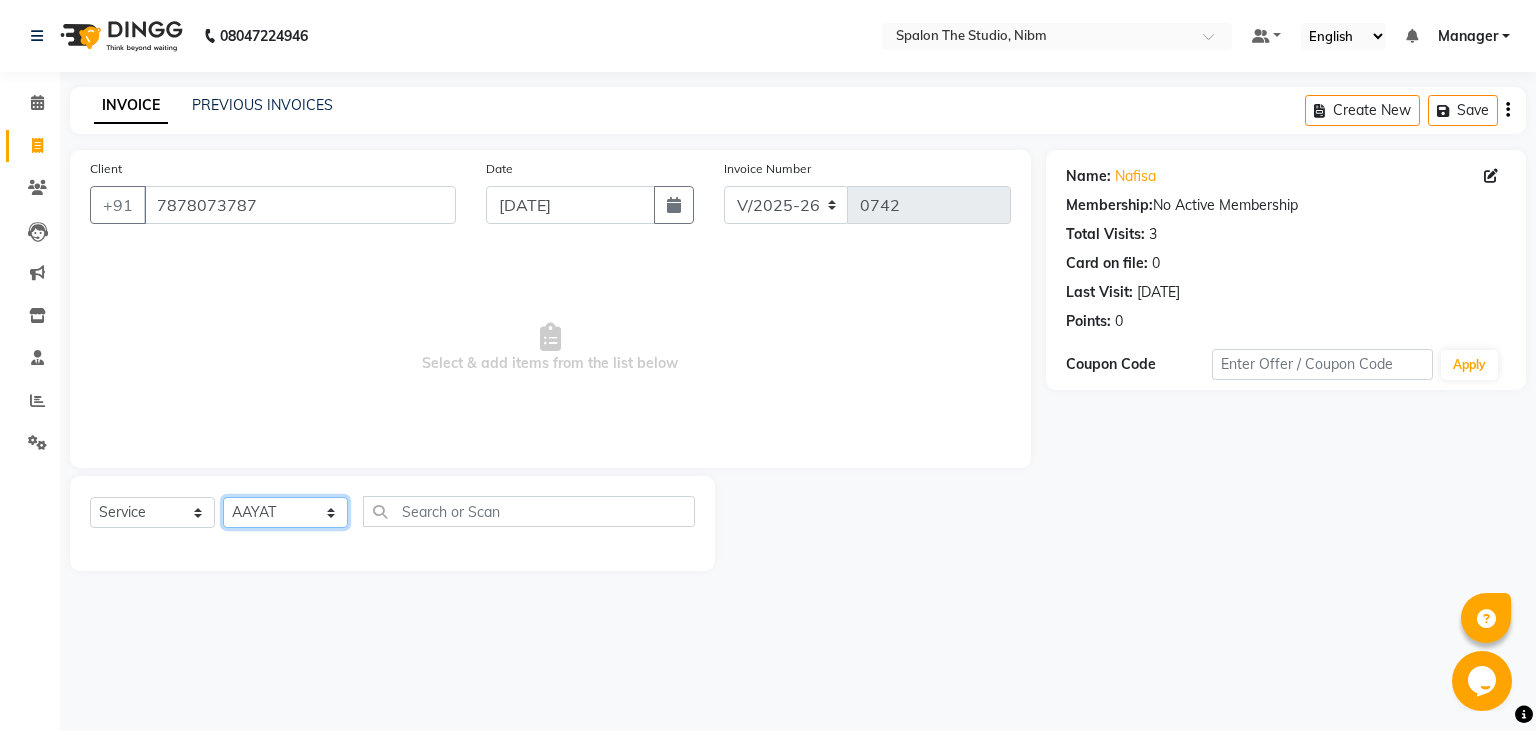 click on "AAYAT" 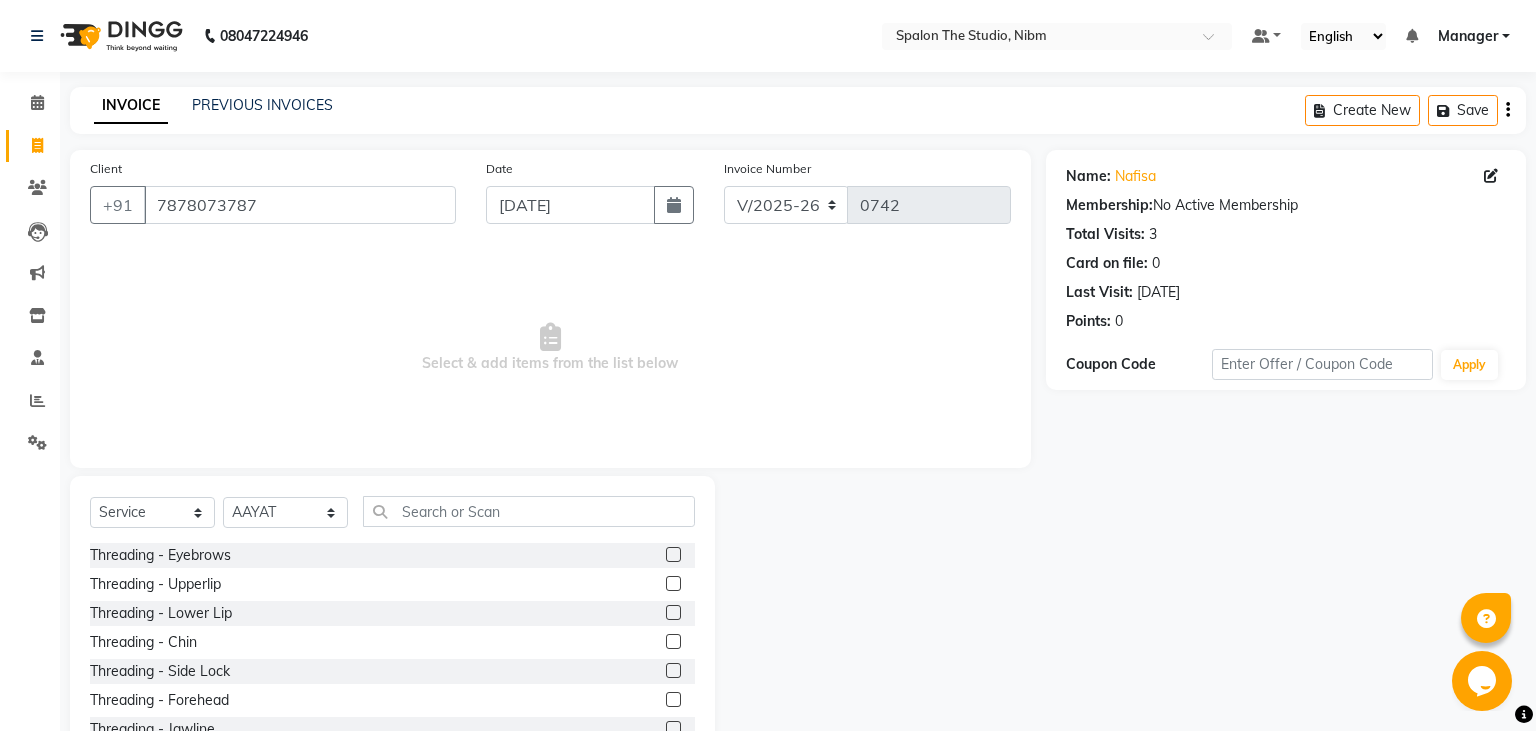 click 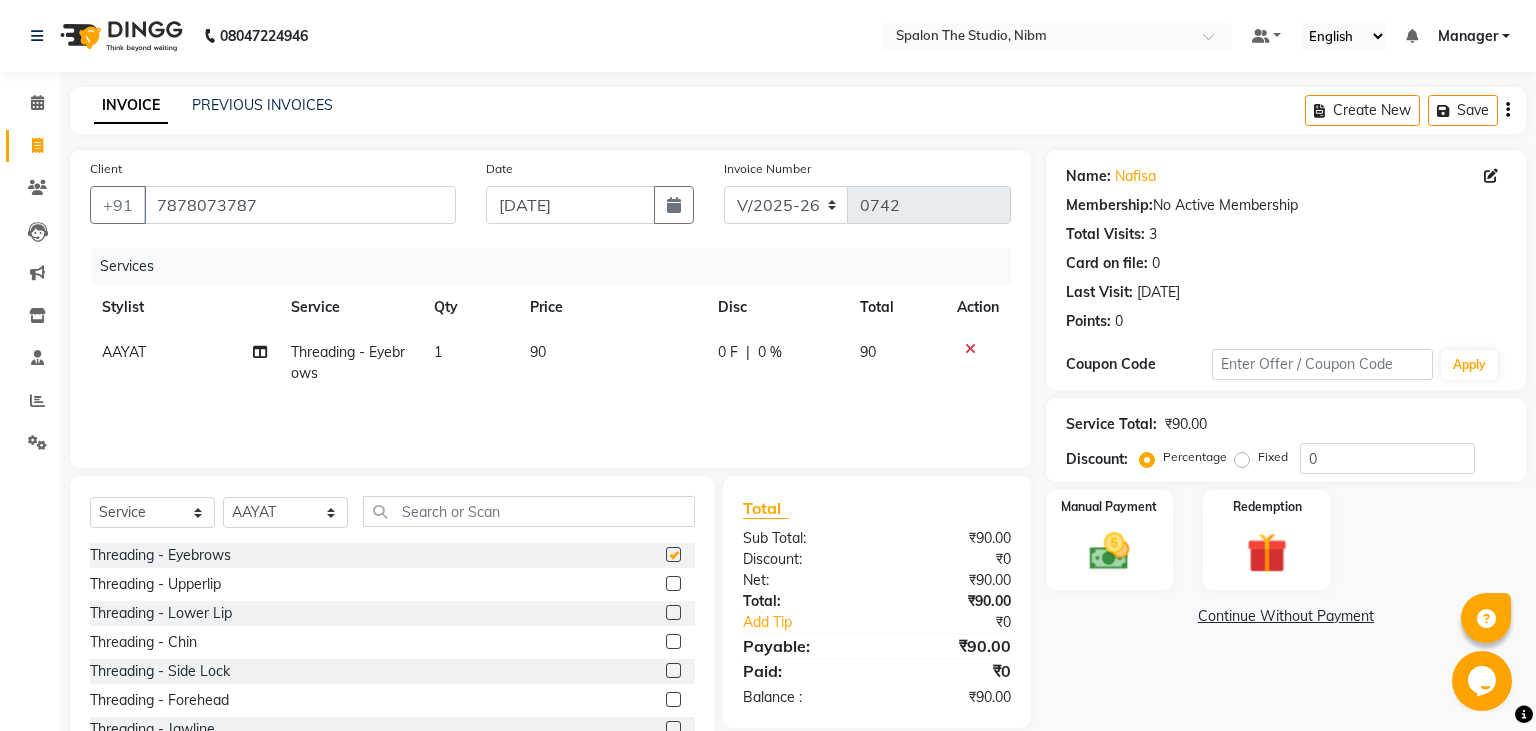 checkbox on "false" 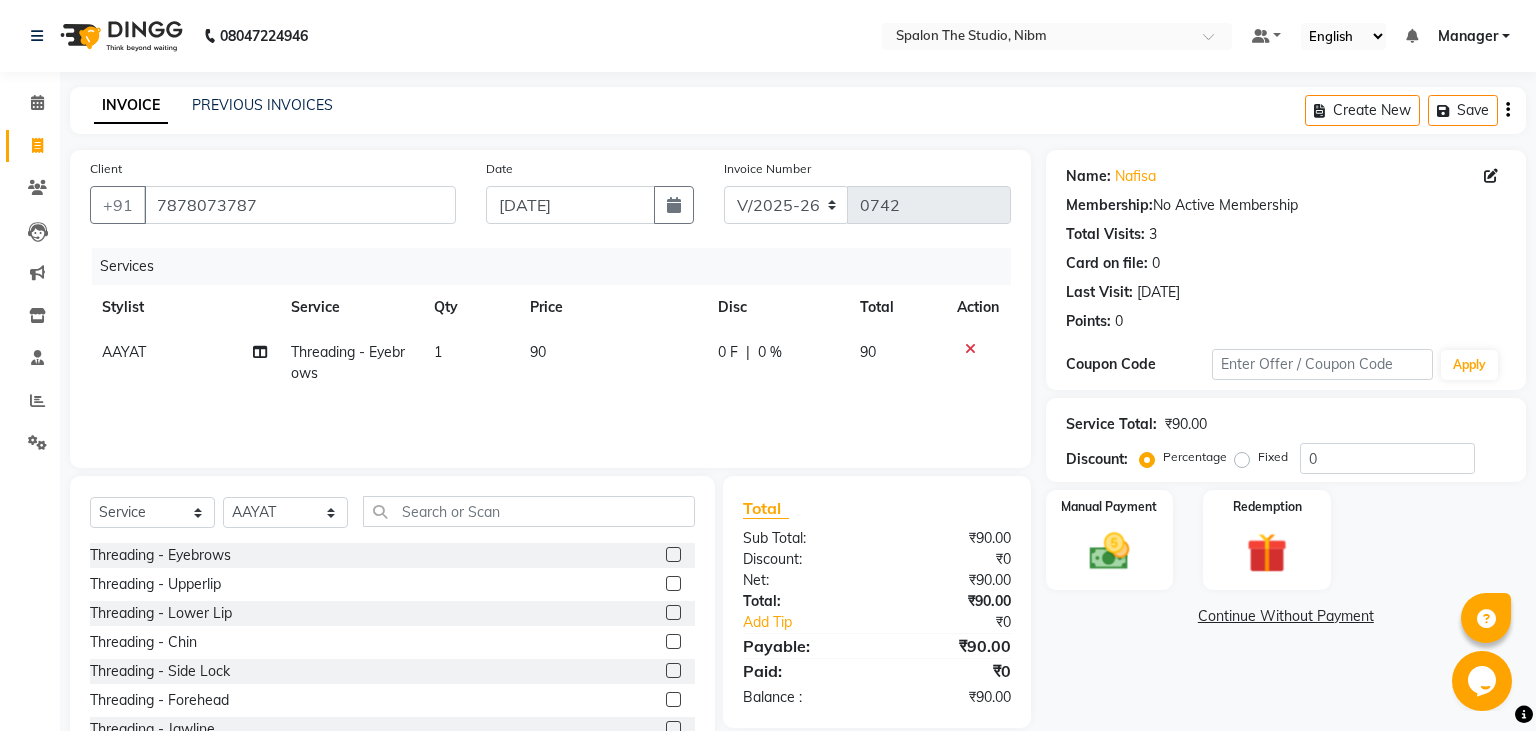 click 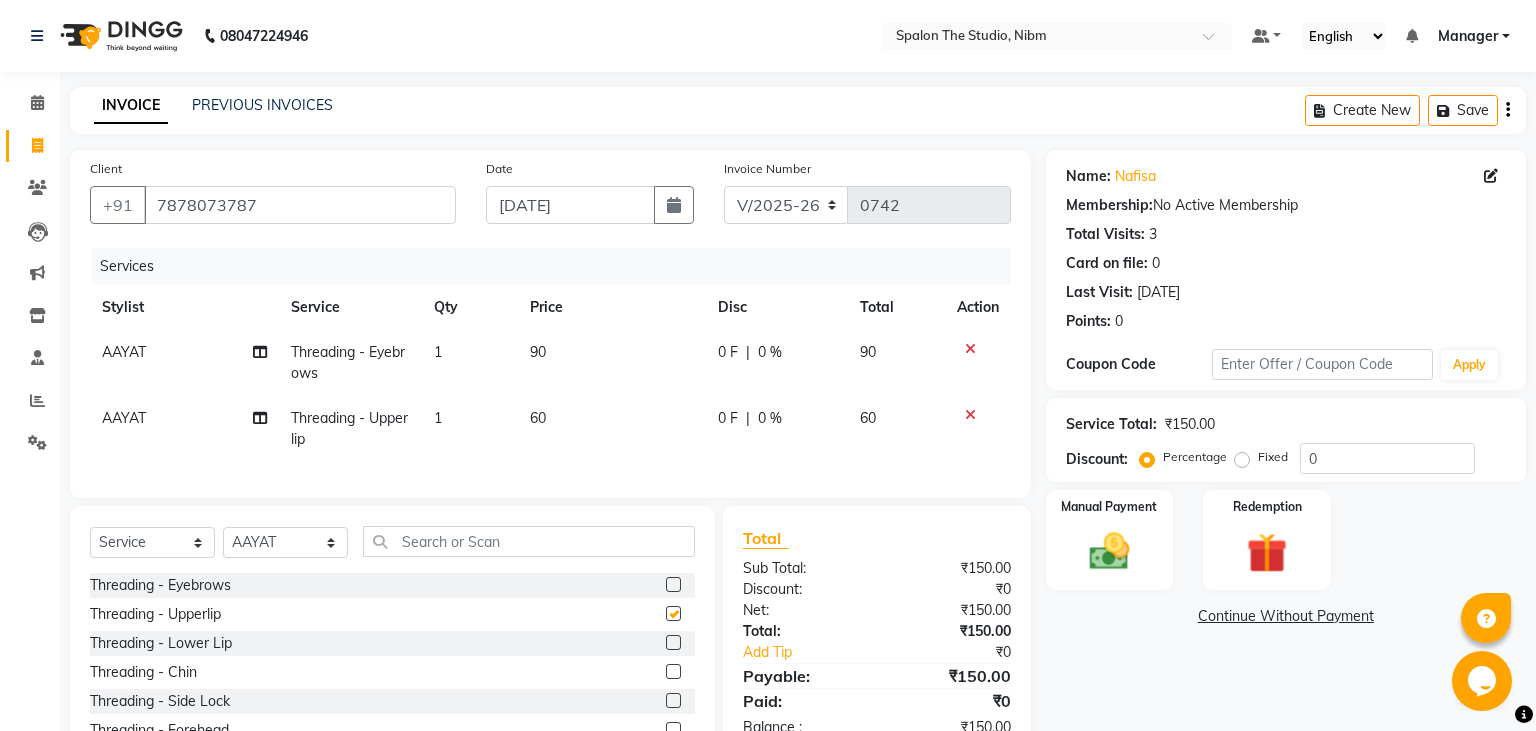 checkbox on "false" 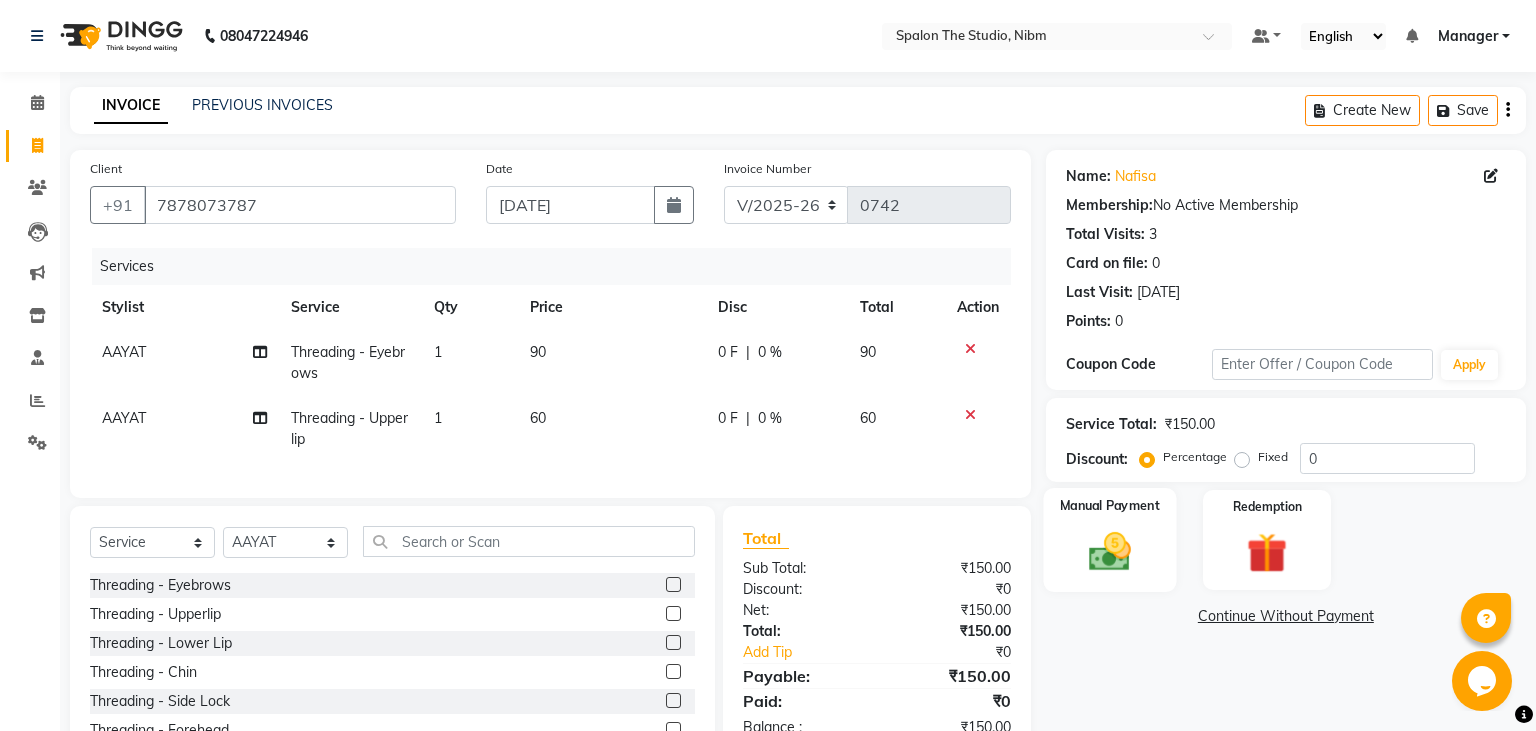click 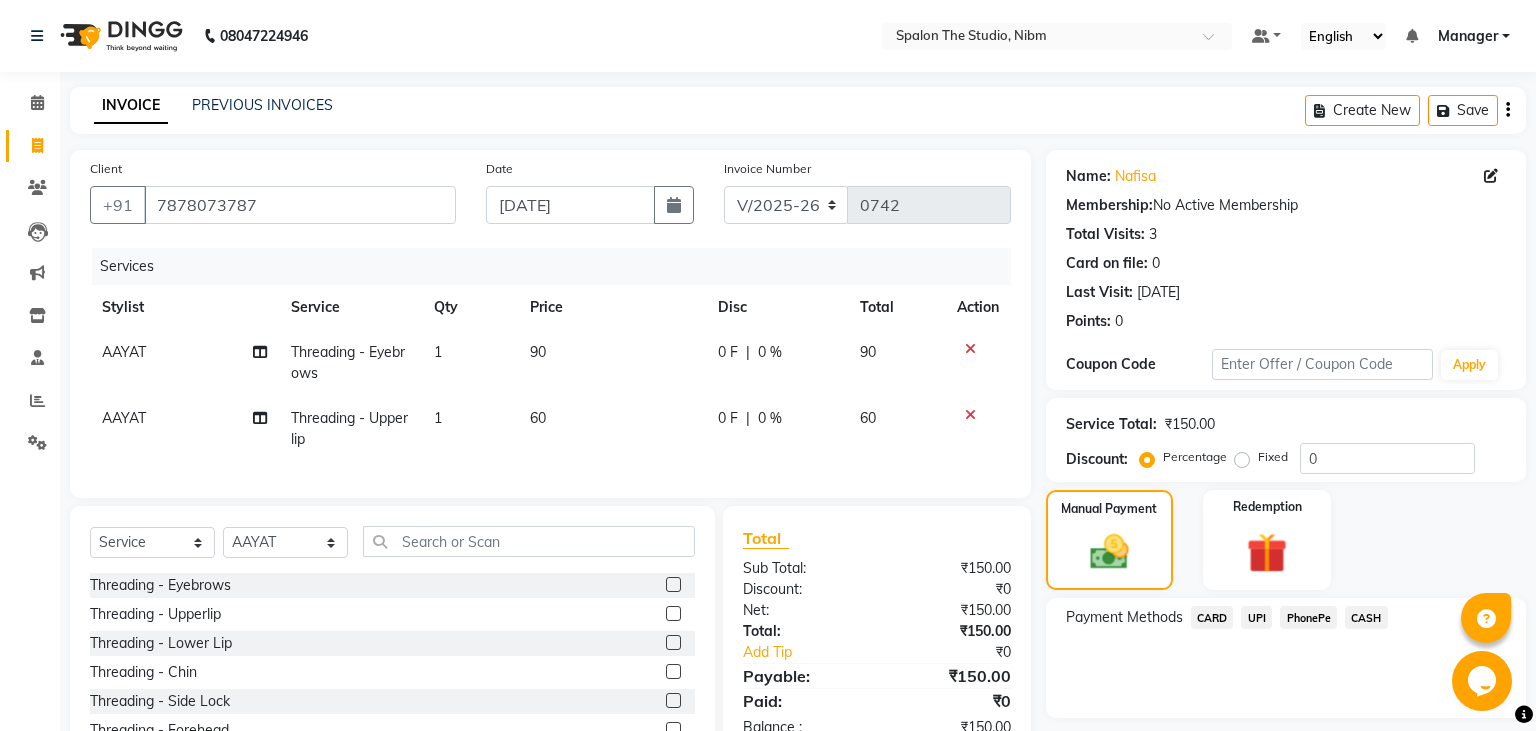 click on "CASH" 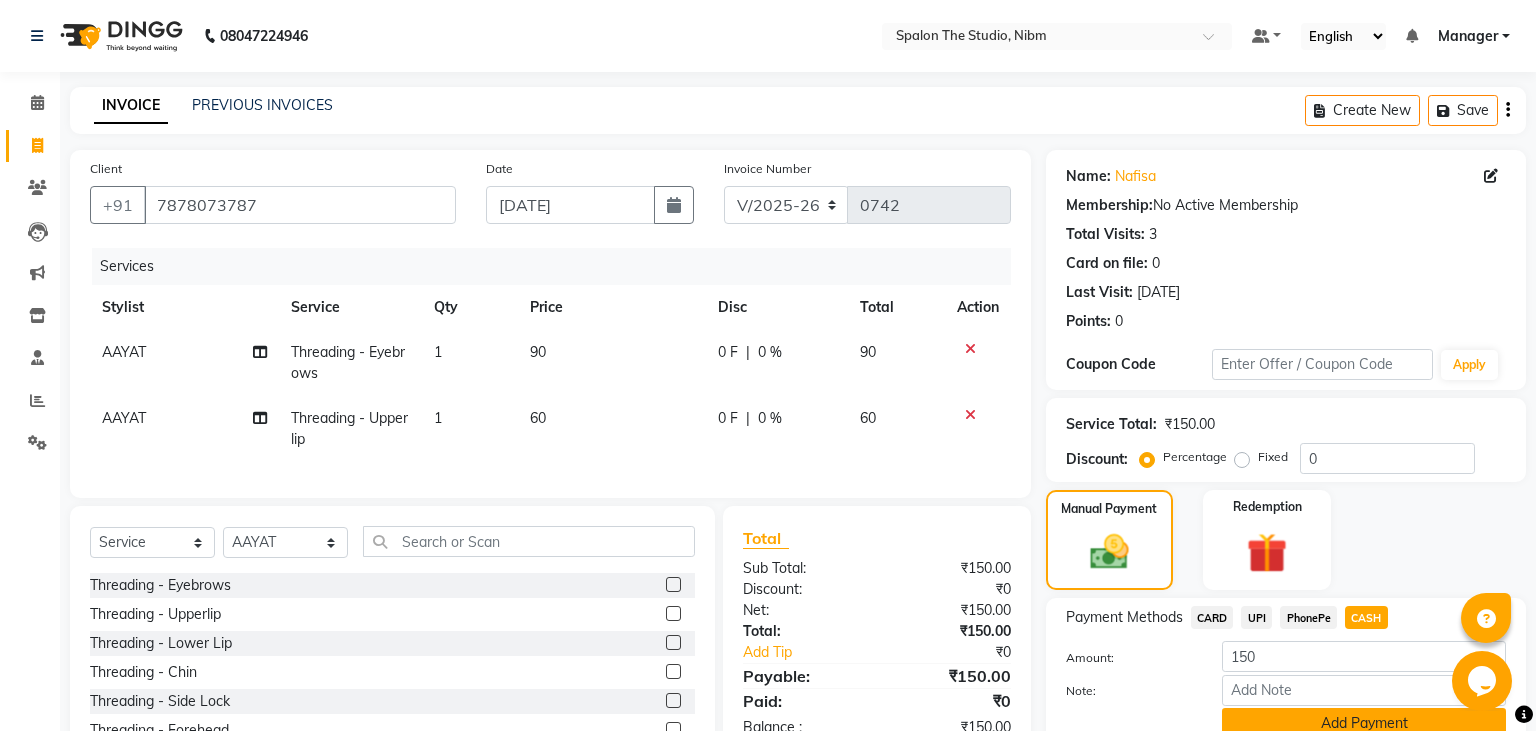 click on "Add Payment" 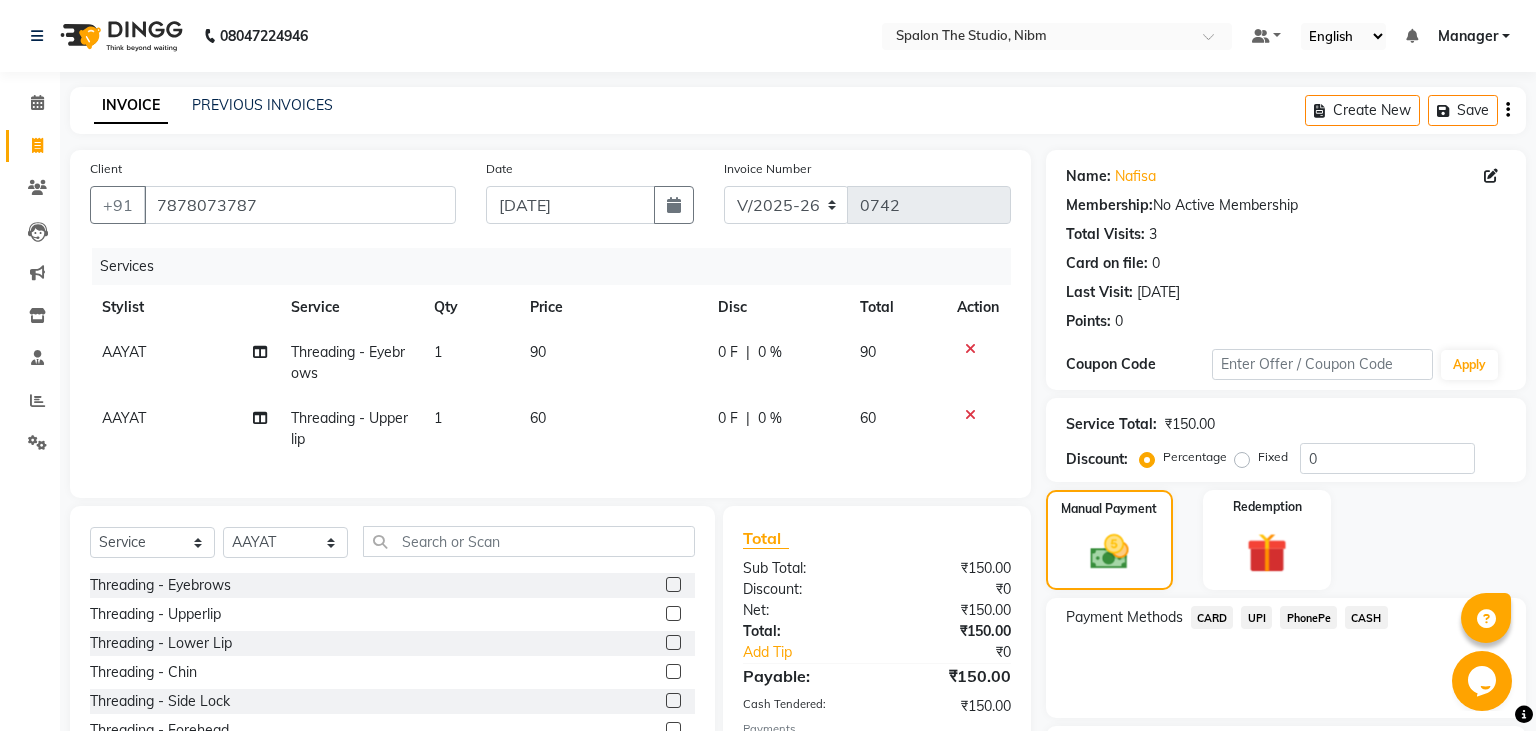 scroll, scrollTop: 169, scrollLeft: 0, axis: vertical 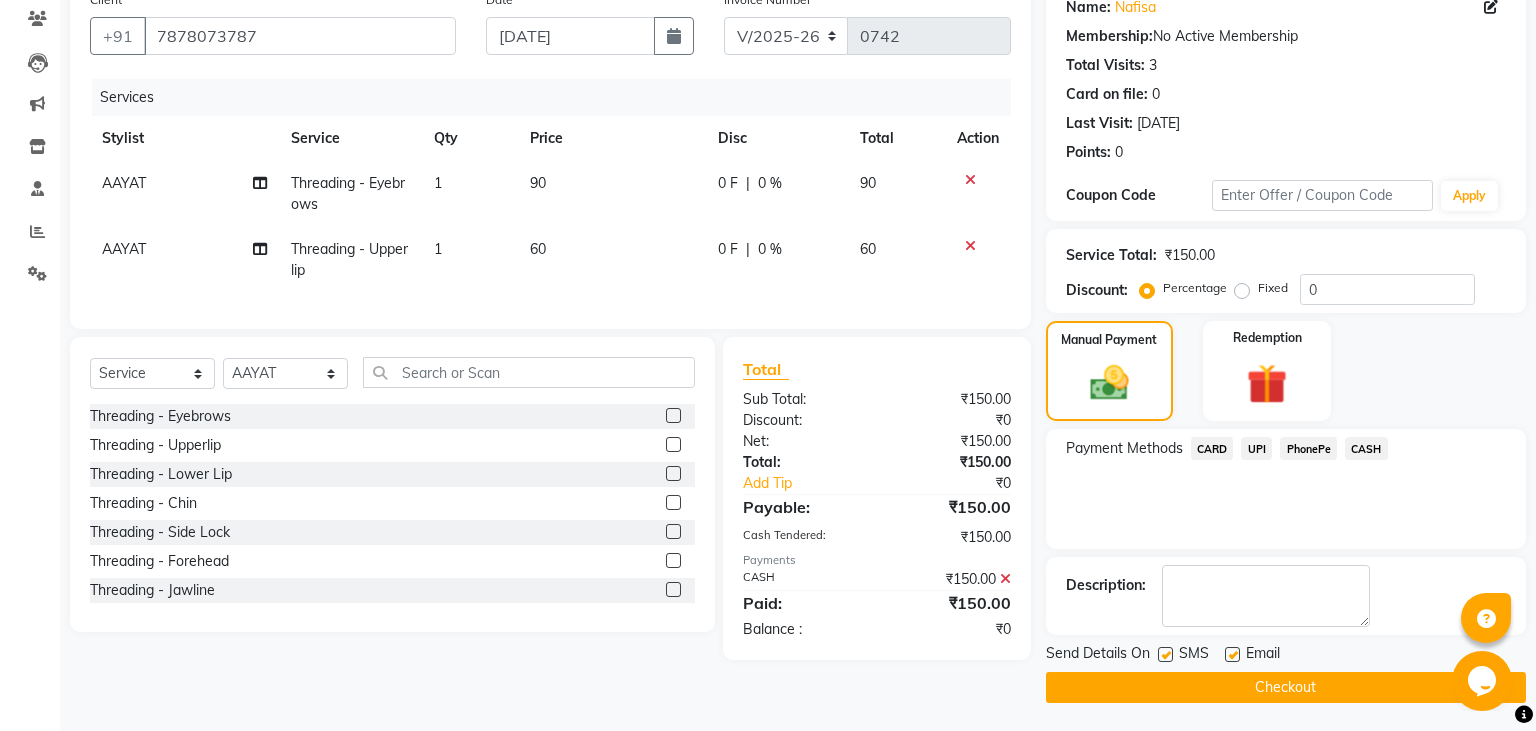 click 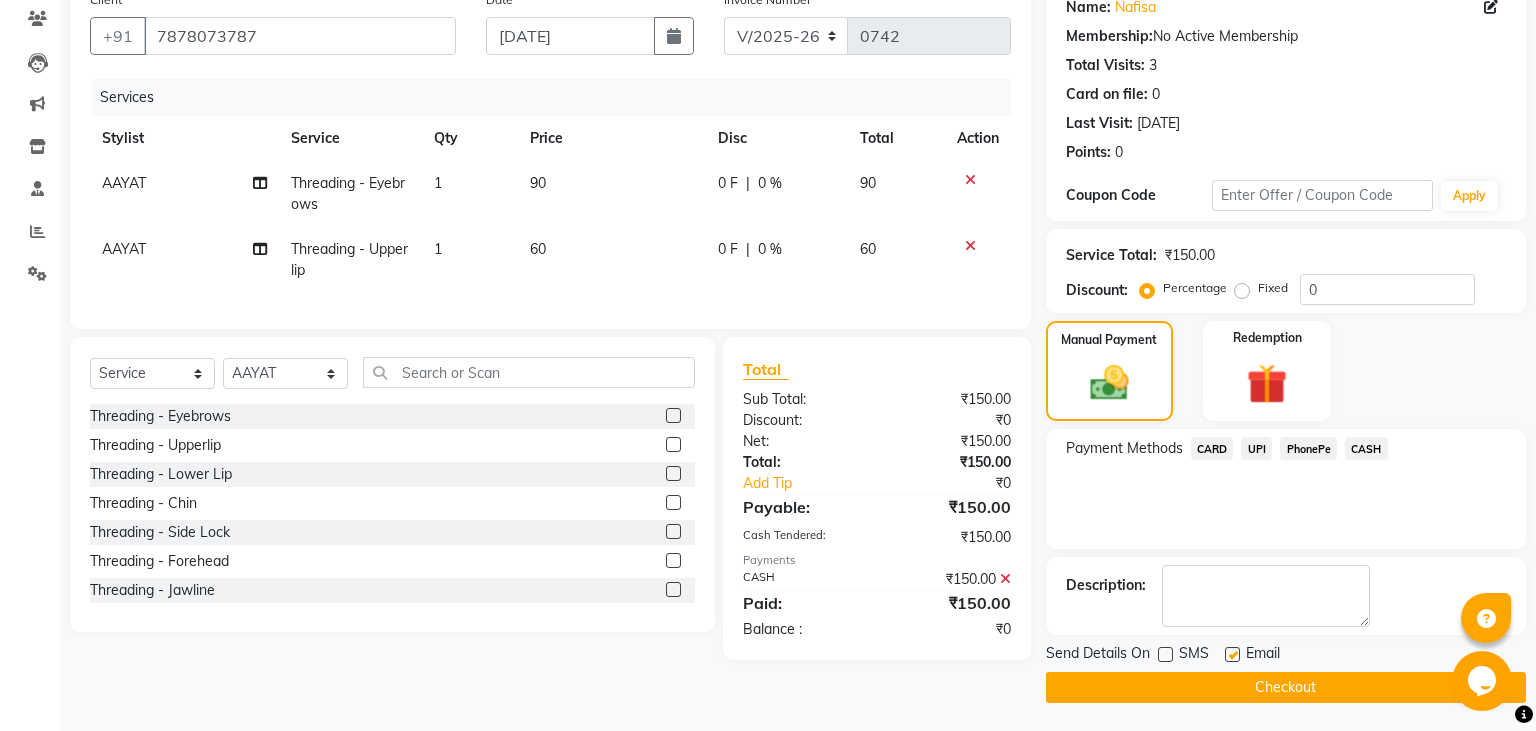 click on "Checkout" 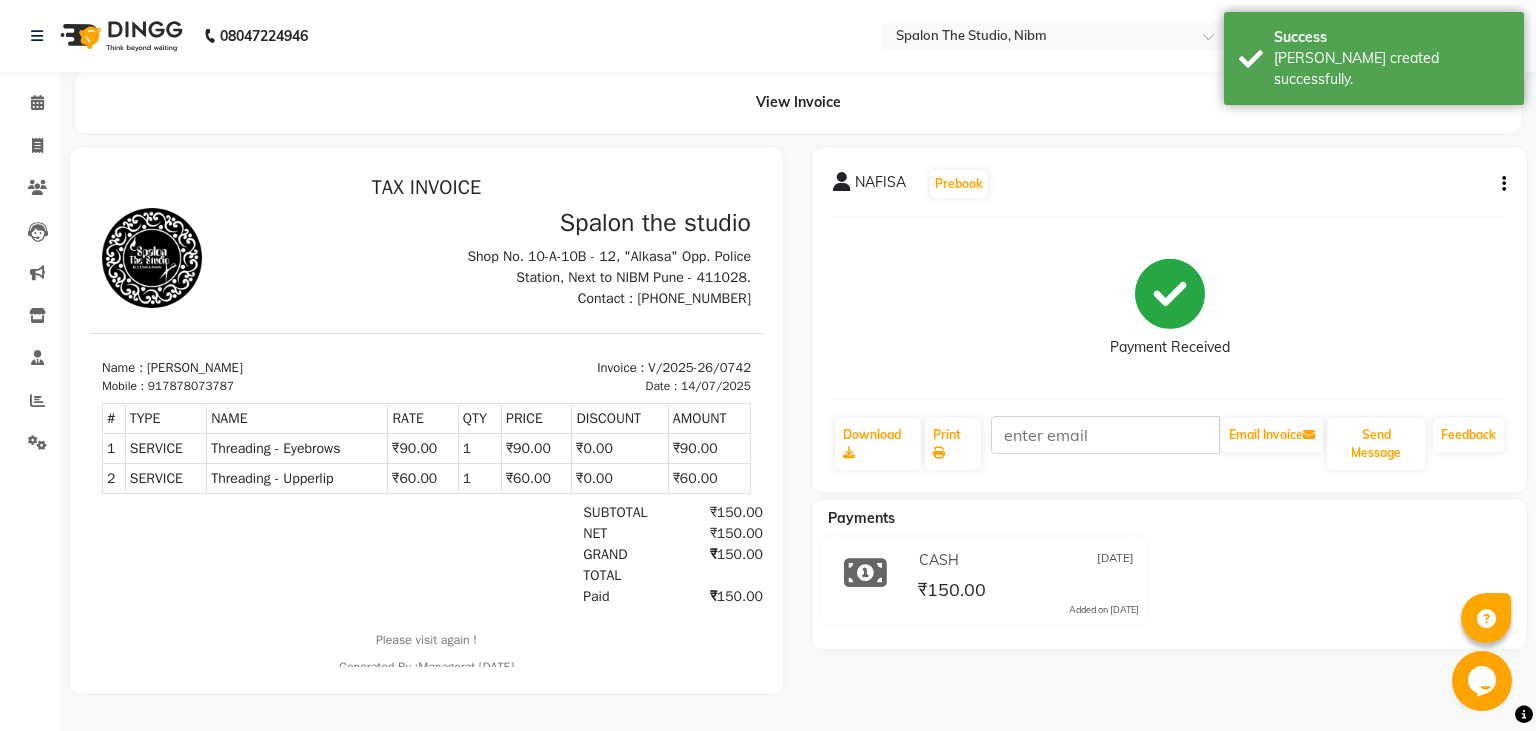 scroll, scrollTop: 0, scrollLeft: 0, axis: both 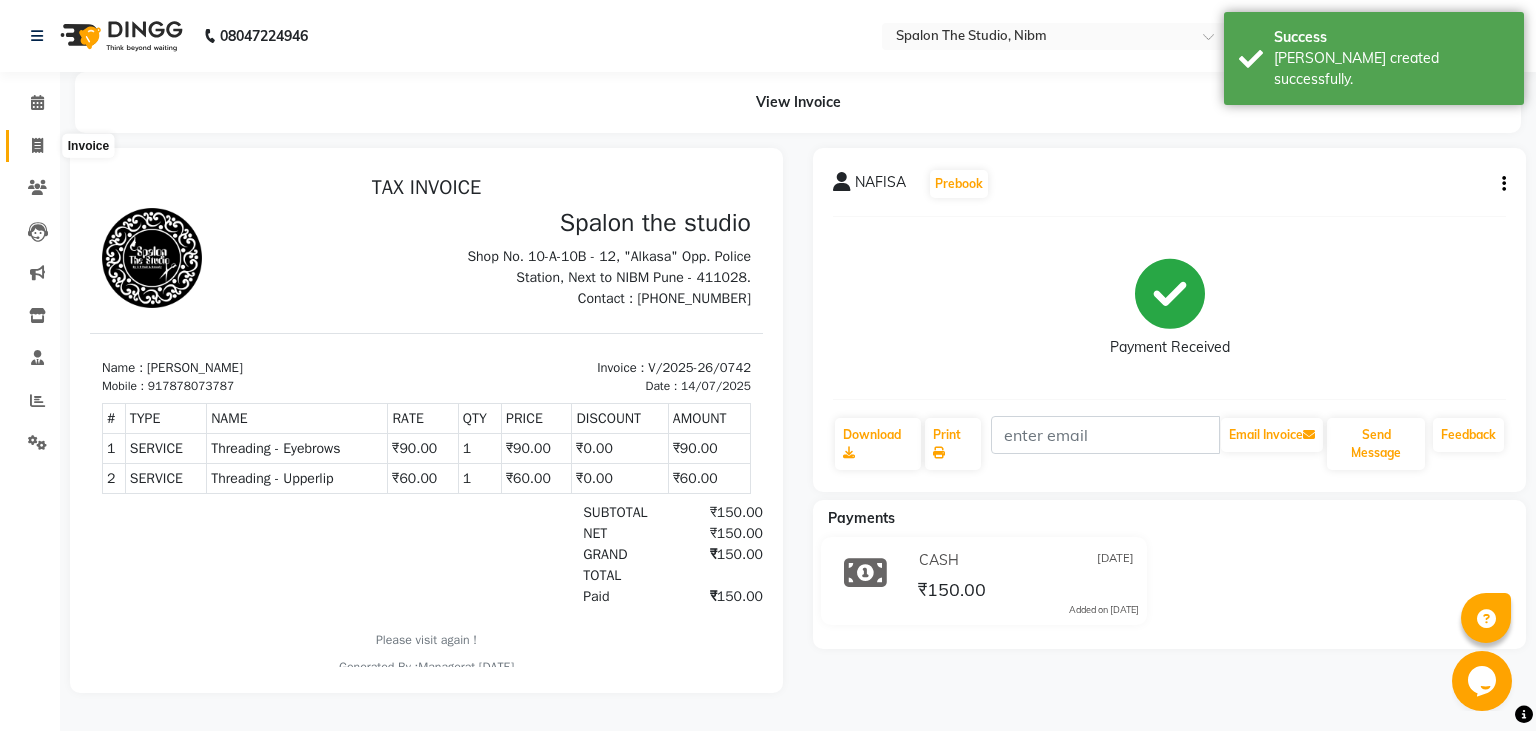 click 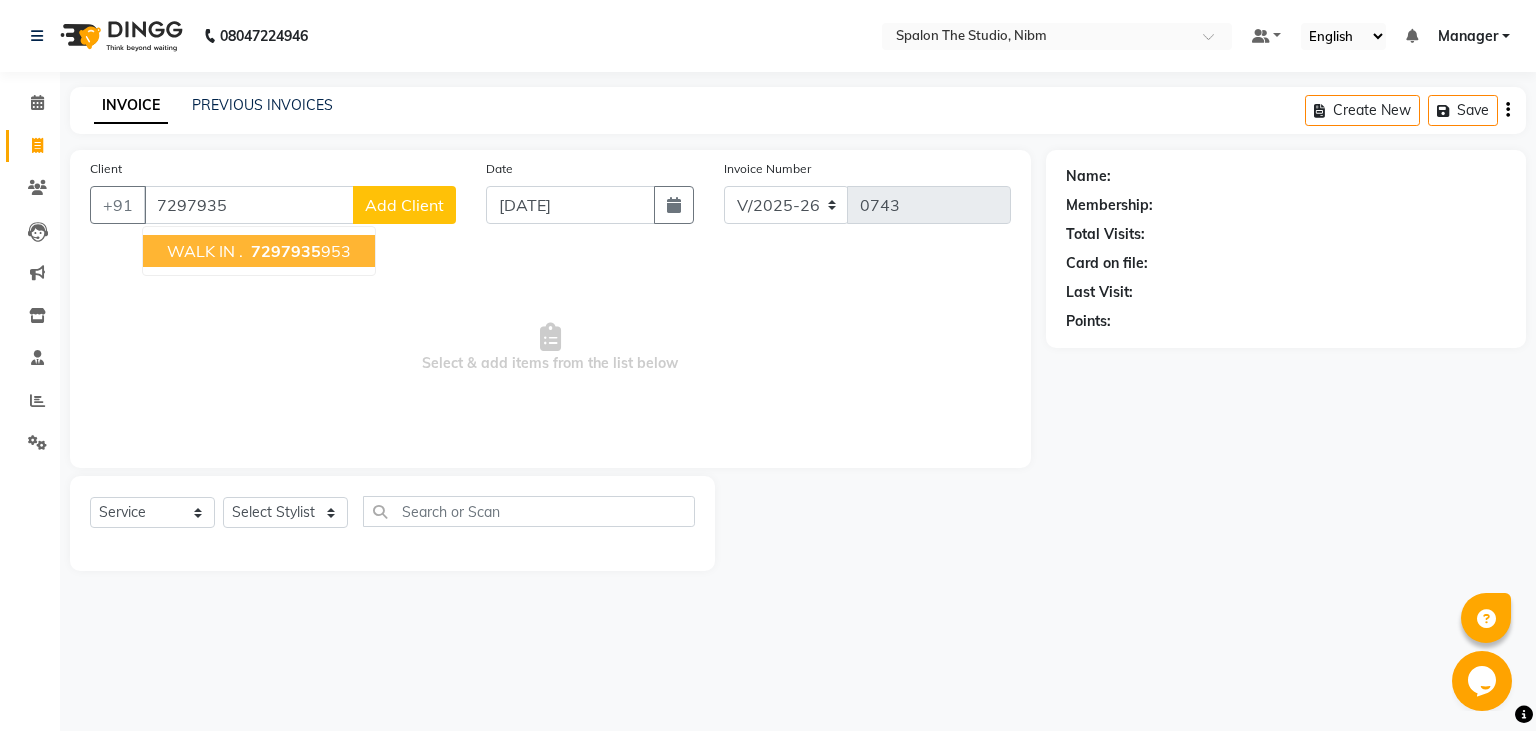 click on "WALK IN ." at bounding box center [205, 251] 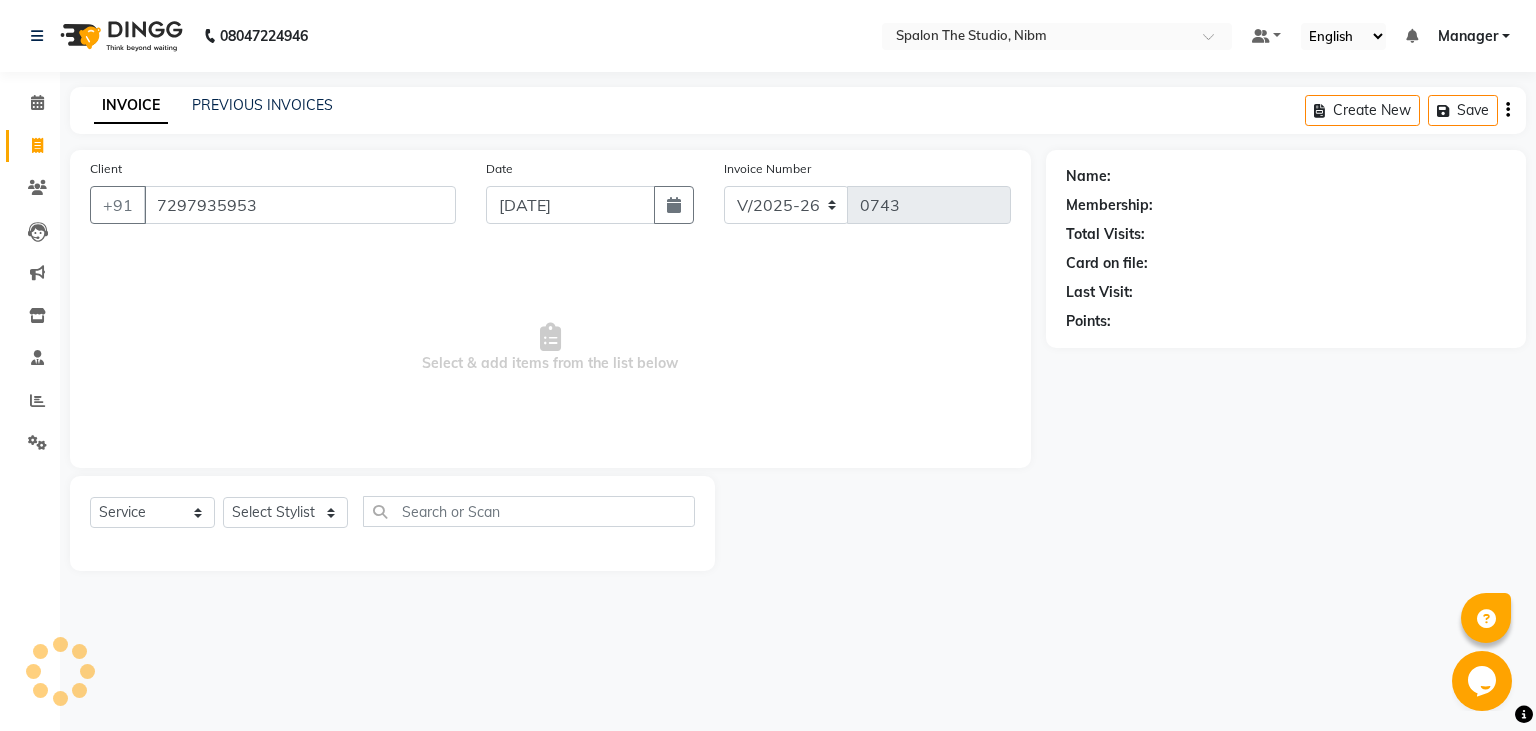 type on "7297935953" 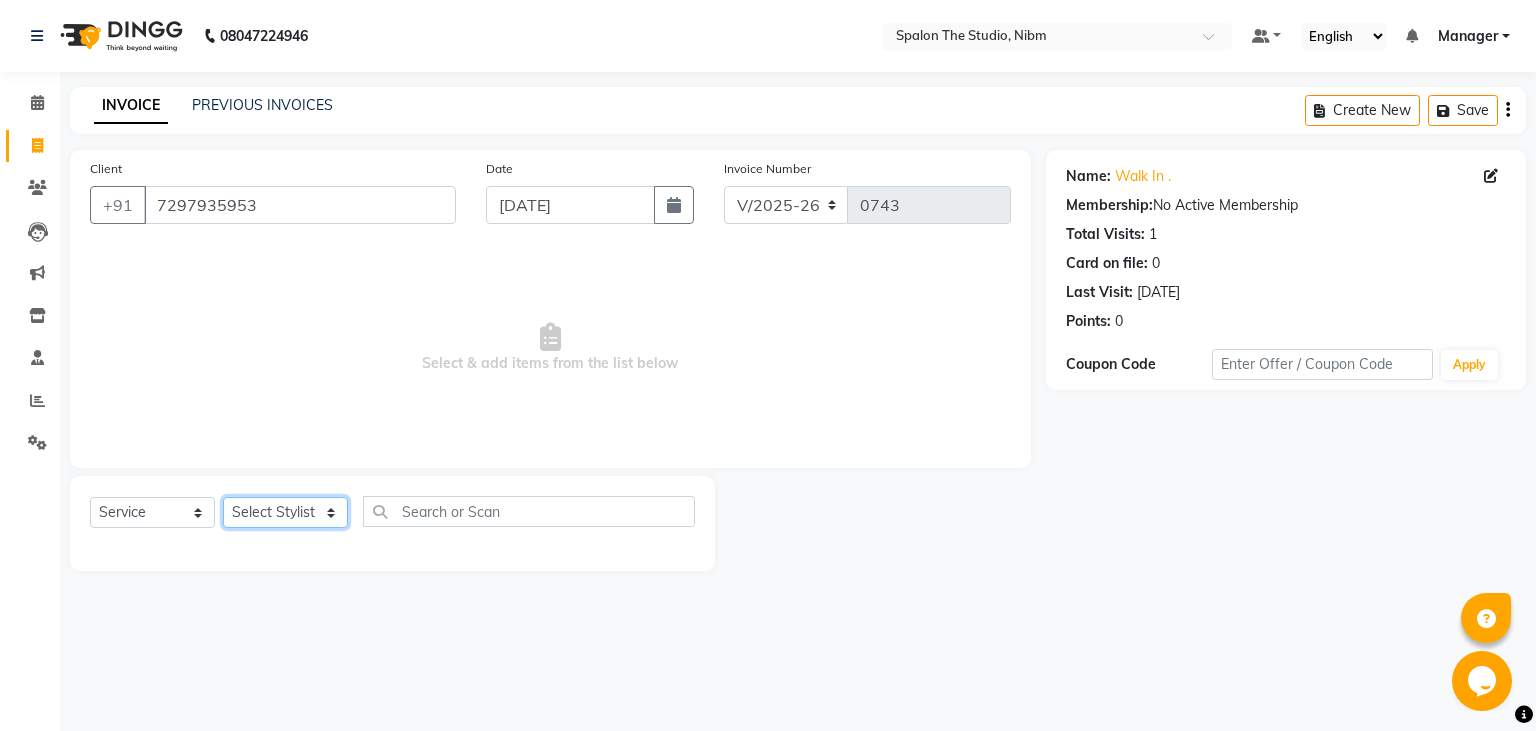 click on "Select Stylist AAYAT ARMAN [PERSON_NAME] [PERSON_NAME] [PERSON_NAME] Manager [PERSON_NAME] [PERSON_NAME] SUMIT [PERSON_NAME]" 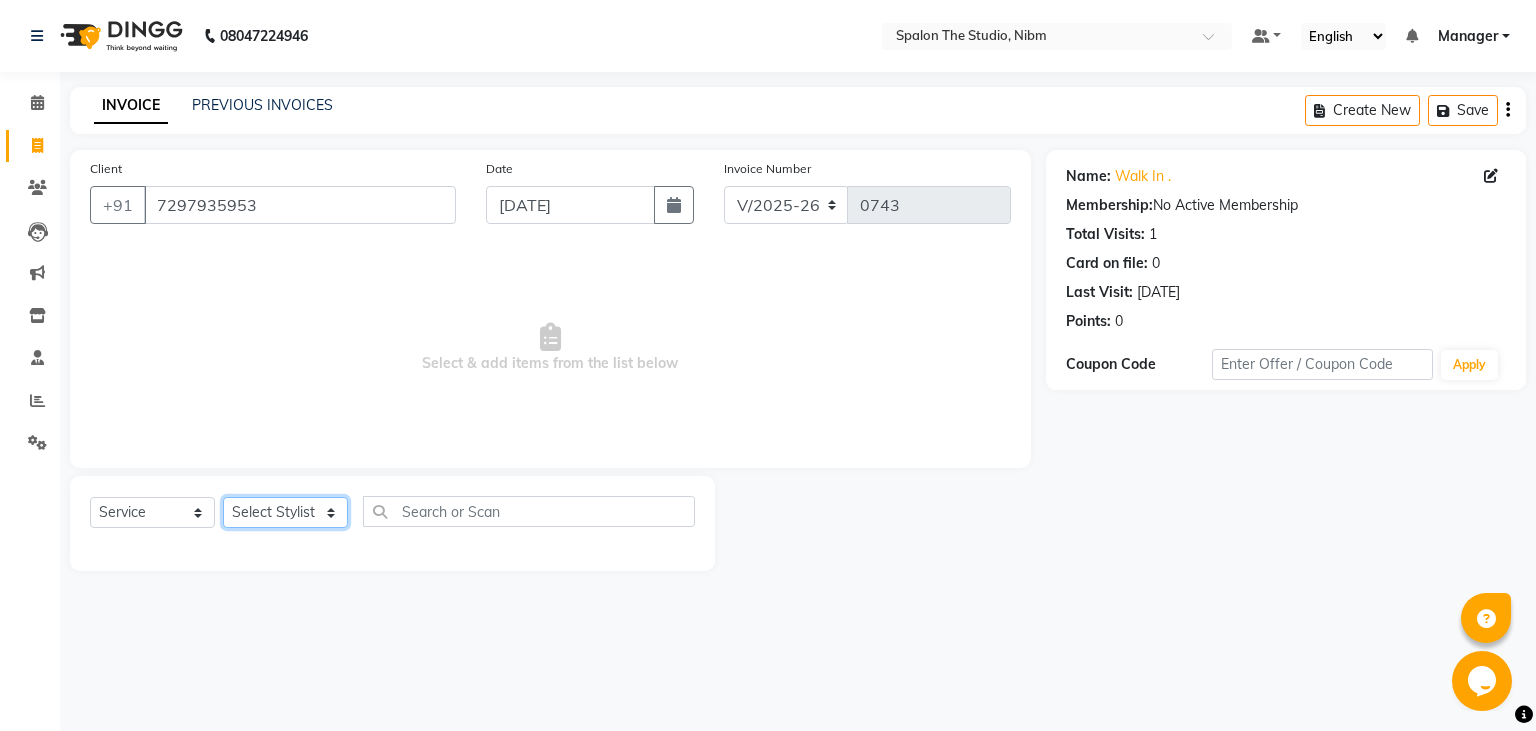 select on "75742" 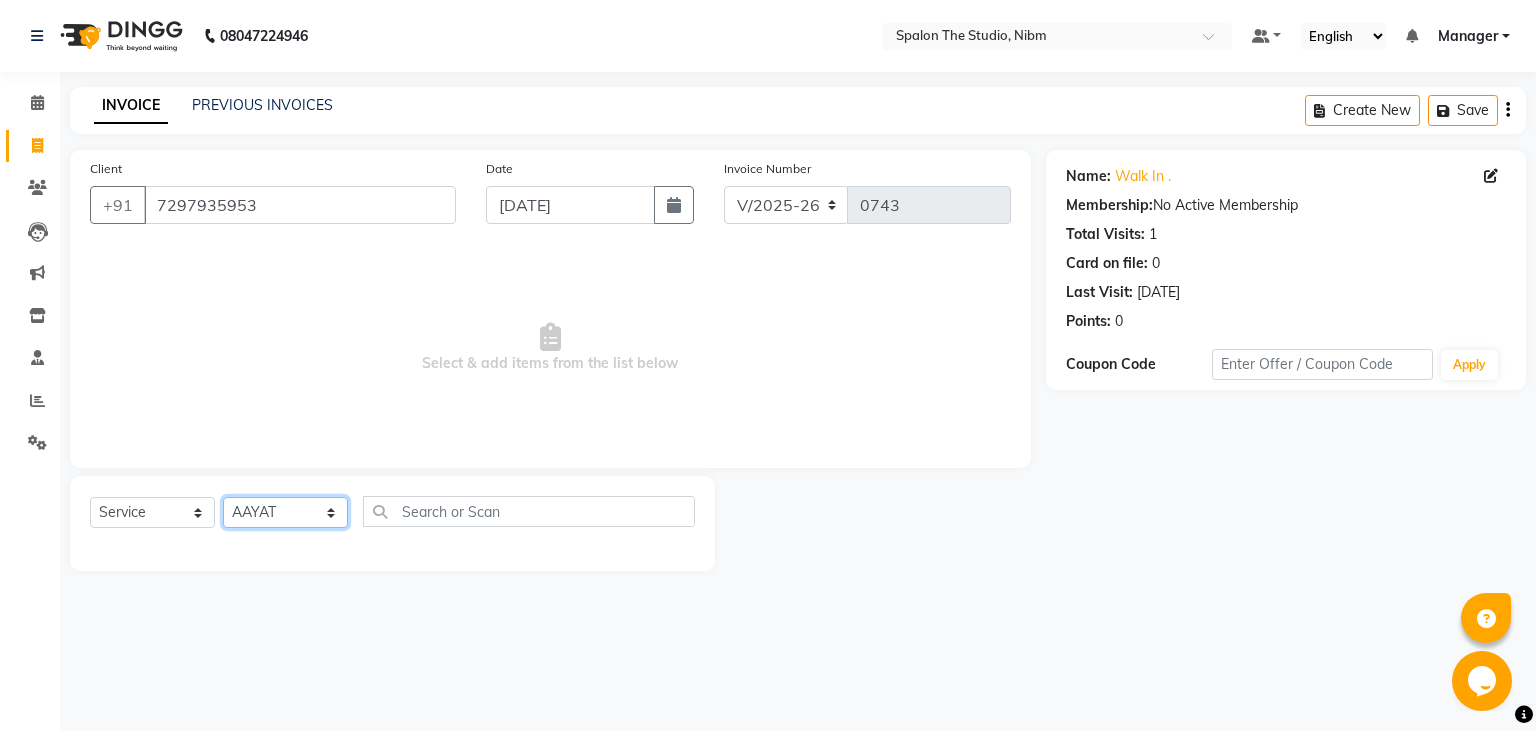 click on "AAYAT" 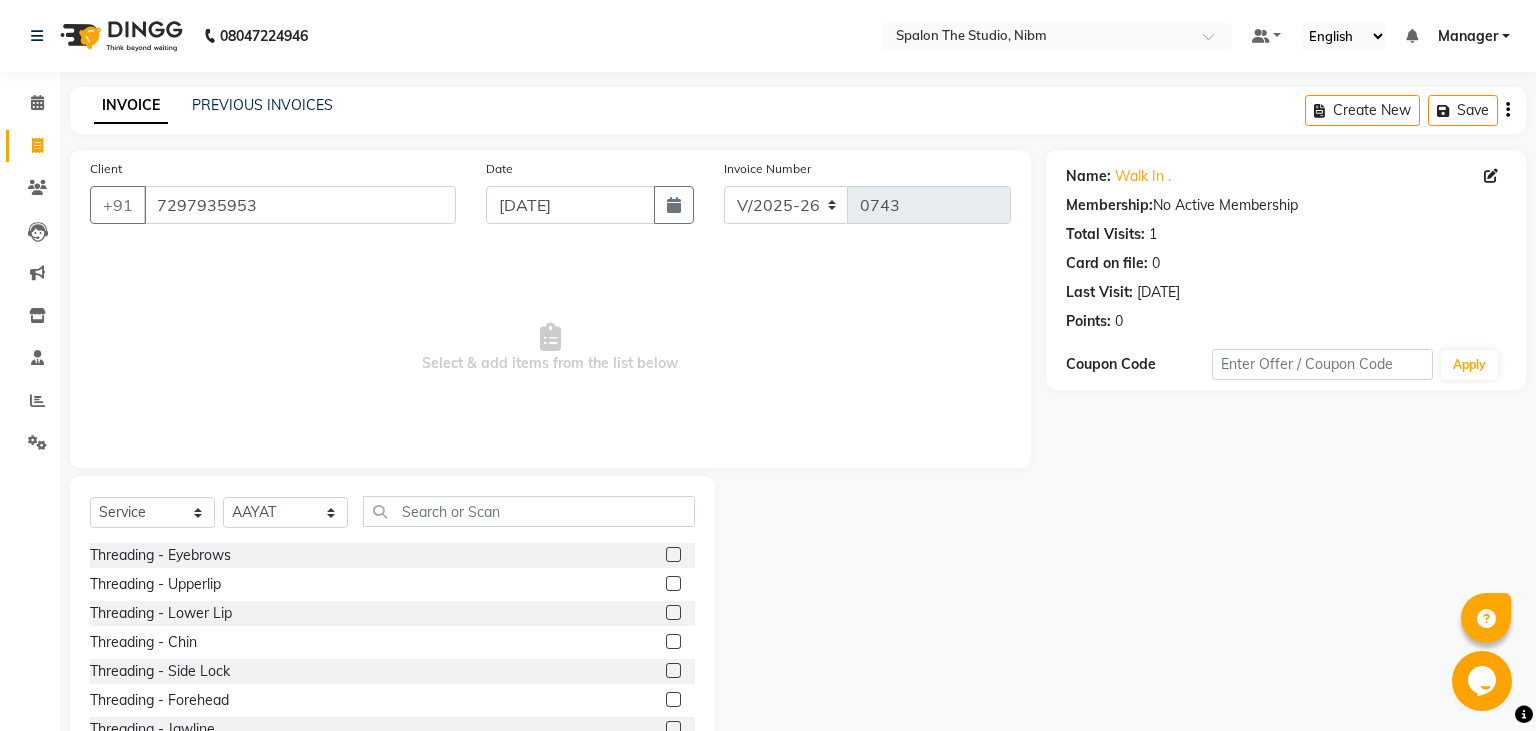 click 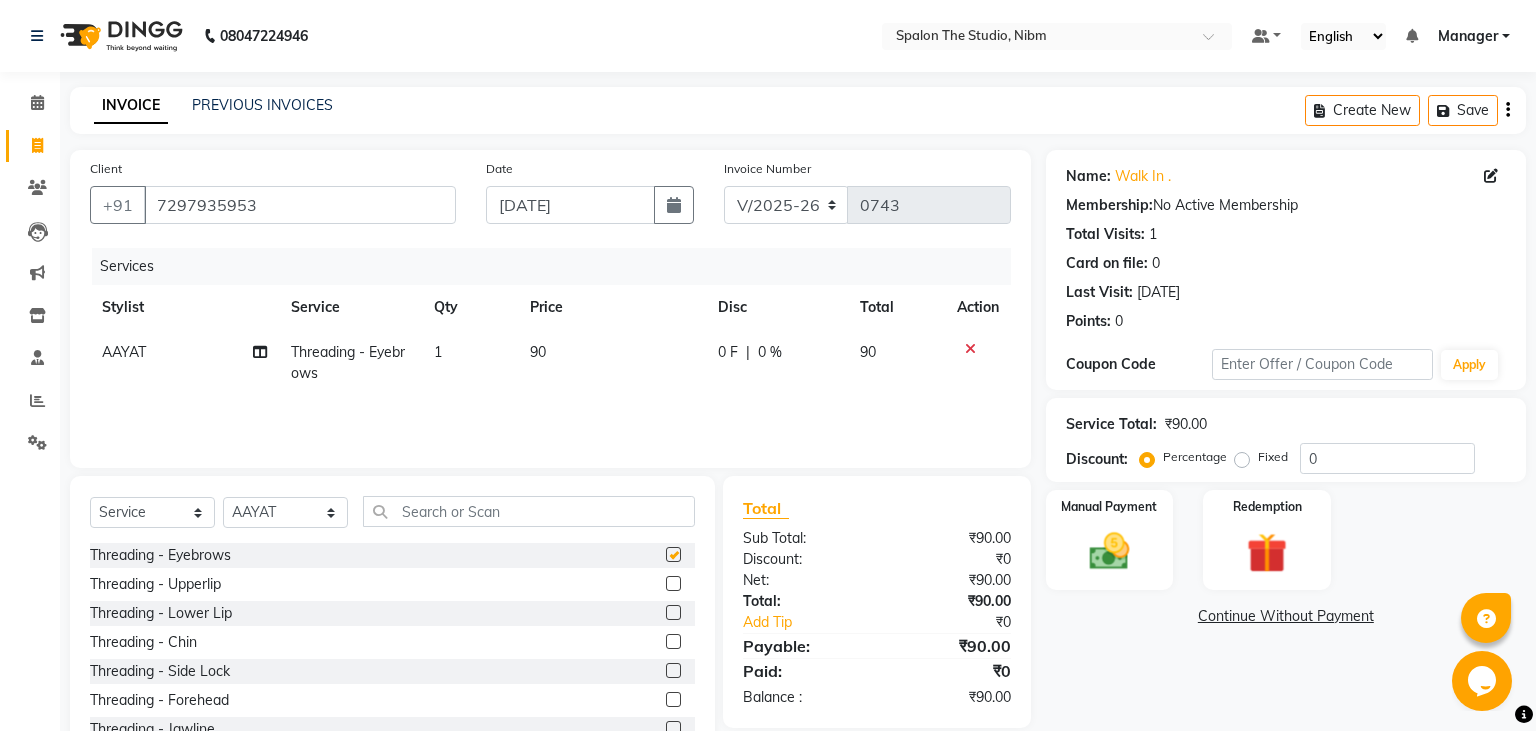 checkbox on "false" 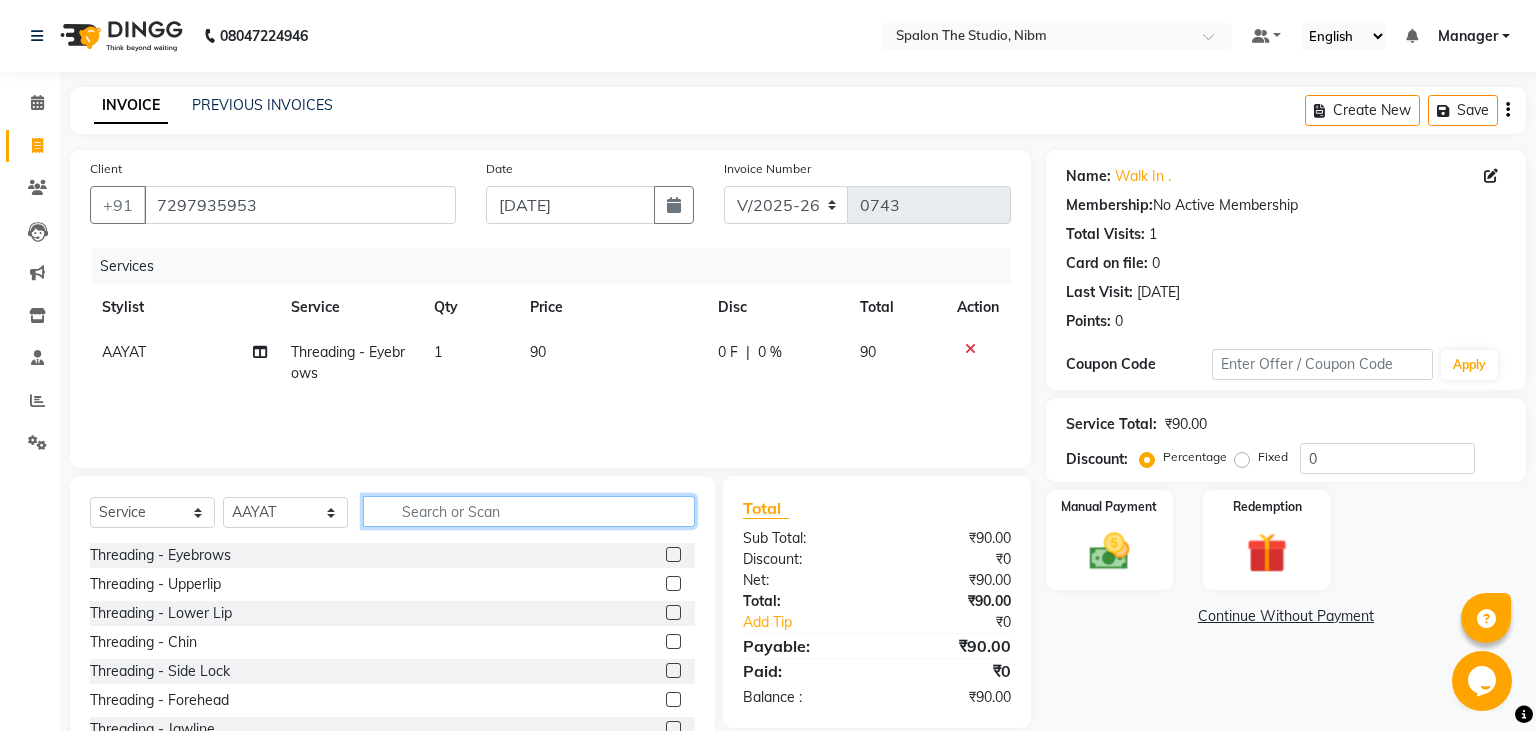 click 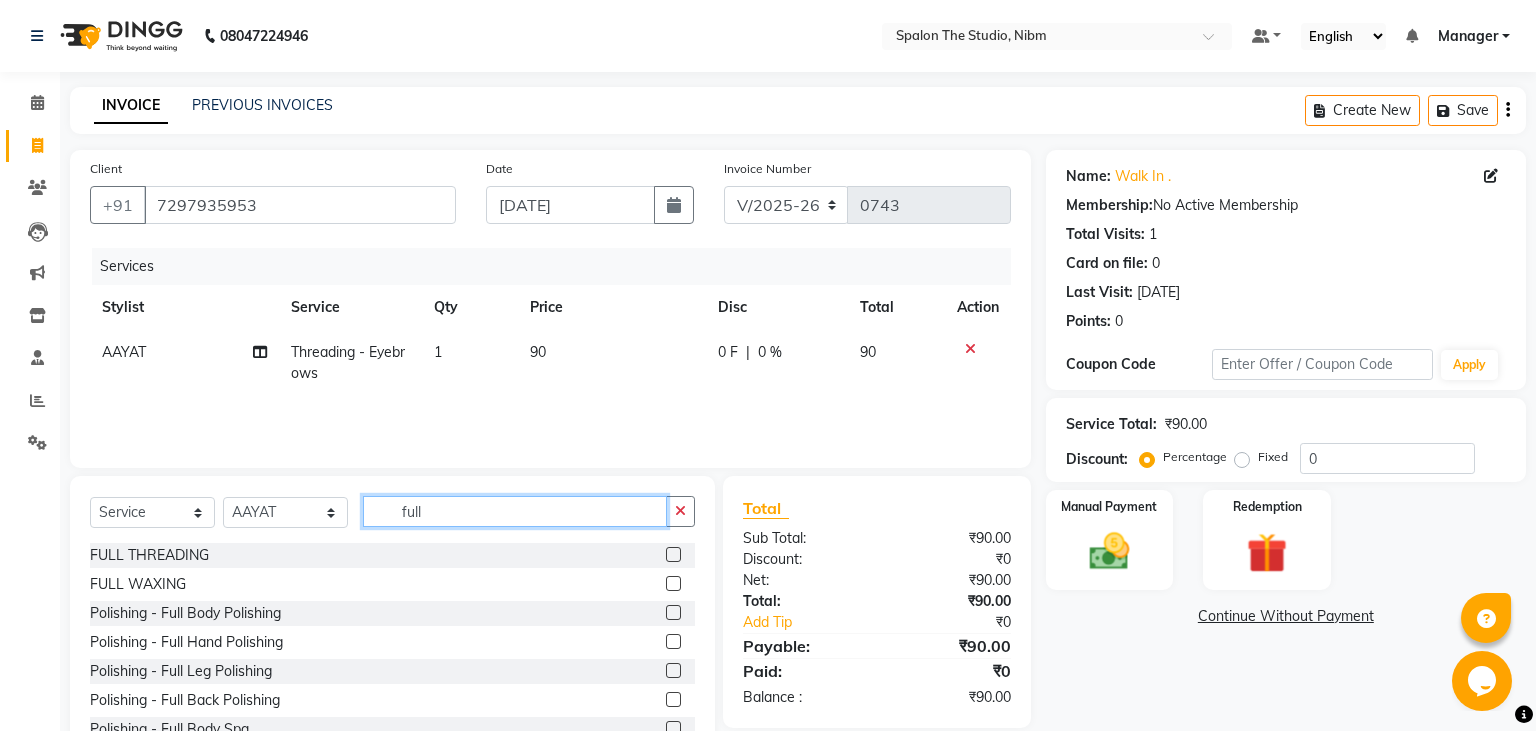type on "full" 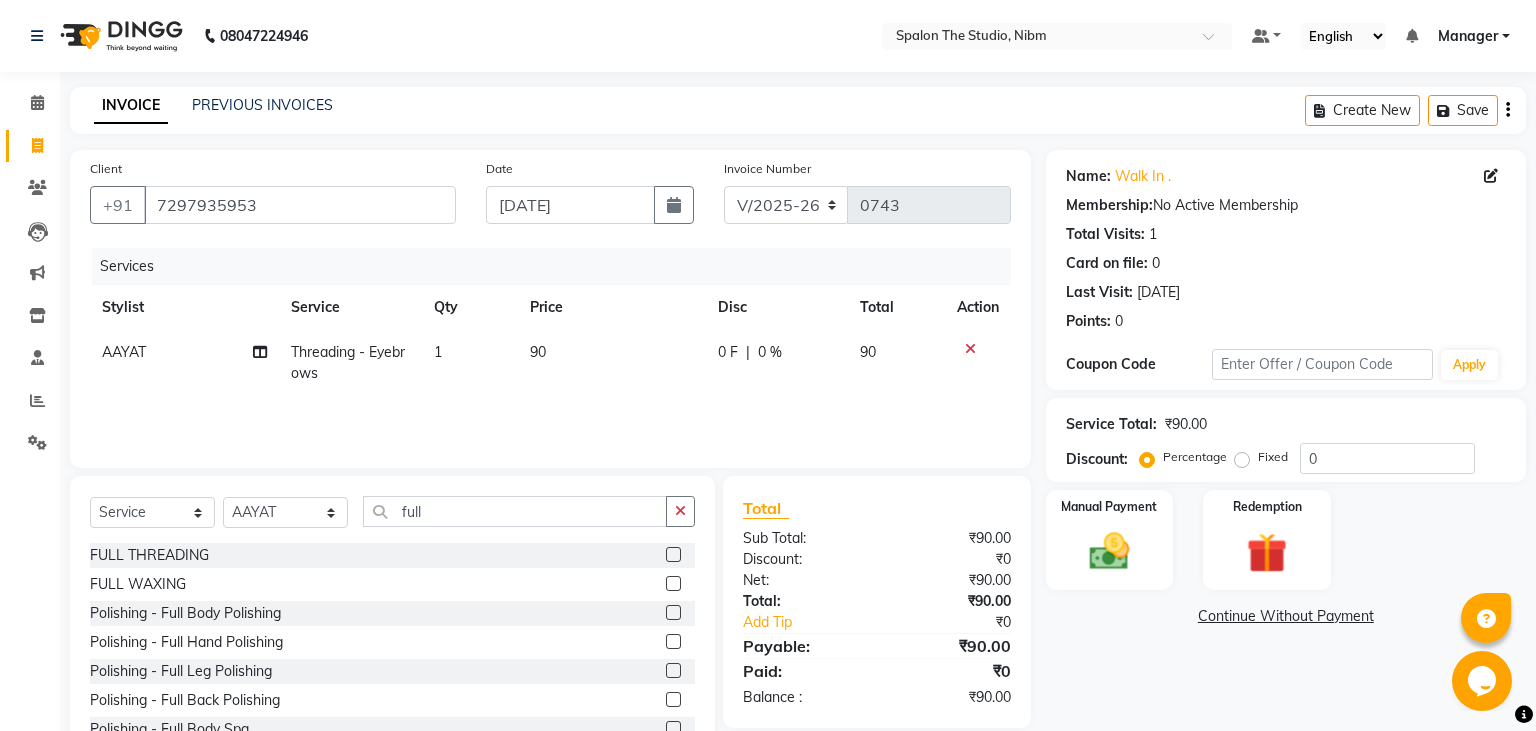 click 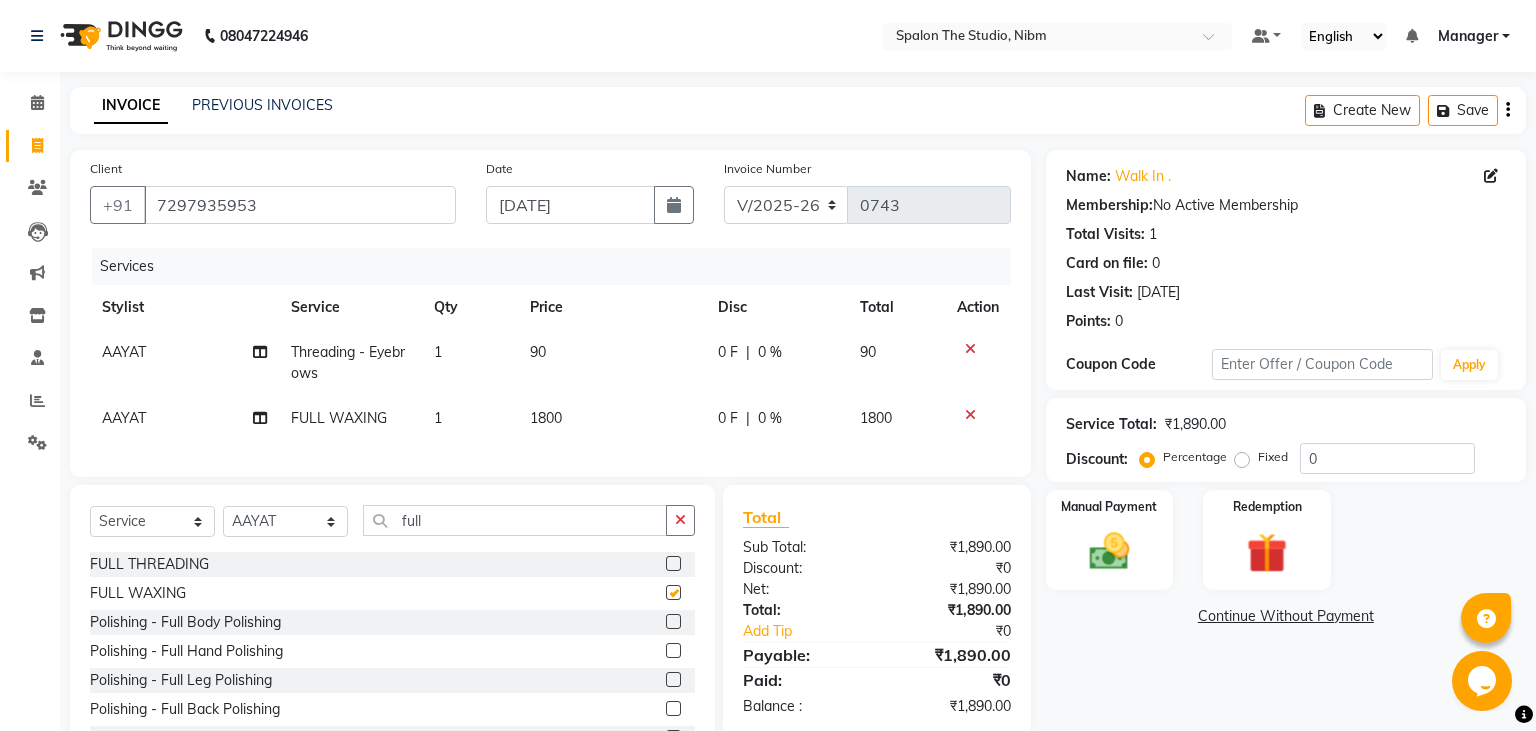 checkbox on "false" 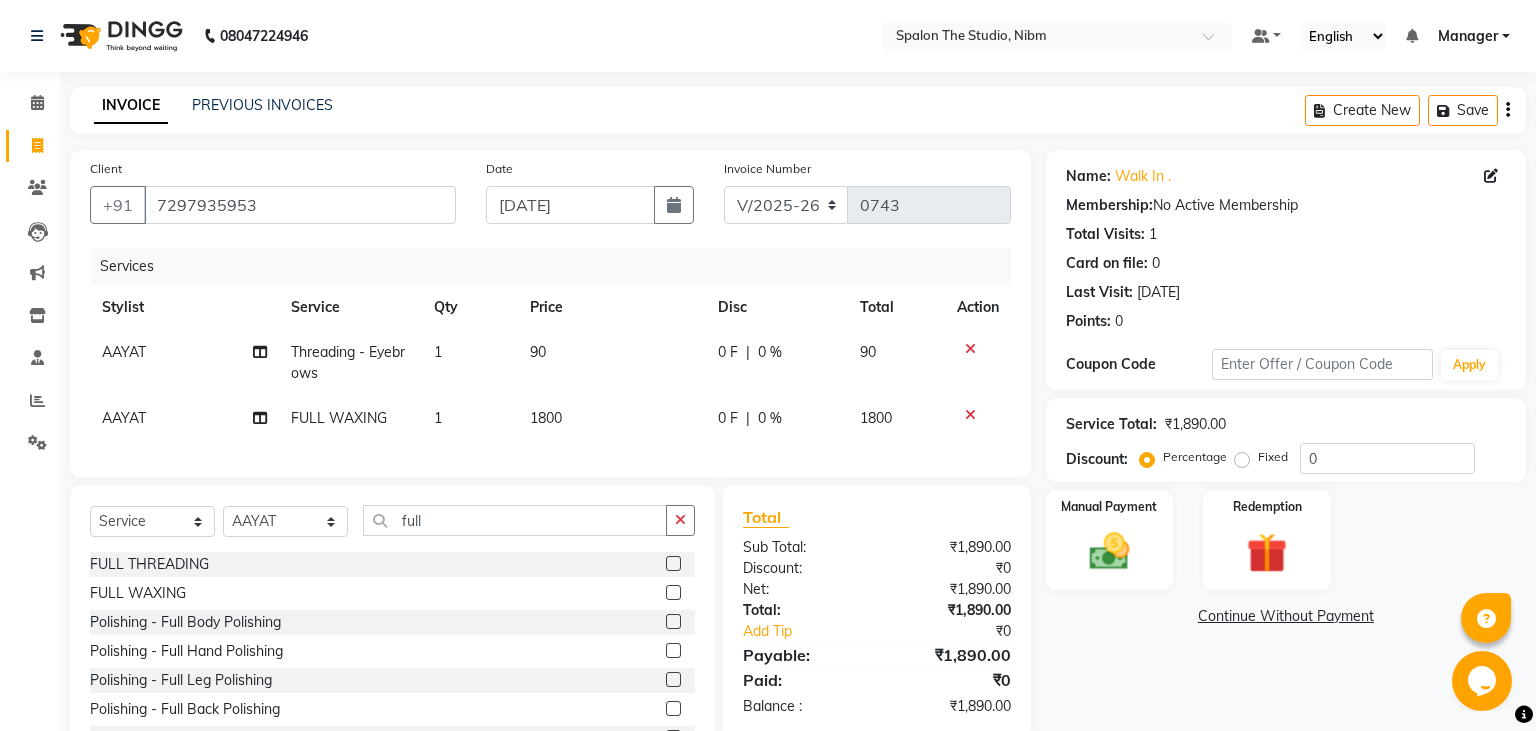 click on "1800" 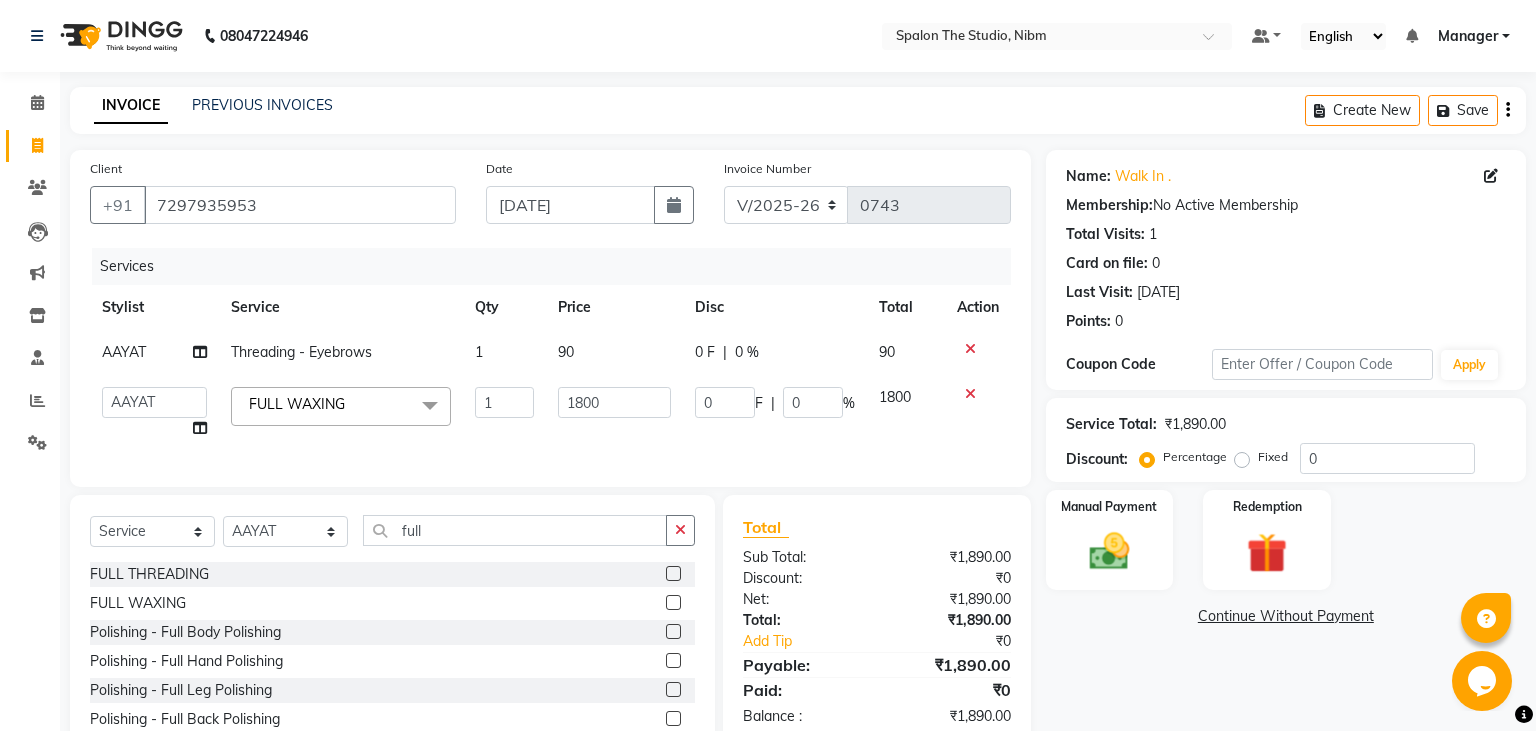 click on "1800" 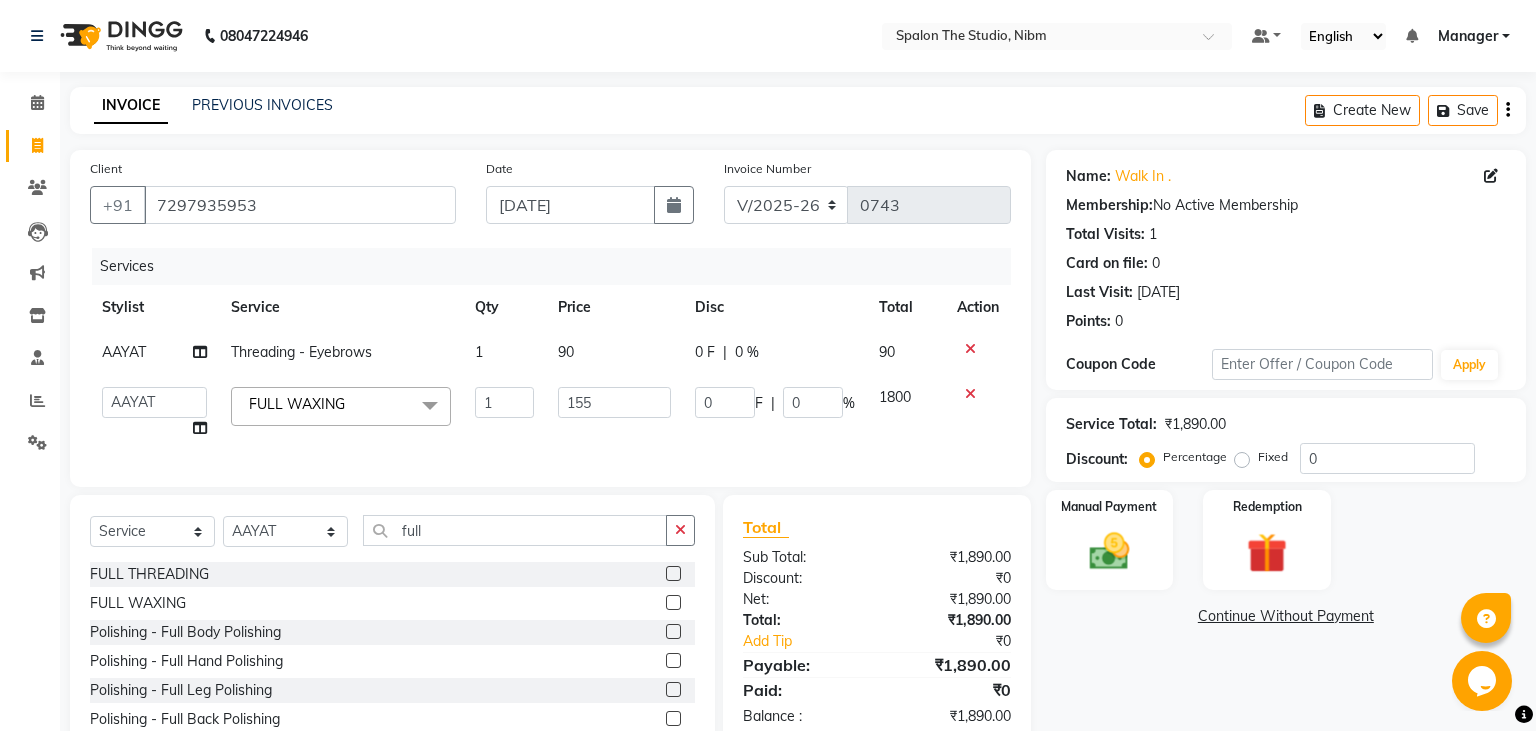 type on "1550" 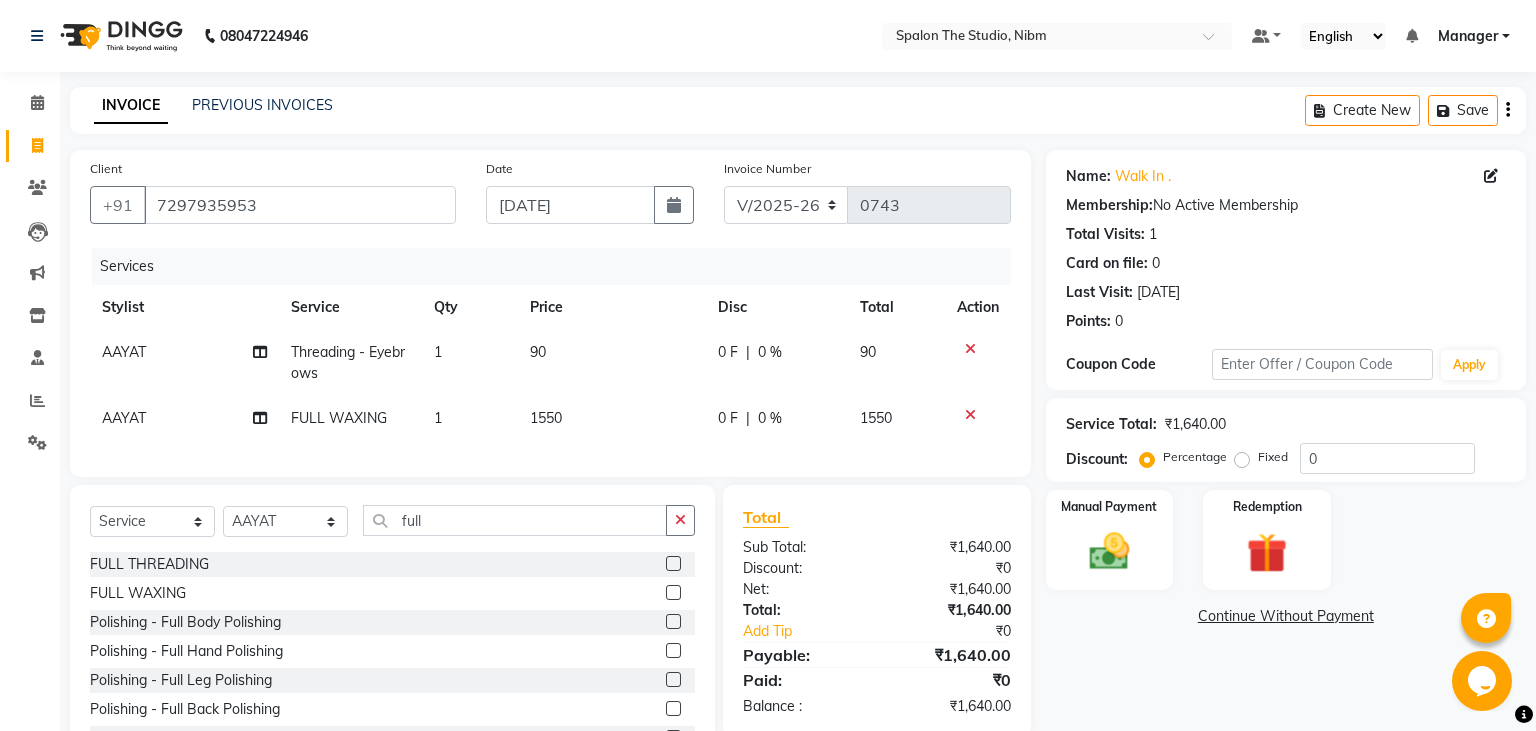 click on "1550" 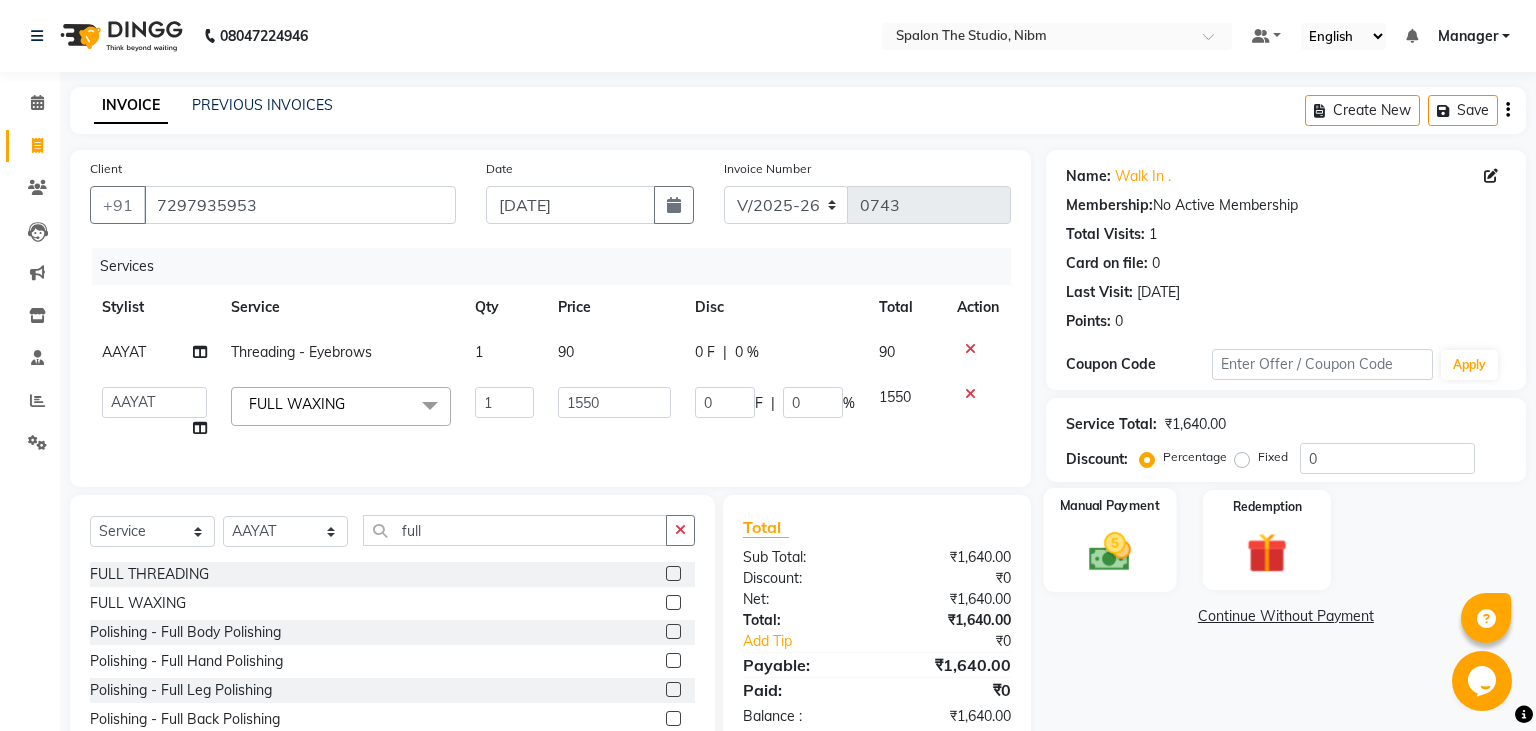 click 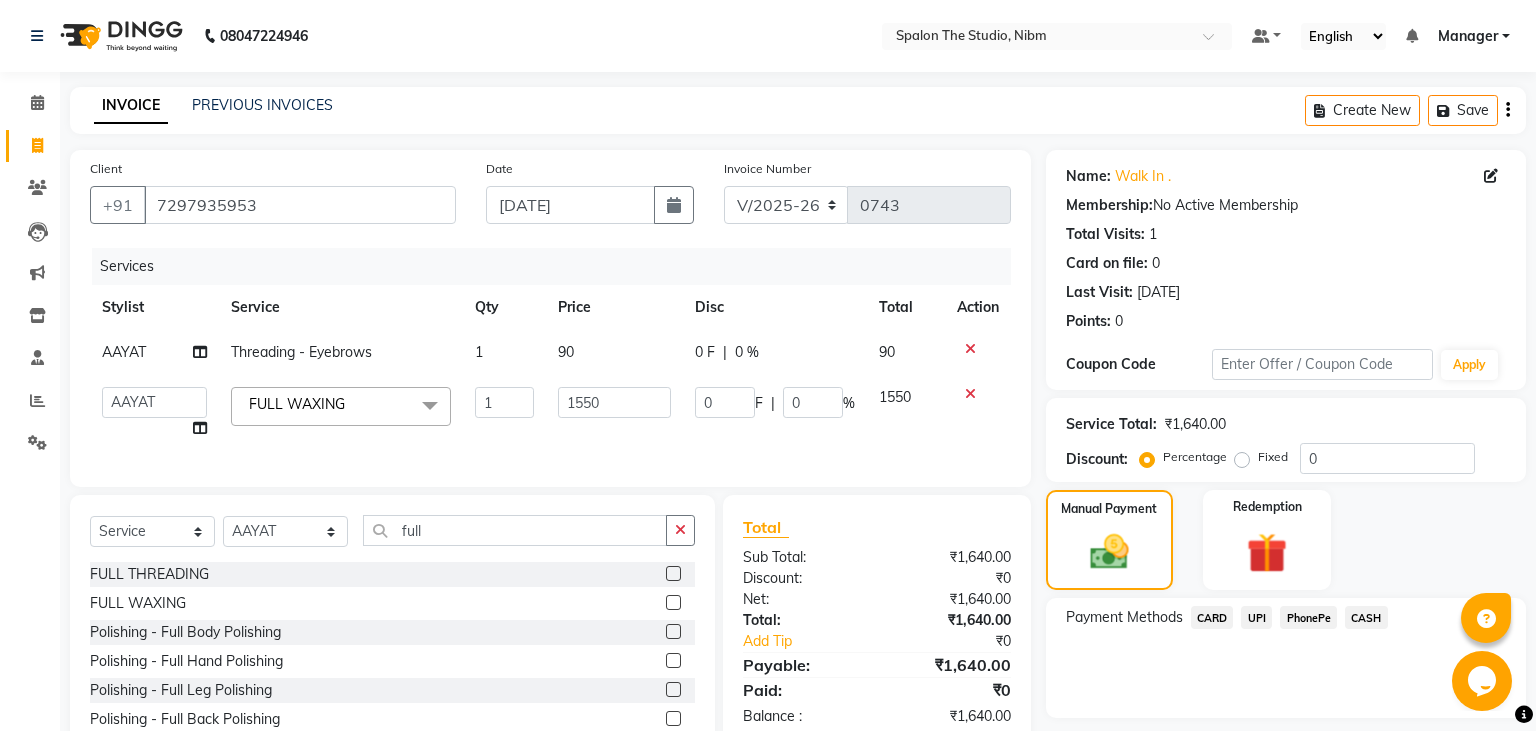 click on "UPI" 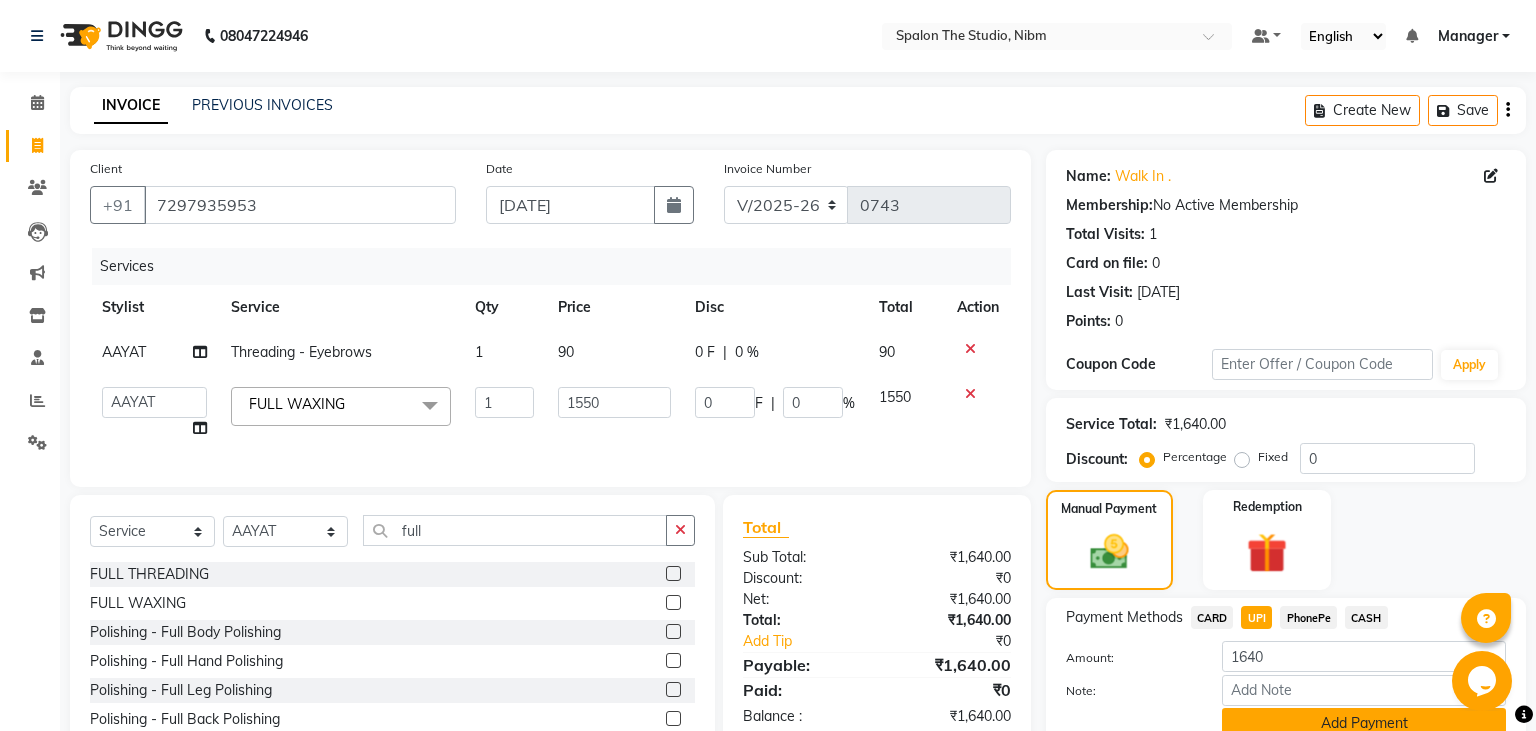 click on "Add Payment" 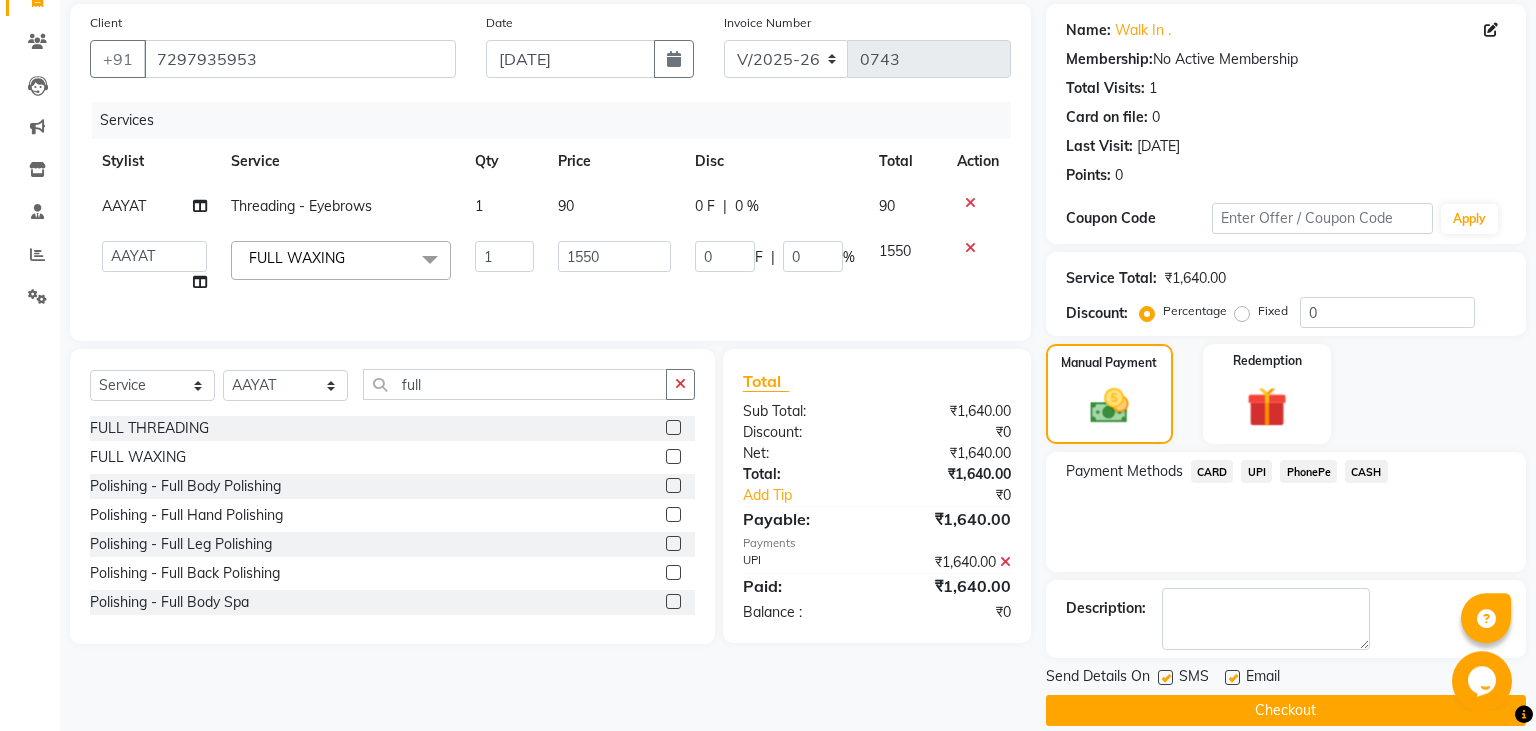 scroll, scrollTop: 169, scrollLeft: 0, axis: vertical 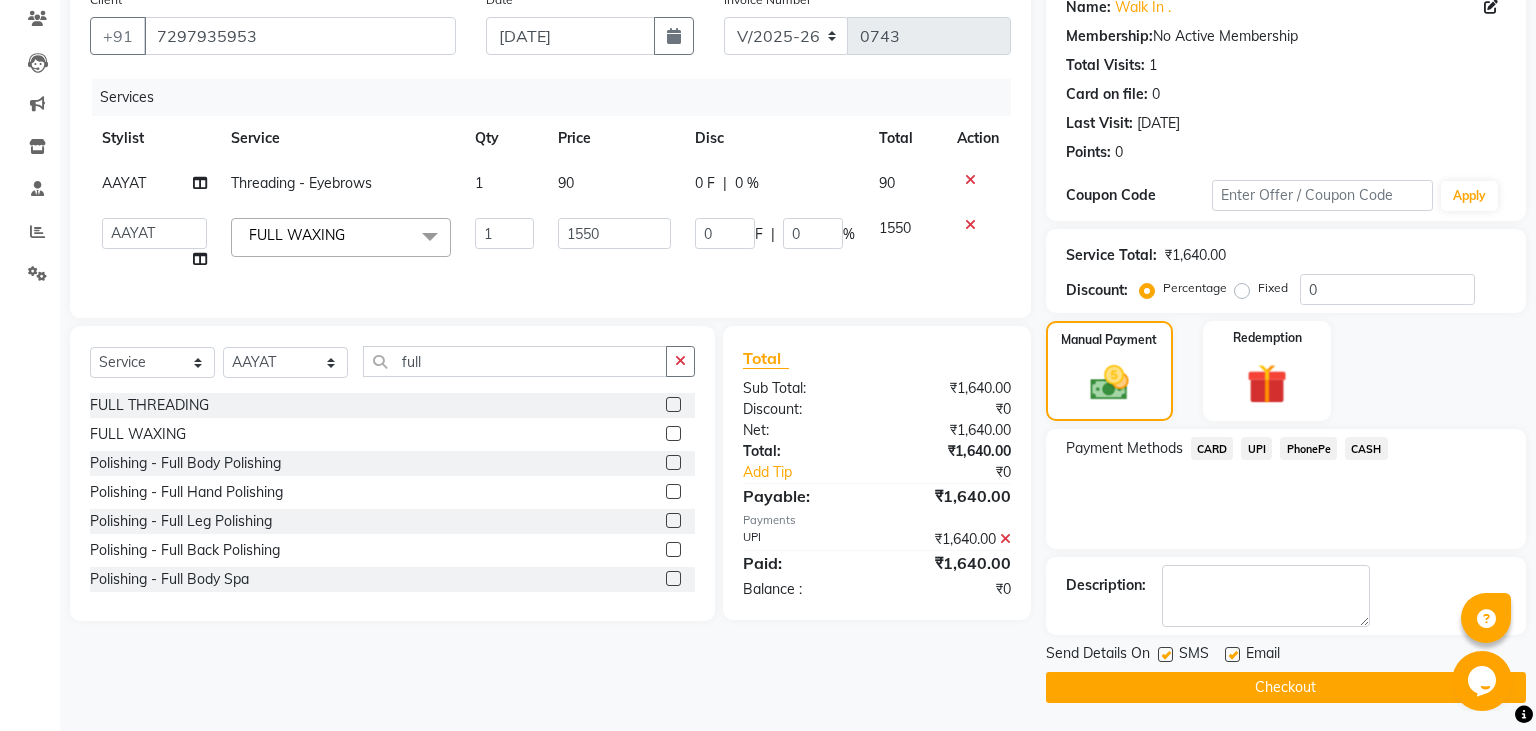 click on "Checkout" 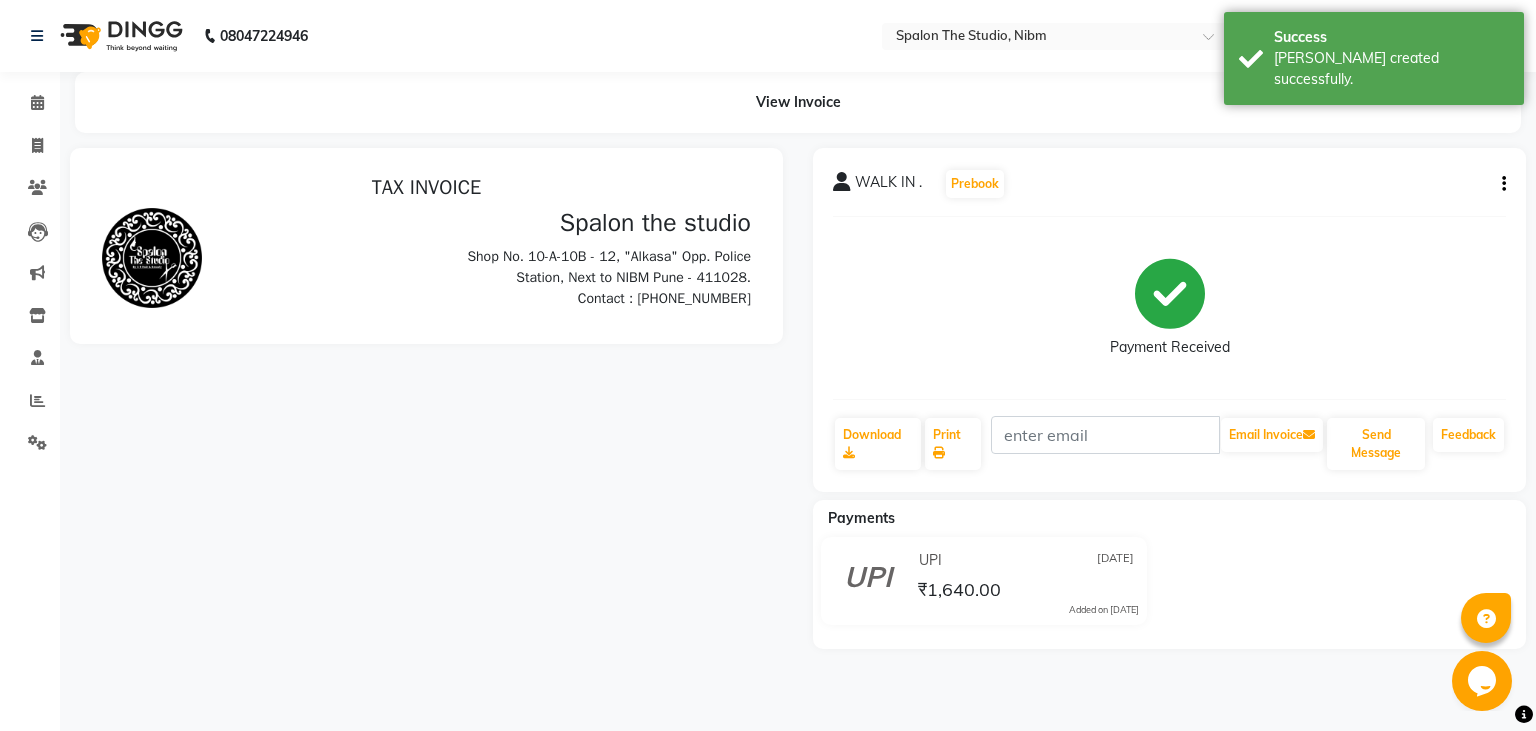 scroll, scrollTop: 0, scrollLeft: 0, axis: both 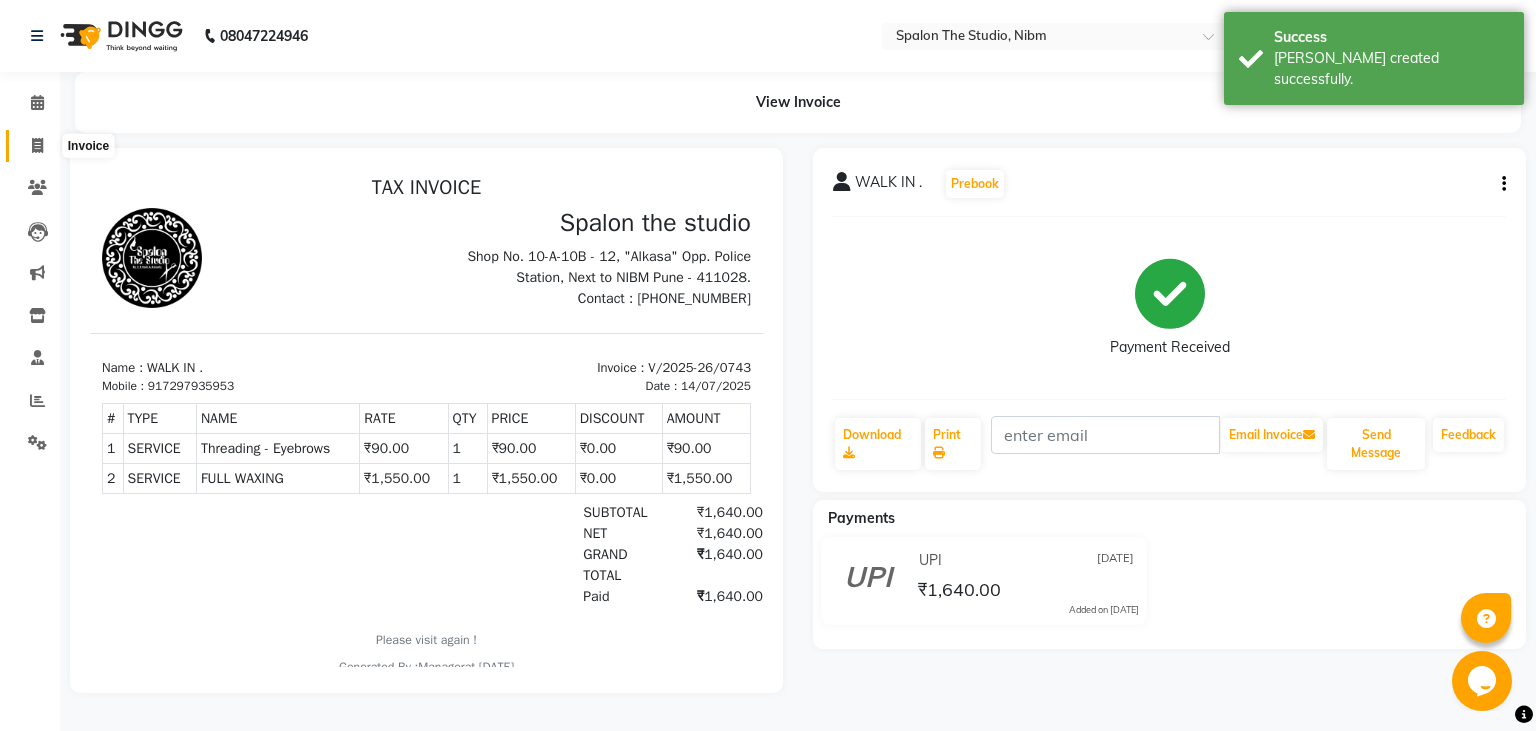 click 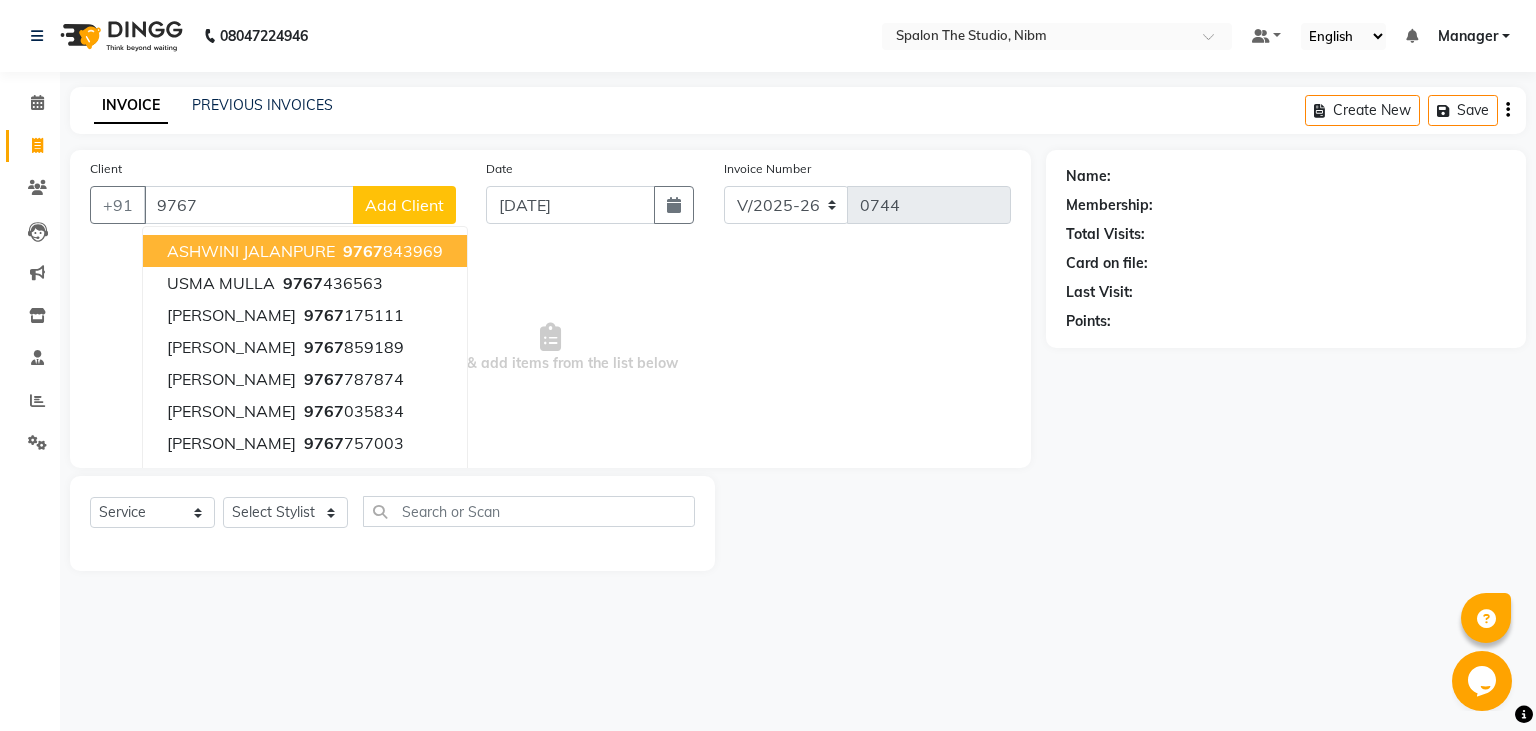 click on "ASHWINI JALANPURE" at bounding box center (251, 251) 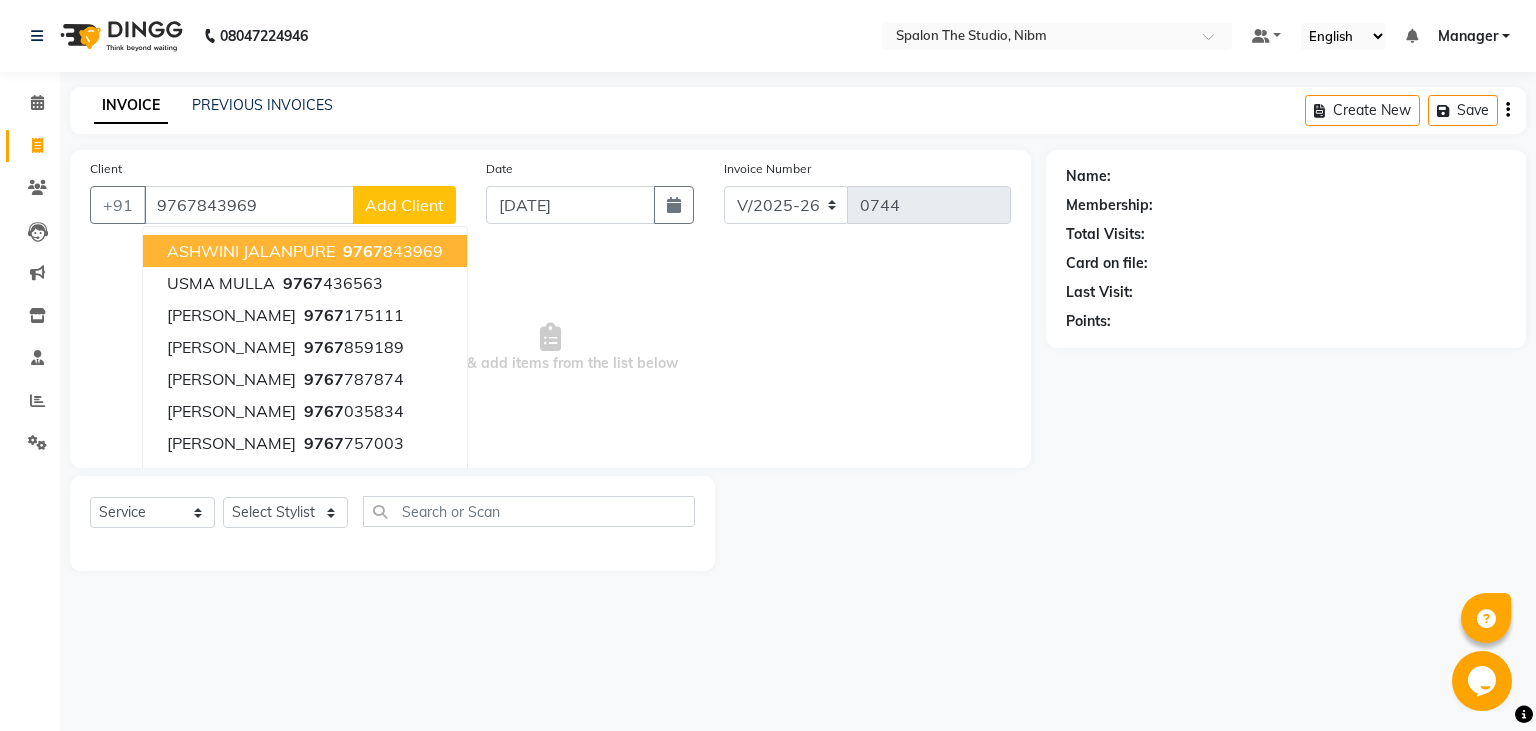 type on "9767843969" 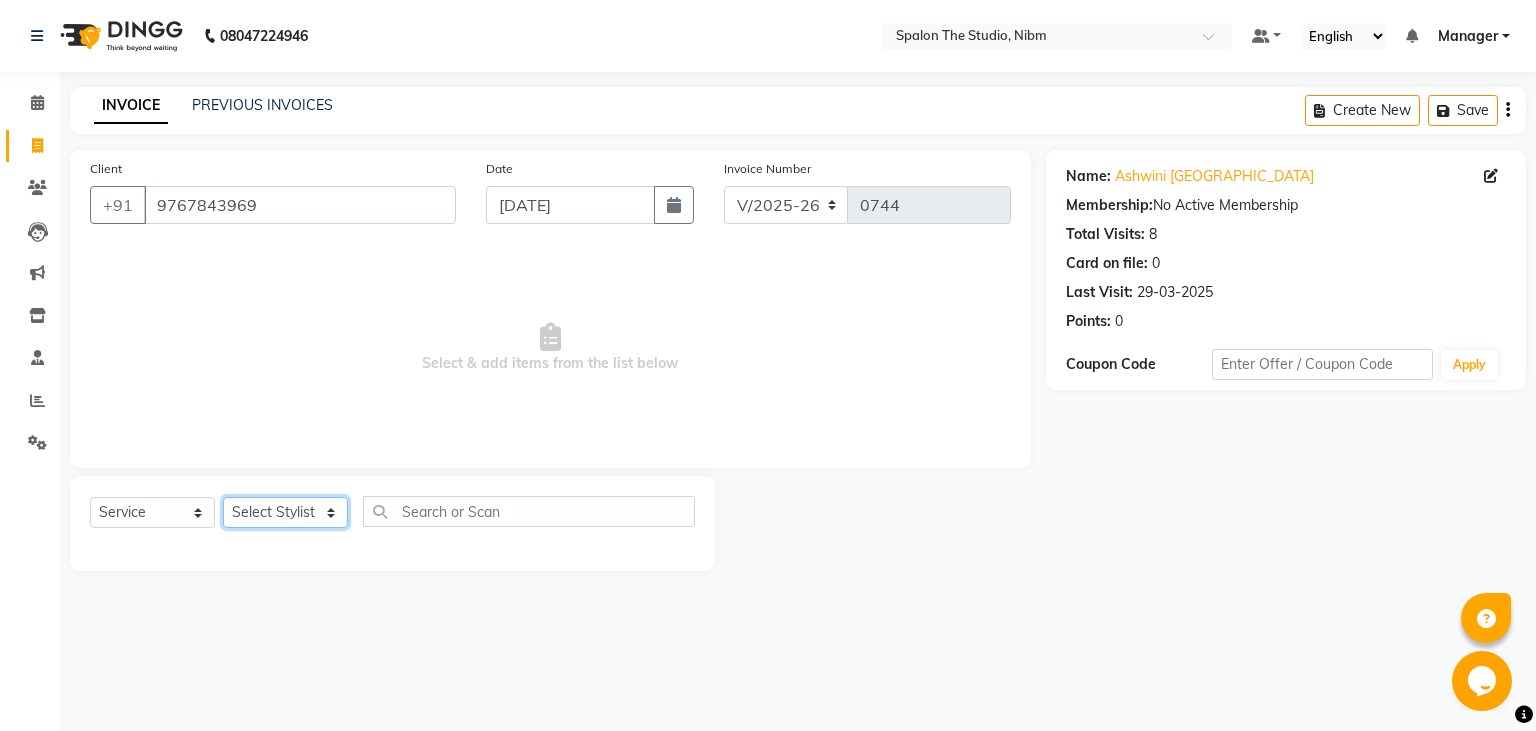 click on "Select Stylist AAYAT ARMAN [PERSON_NAME] [PERSON_NAME] [PERSON_NAME] Manager [PERSON_NAME] [PERSON_NAME] SUMIT [PERSON_NAME]" 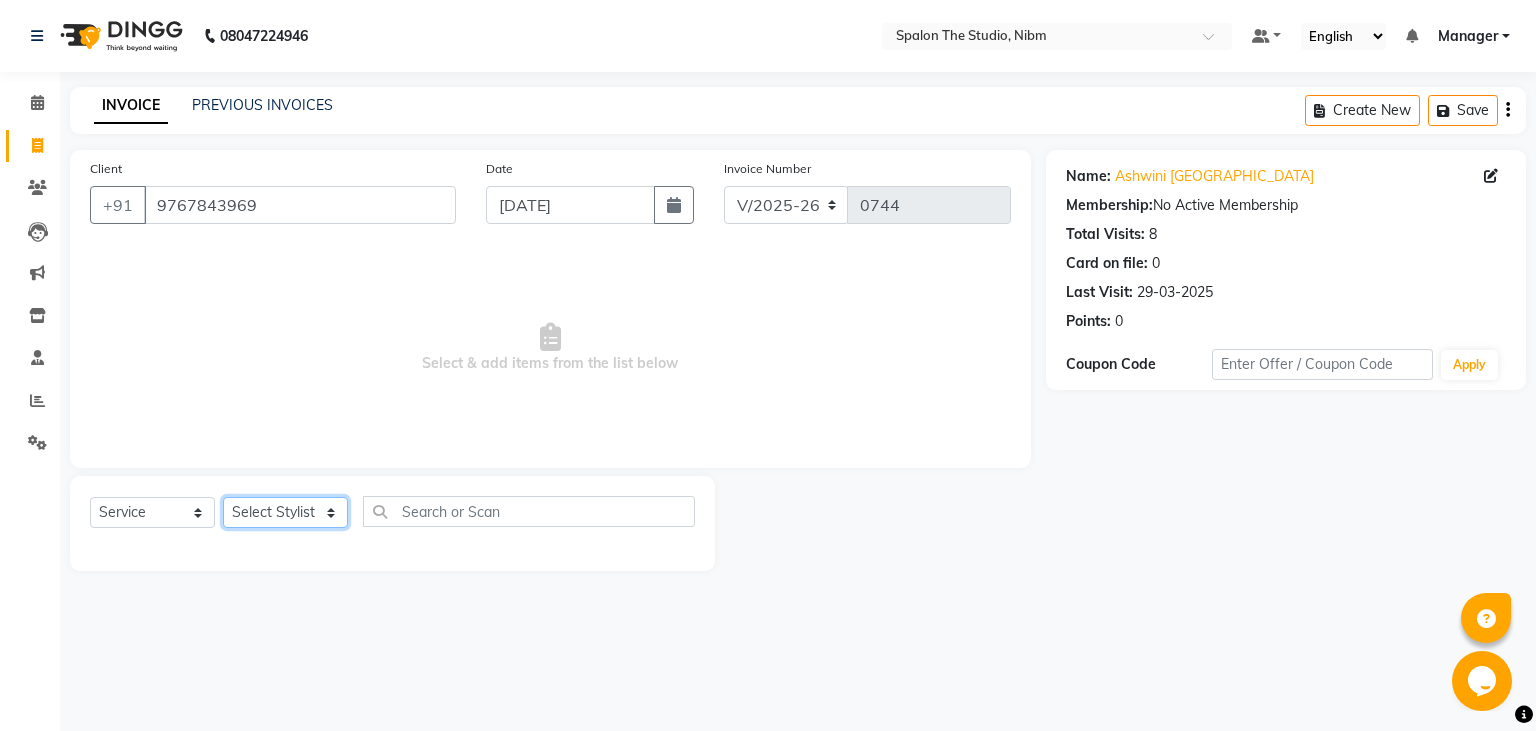 select on "62109" 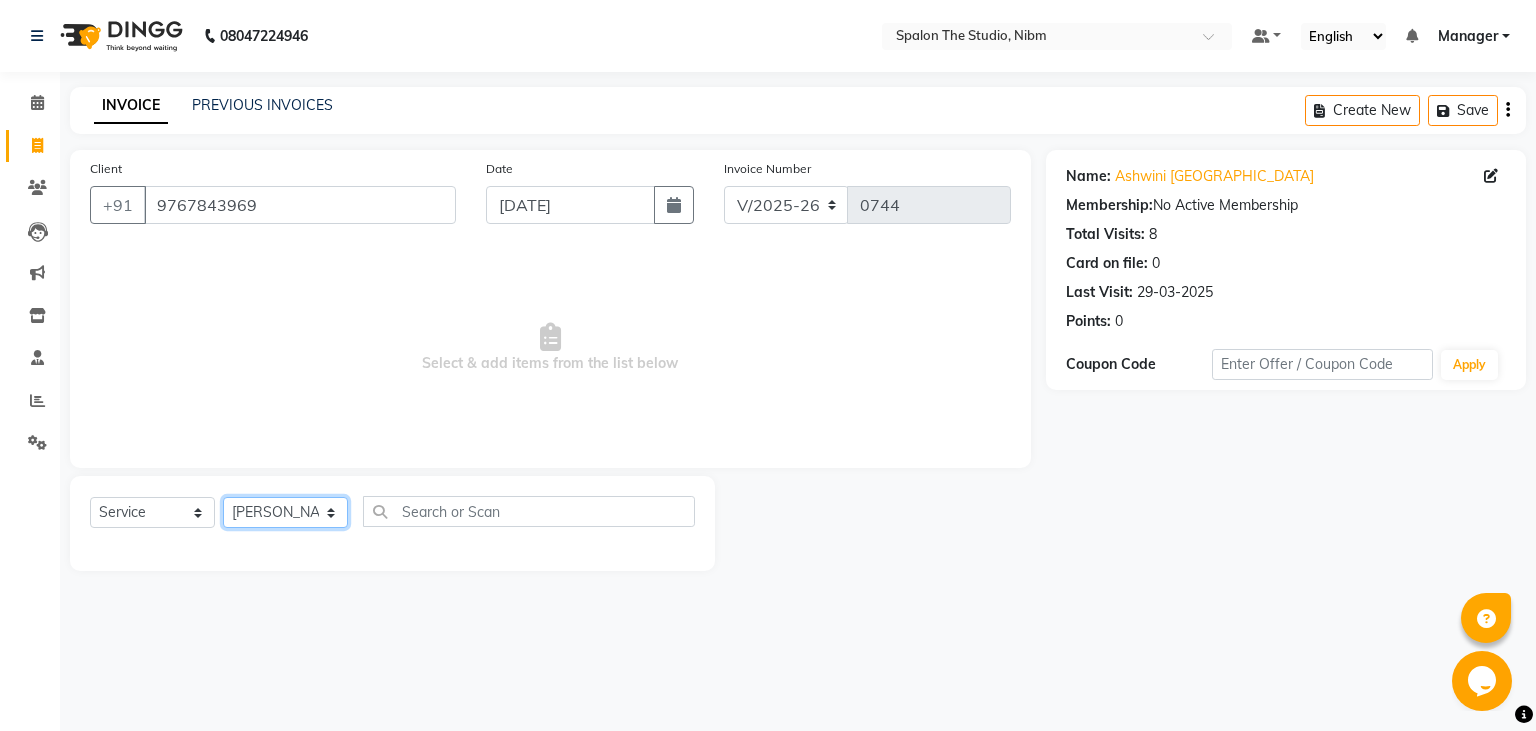 click on "[PERSON_NAME]" 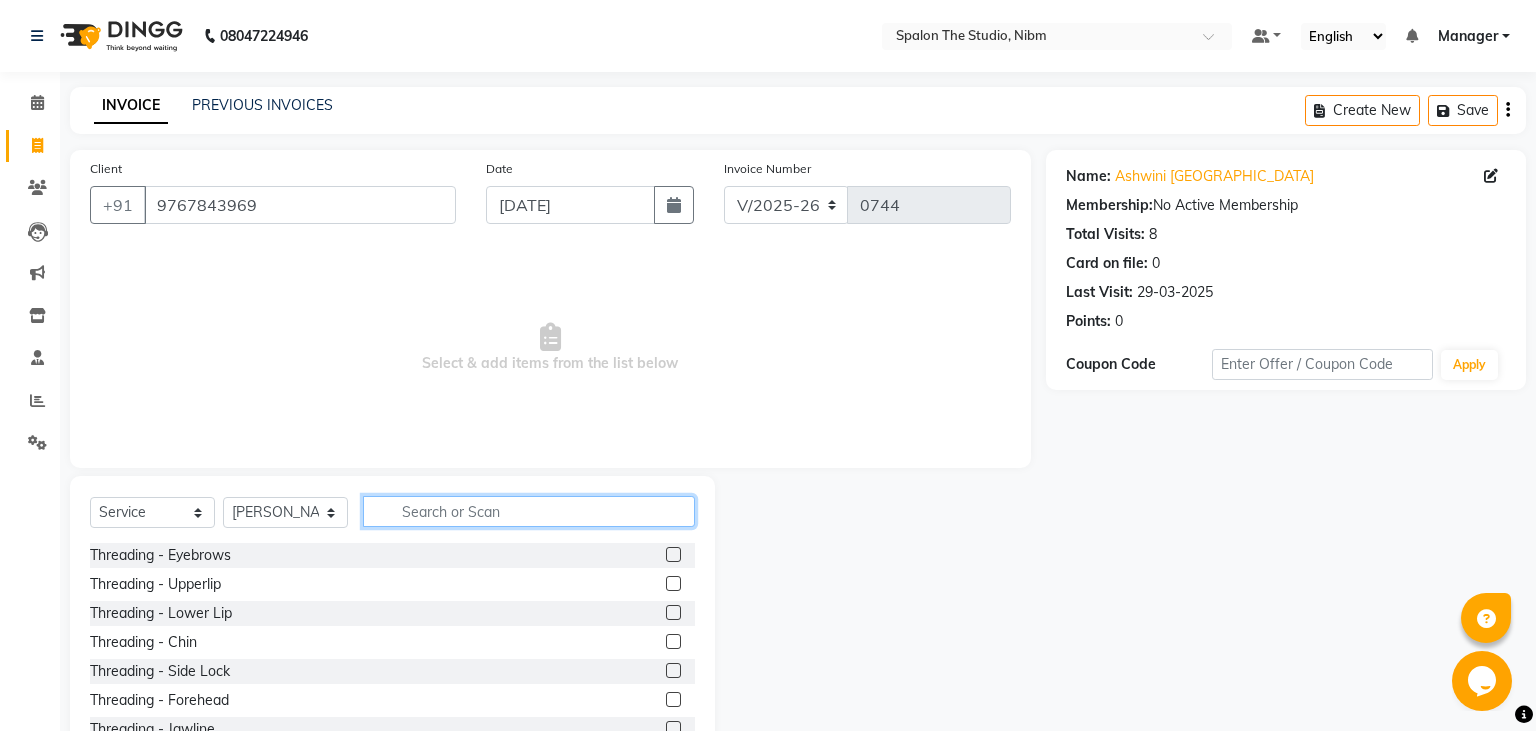 click 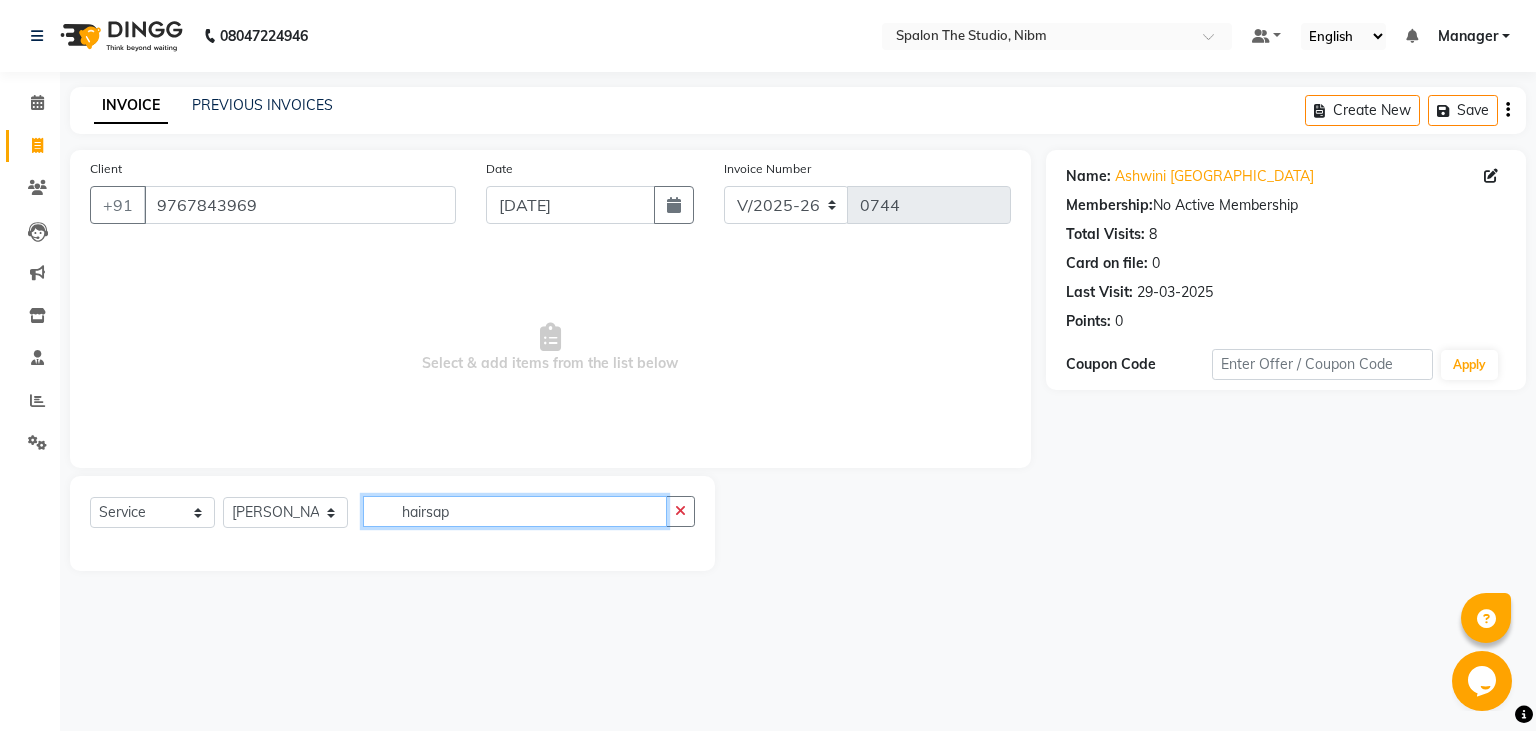 click on "hairsap" 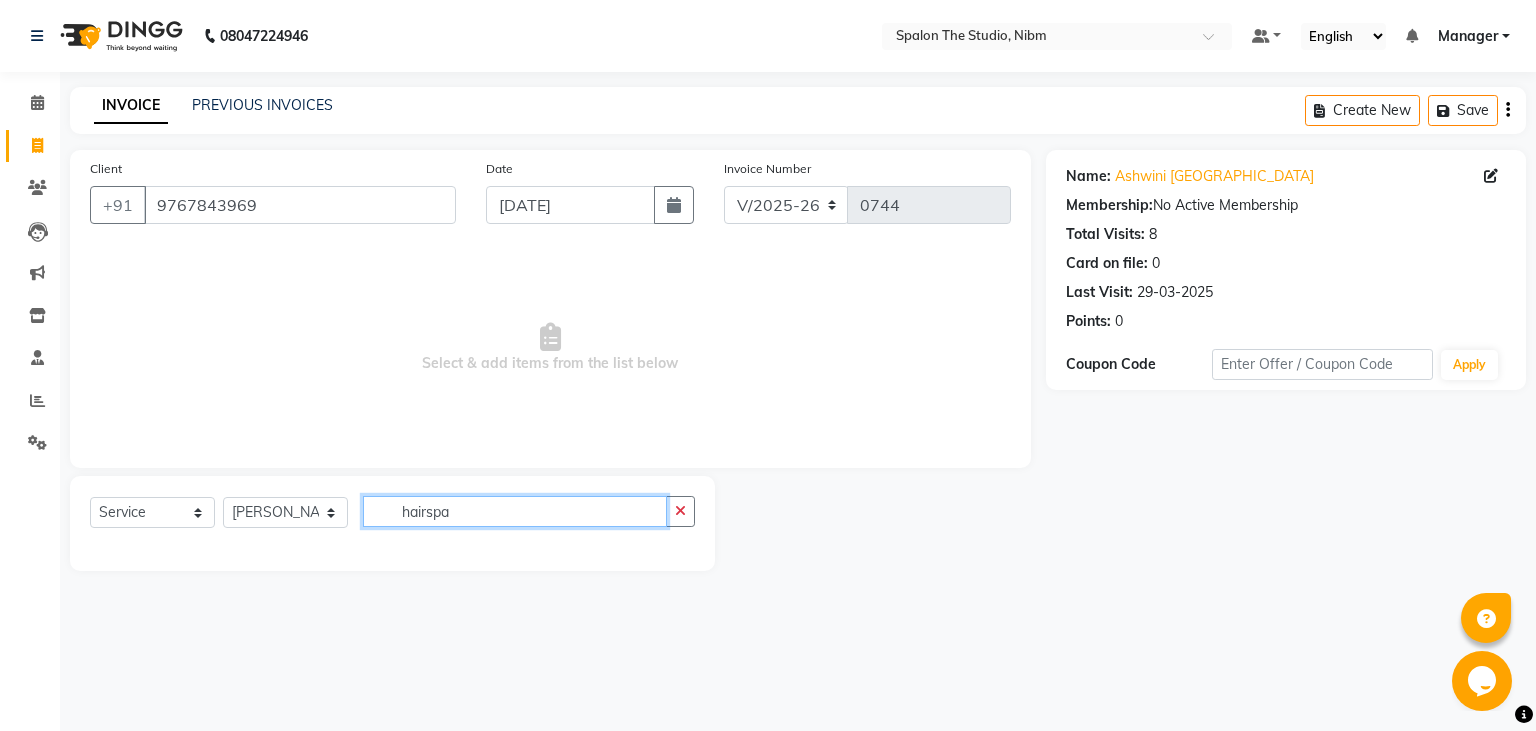click on "hairspa" 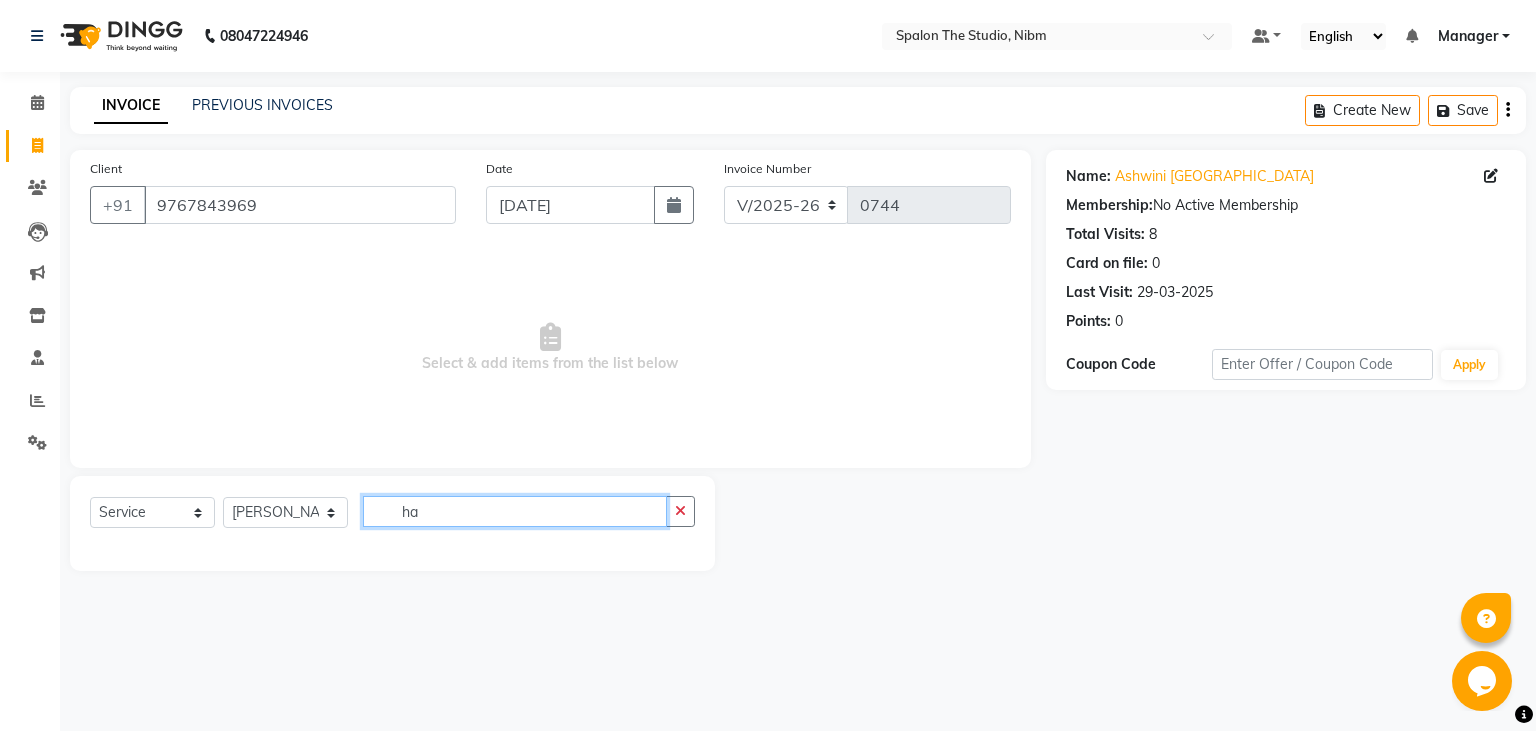 type on "h" 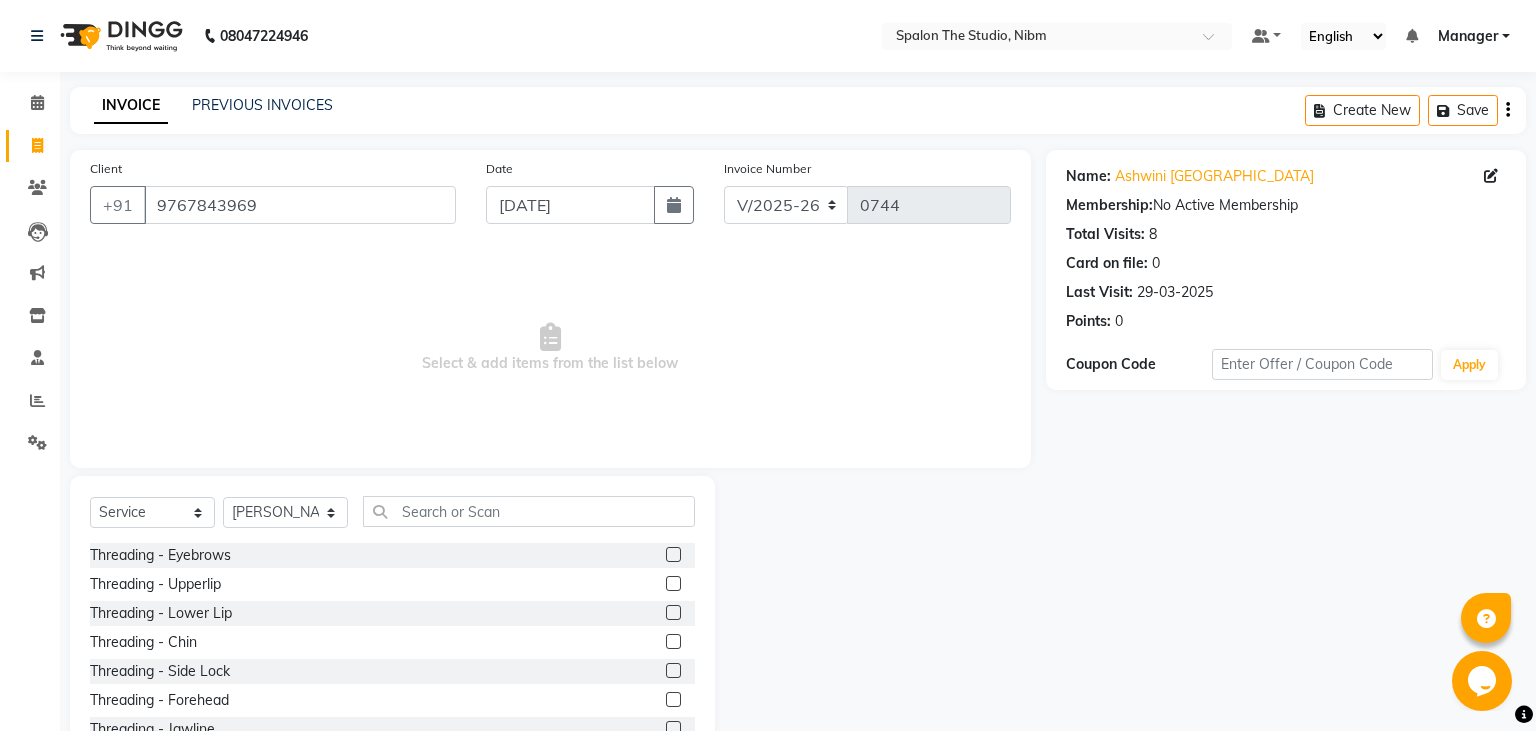 click on "Select  Service  Product  Membership  Package Voucher Prepaid Gift Card  Select Stylist AAYAT ARMAN [PERSON_NAME] [PERSON_NAME] [PERSON_NAME] Manager [PERSON_NAME] SANDHYA SAURABH SUMIT [PERSON_NAME] Threading  -  Eyebrows  Threading  -  Upperlip  Threading  -  Lower Lip  Threading  -  Chin  Threading  -  Side Lock  Threading - Forehead  Threading - Jawline  [PERSON_NAME]  COLOUR EXTRA USED  FULL THREADING  FULL WAXING  Peel Off Waxing  -  Eyebrow  Peel Off Waxing  -  Upperlip/Lowerlip  Peel Off Waxing  -  Forehead  Peel Off Waxing  -  Chin  Peel Off Waxing  -  Sidelock  Peel Off Waxing  -  Face  Peel Off Waxing  -  Underarm  Peel Off Waxing - Jawline  Manicure - basic  Manicure - Chocolate  Manicure - Aroma  Manicure - Spa  Pedicure - basic  Pedicure - Chocolate  Pedicure - Aroma  Pedicure - Spa  Cleanup - Herbal CleanUp  Cleanup - Aroma cleanUp  Cleanup - Premium Clean Up  Cleanup - [MEDICAL_DATA] Layer Clean Up  Cleanup - Brightening Peel Off Mask  Cleanup - Smoothing Top-up Mask  Cleanup - Fruit Clean up  Facial- Vegan" 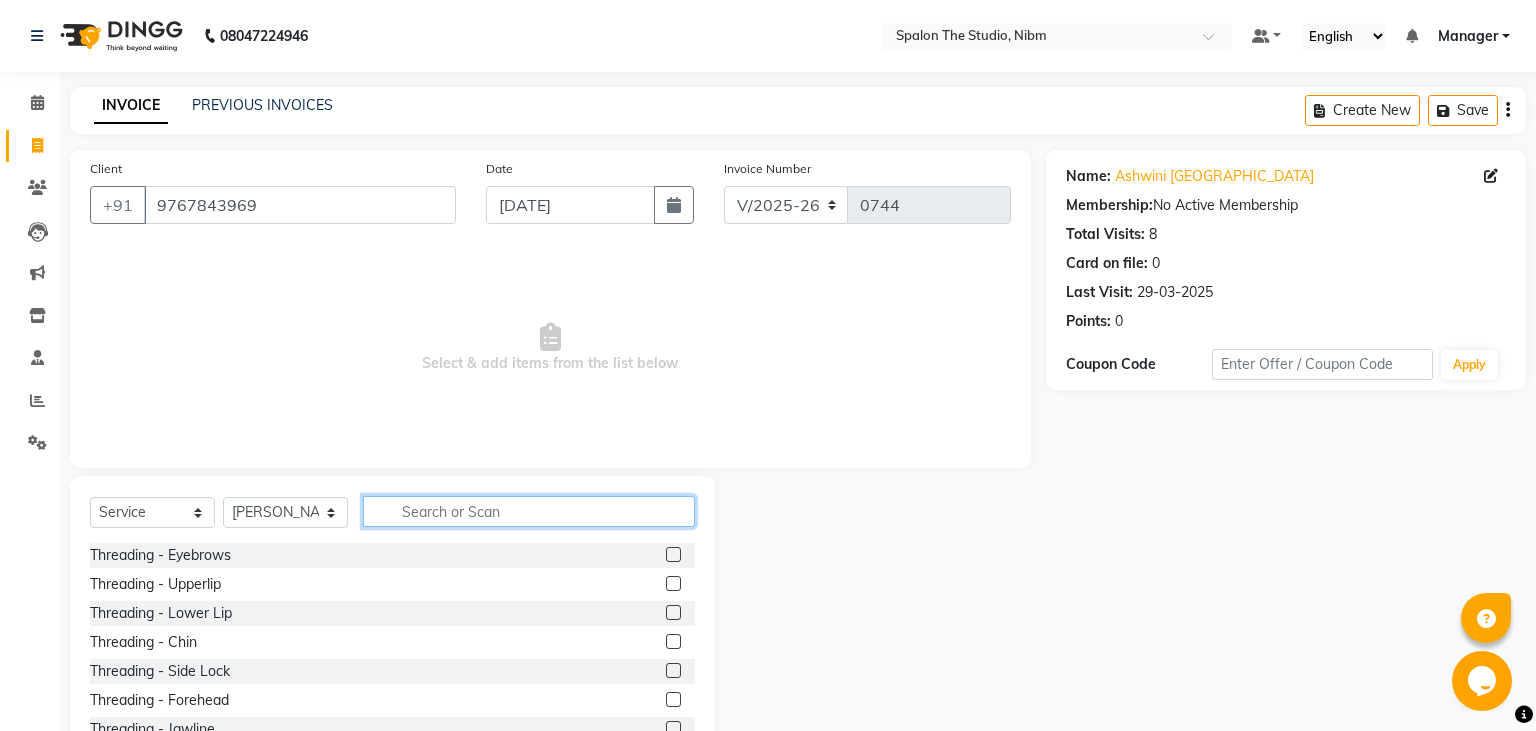 click 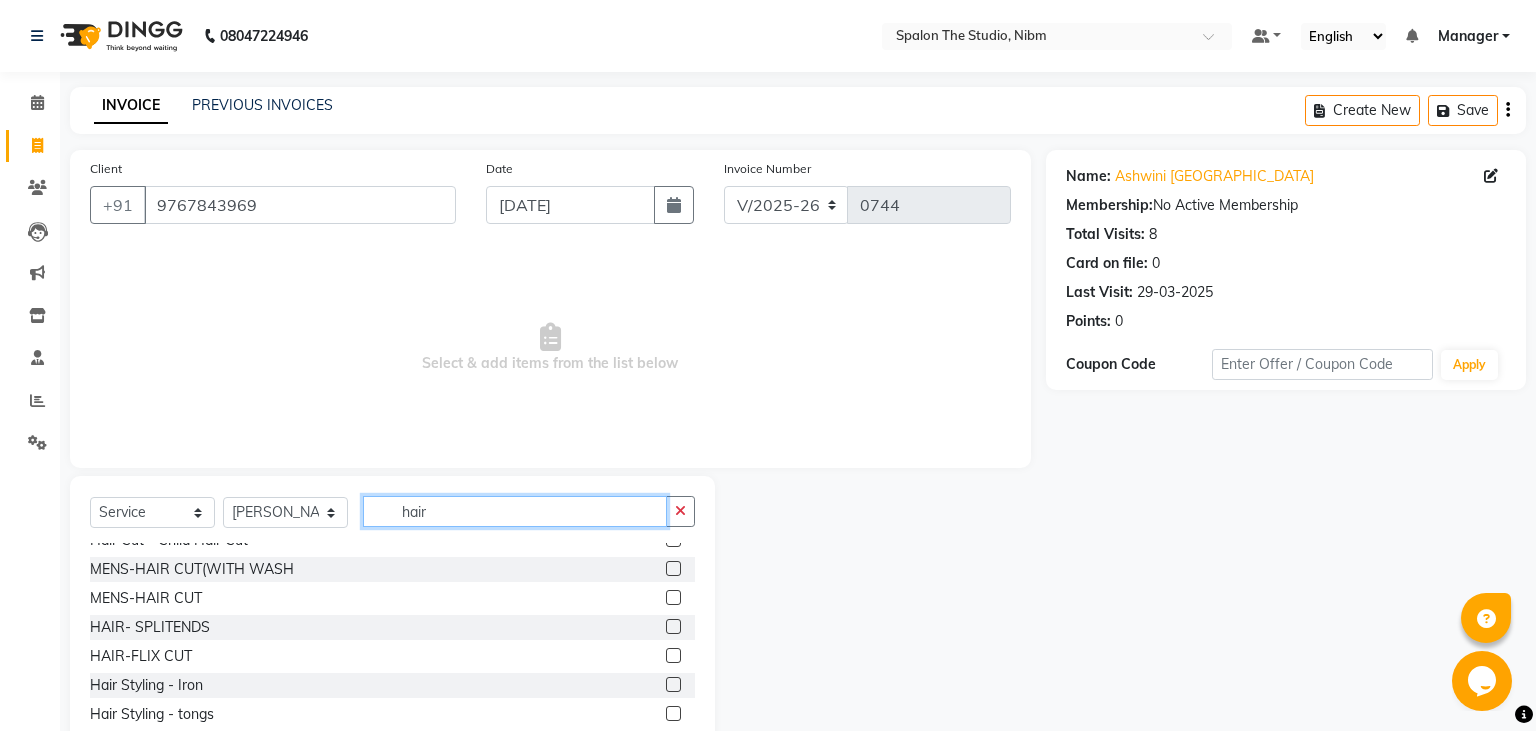 scroll, scrollTop: 180, scrollLeft: 0, axis: vertical 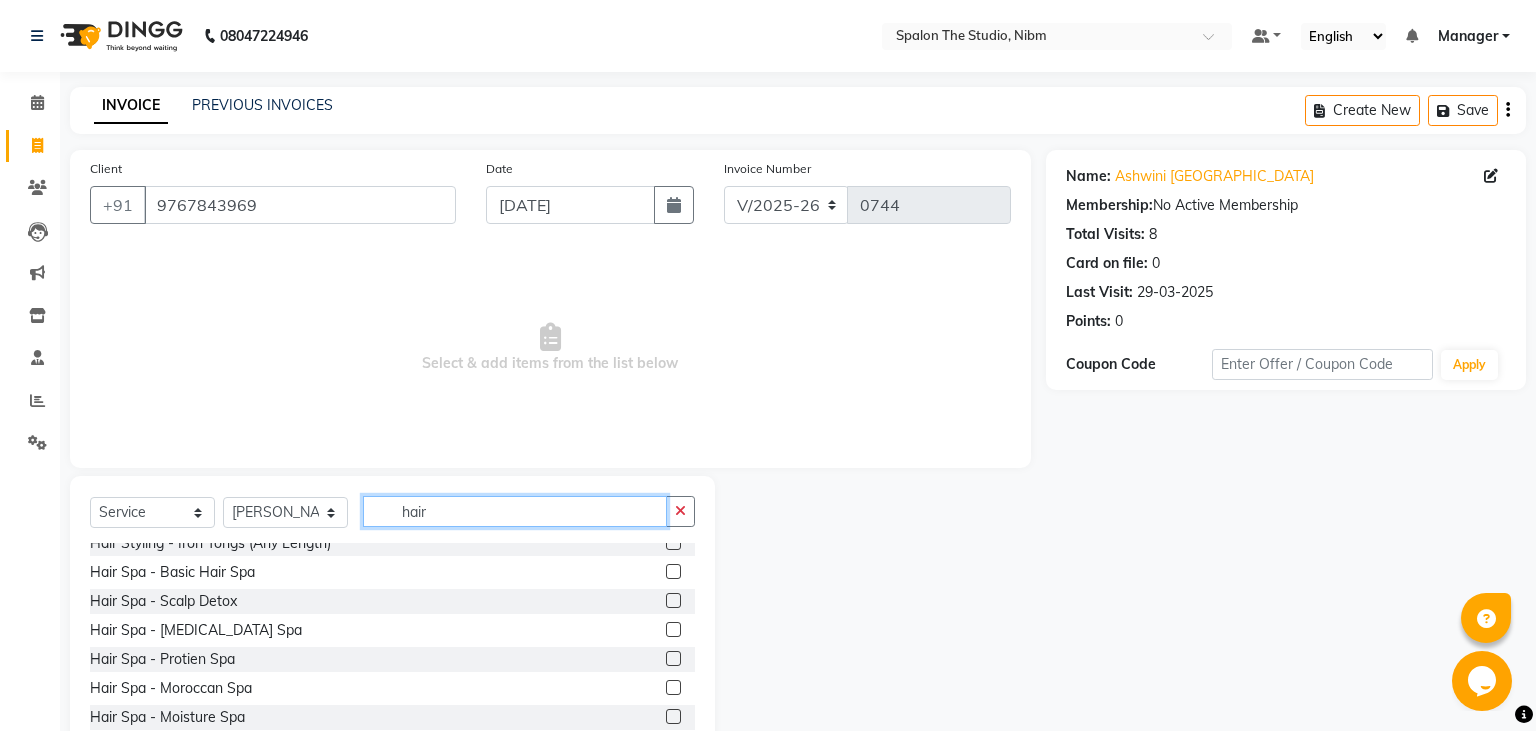 type on "hair" 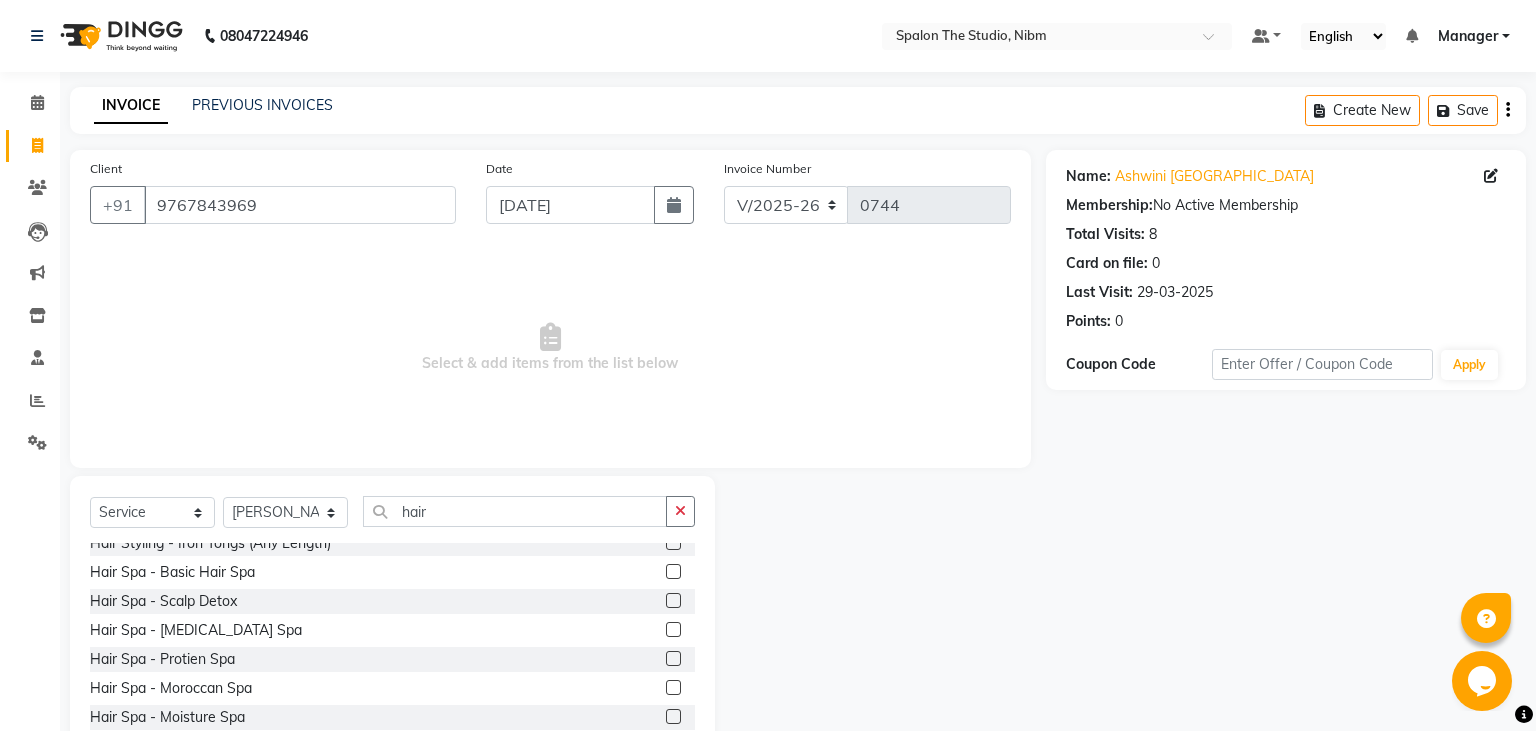 click 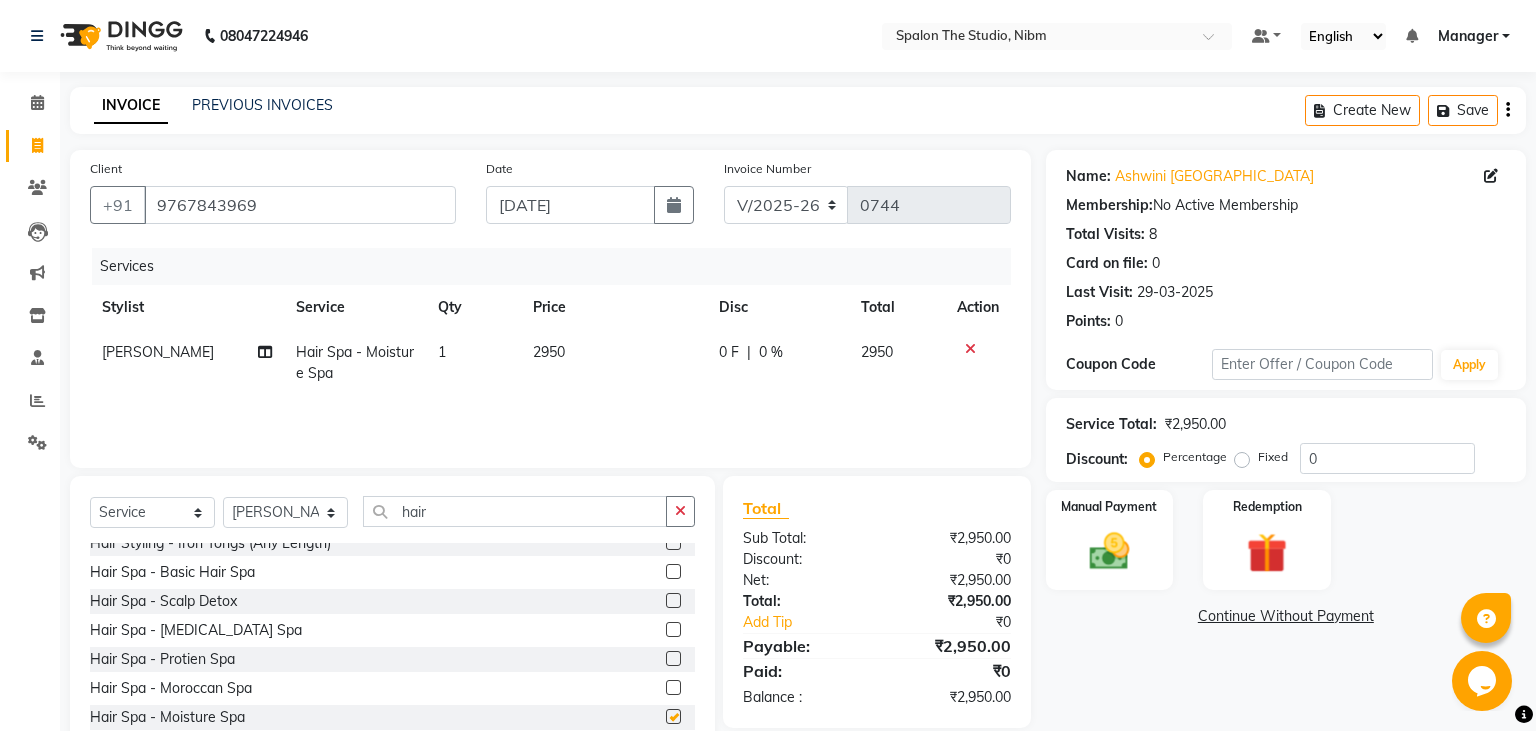 checkbox on "false" 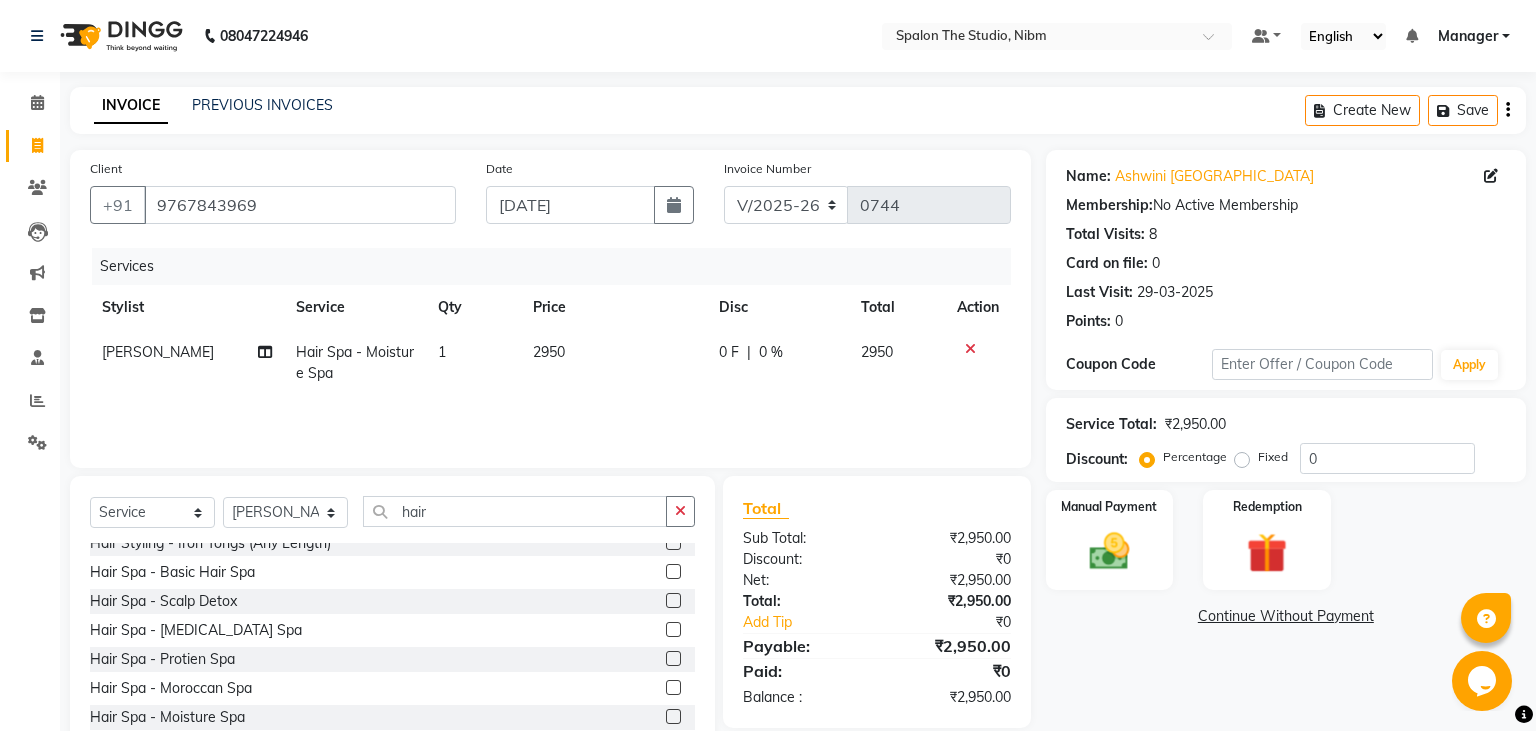 click on "2950" 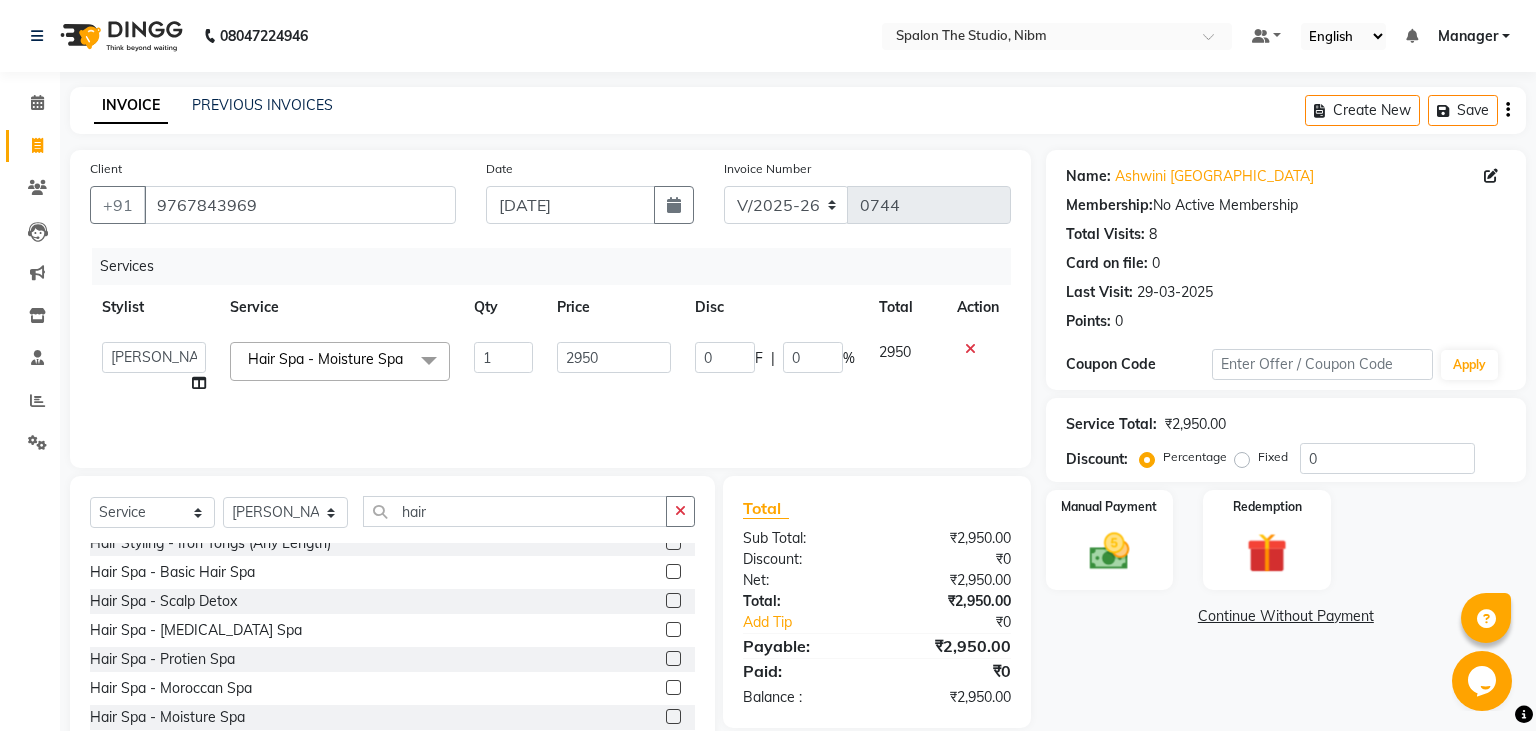 click on "2950" 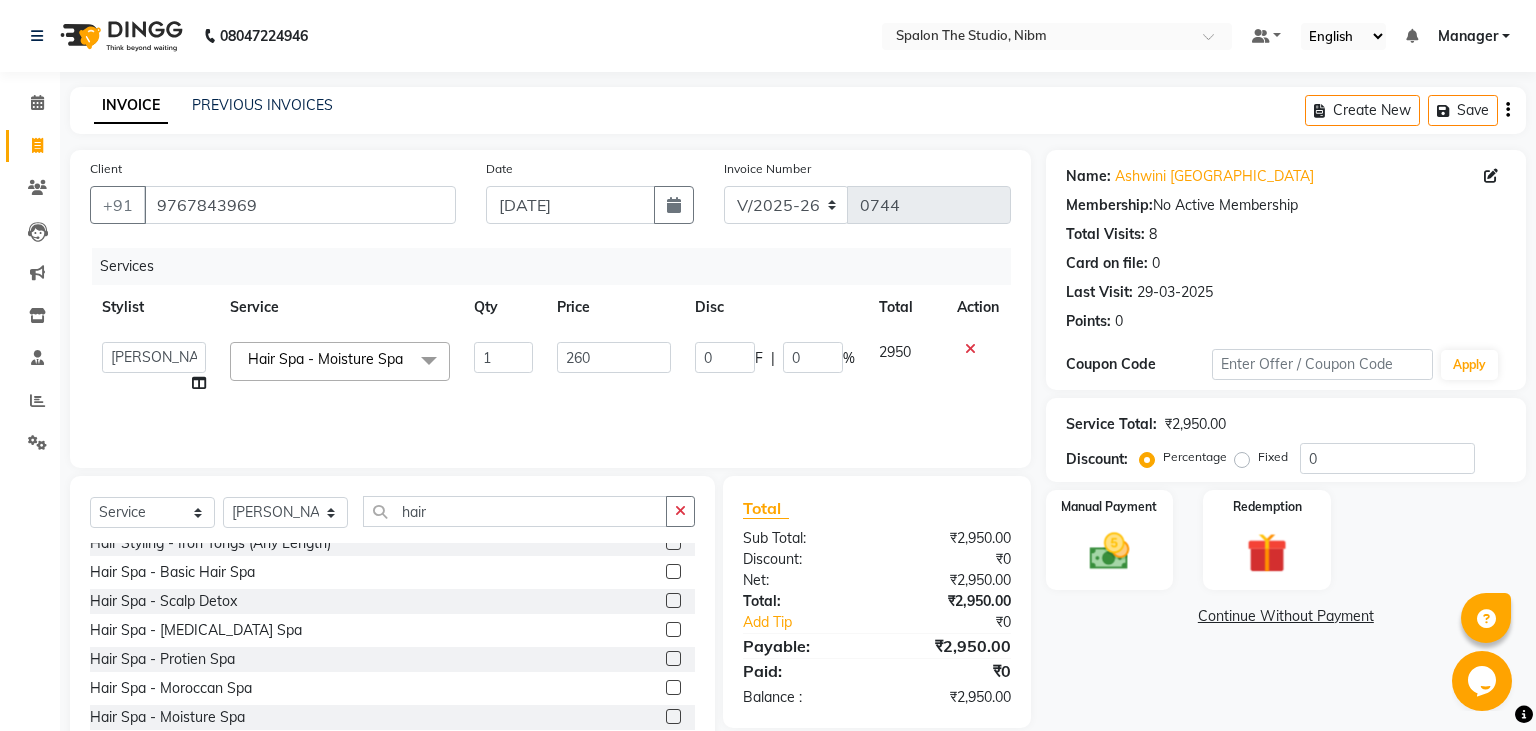 type on "2600" 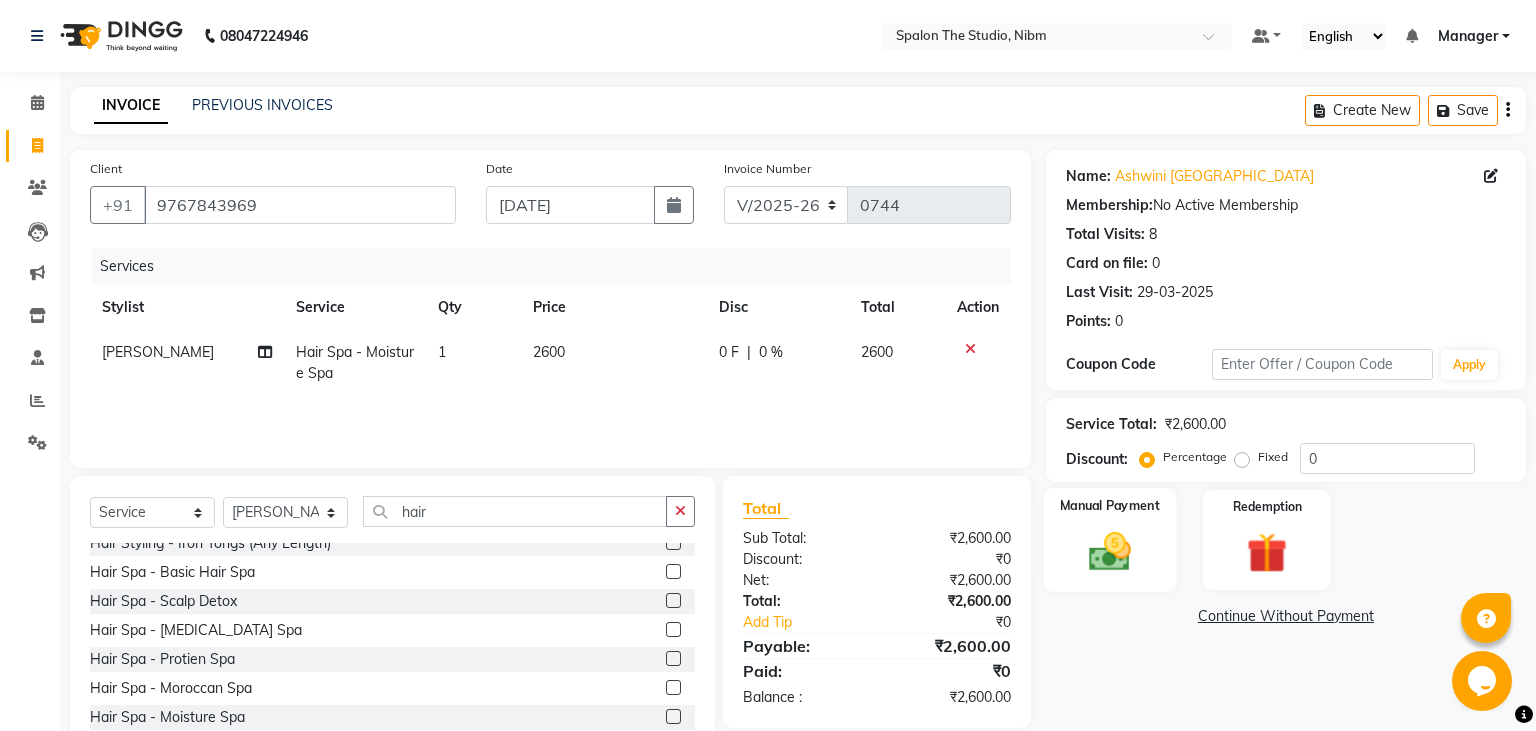click 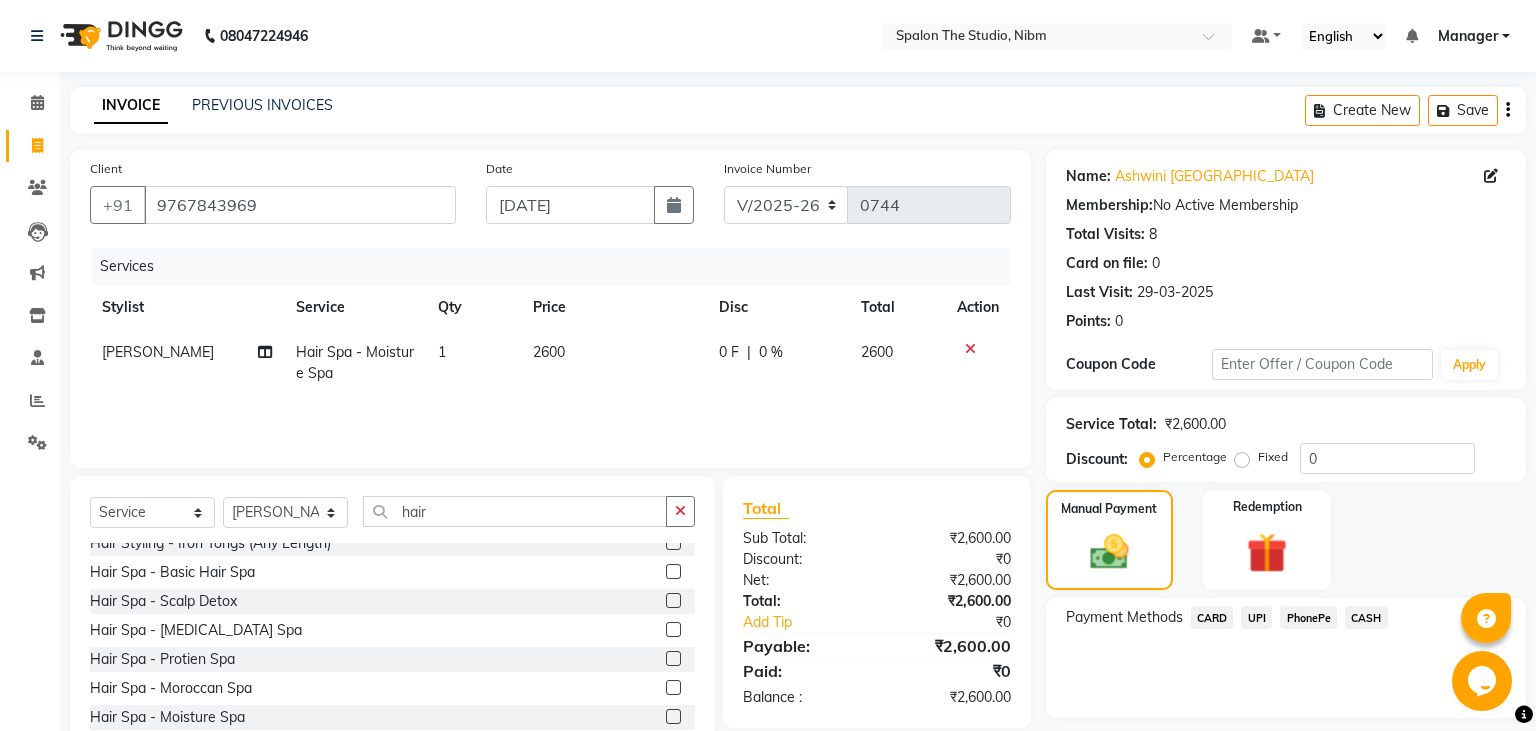 click on "CARD" 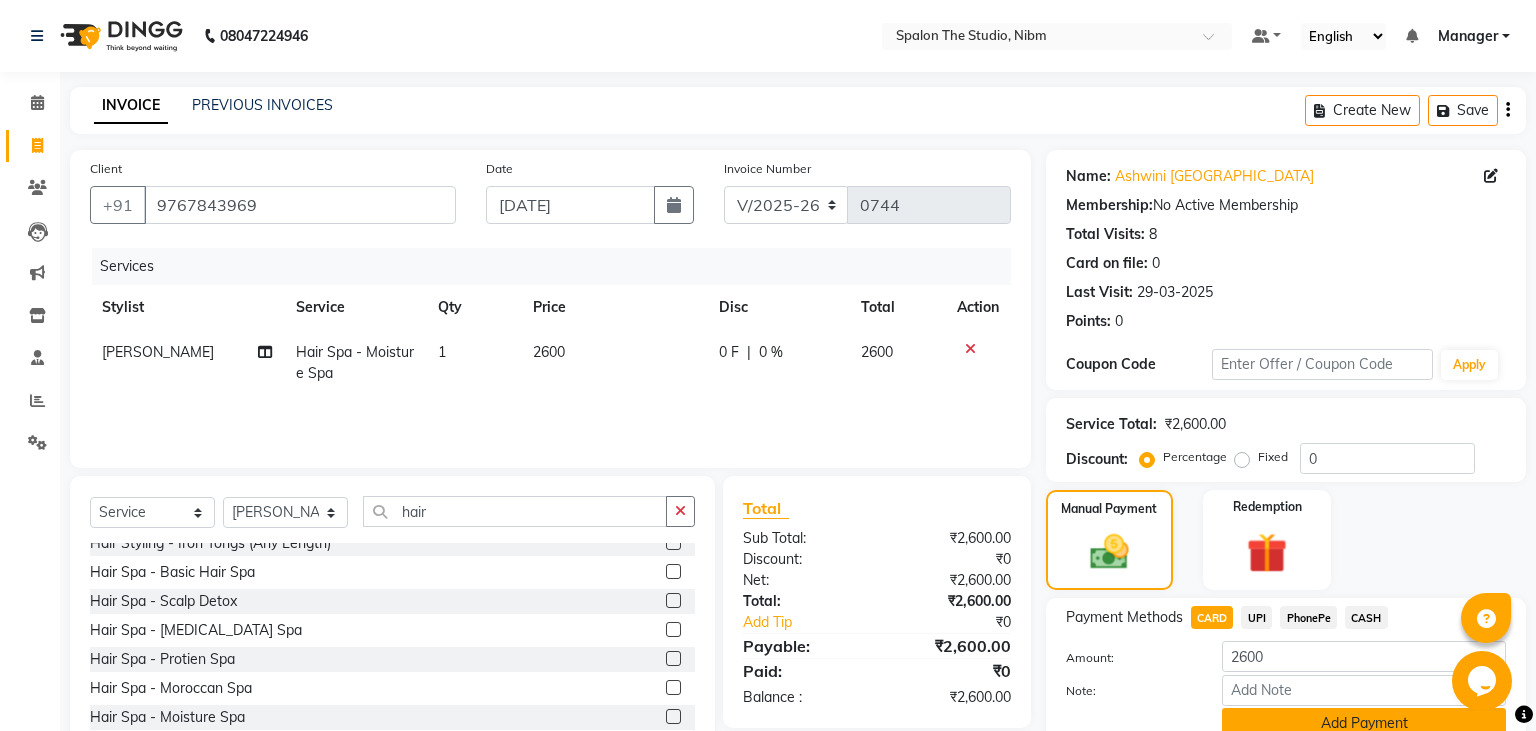 click on "Add Payment" 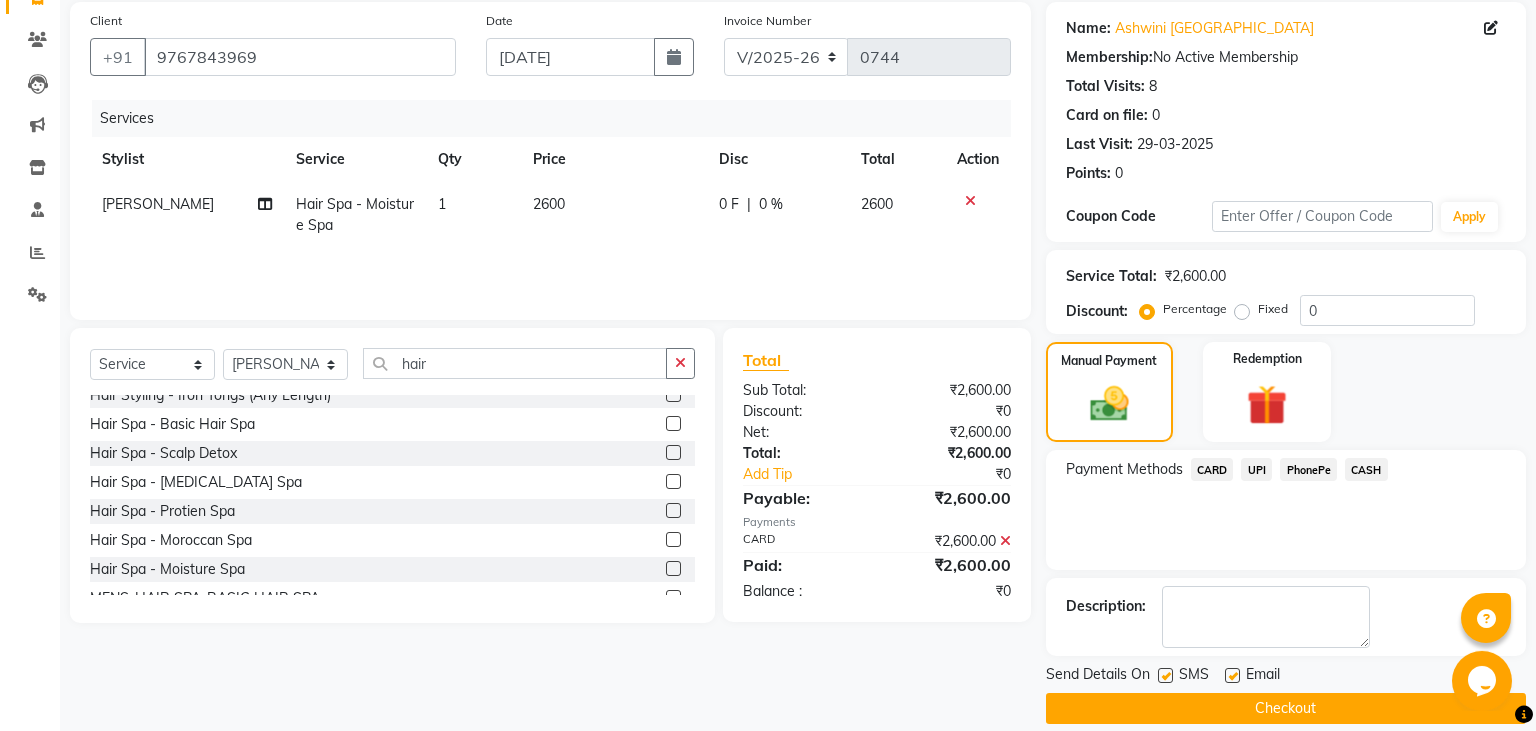 scroll, scrollTop: 169, scrollLeft: 0, axis: vertical 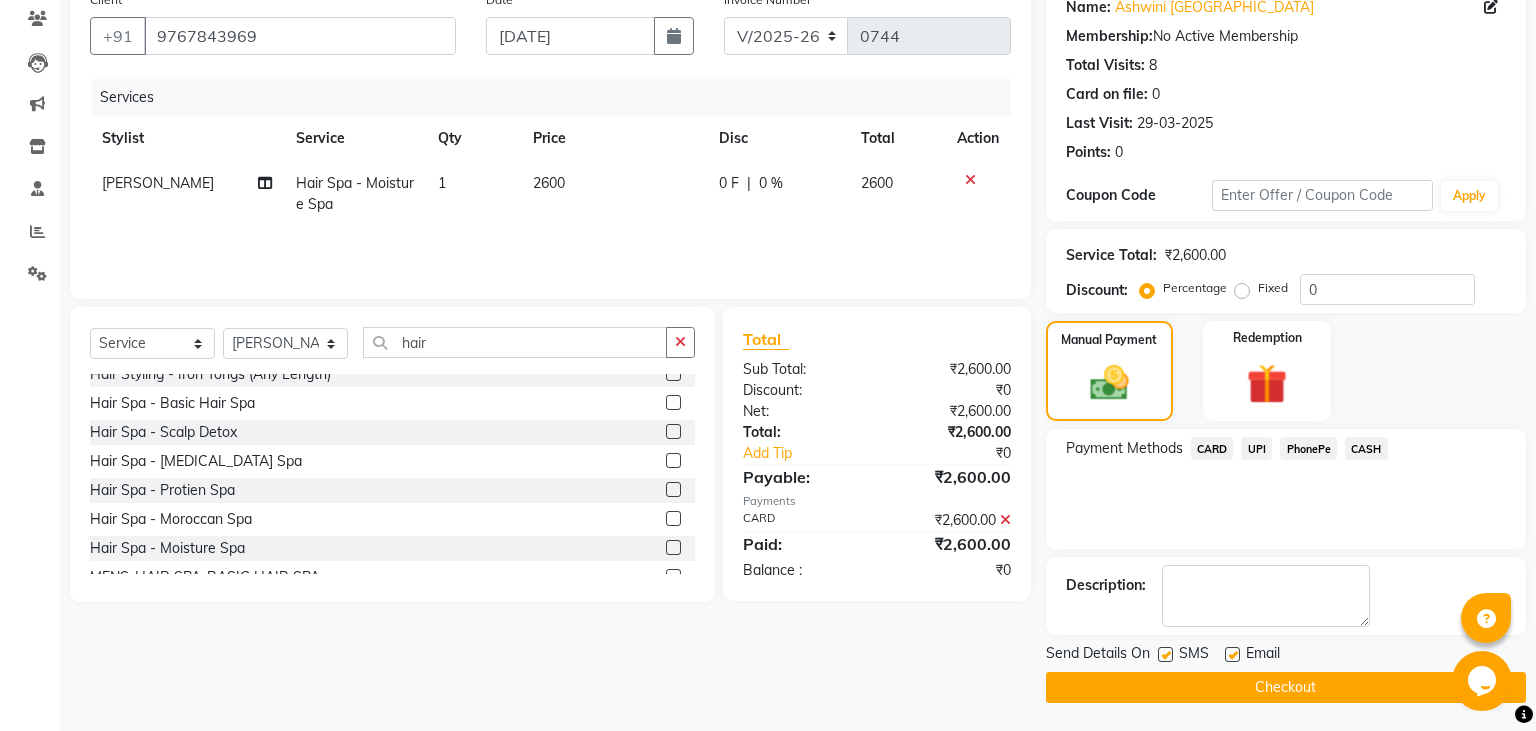 click on "Checkout" 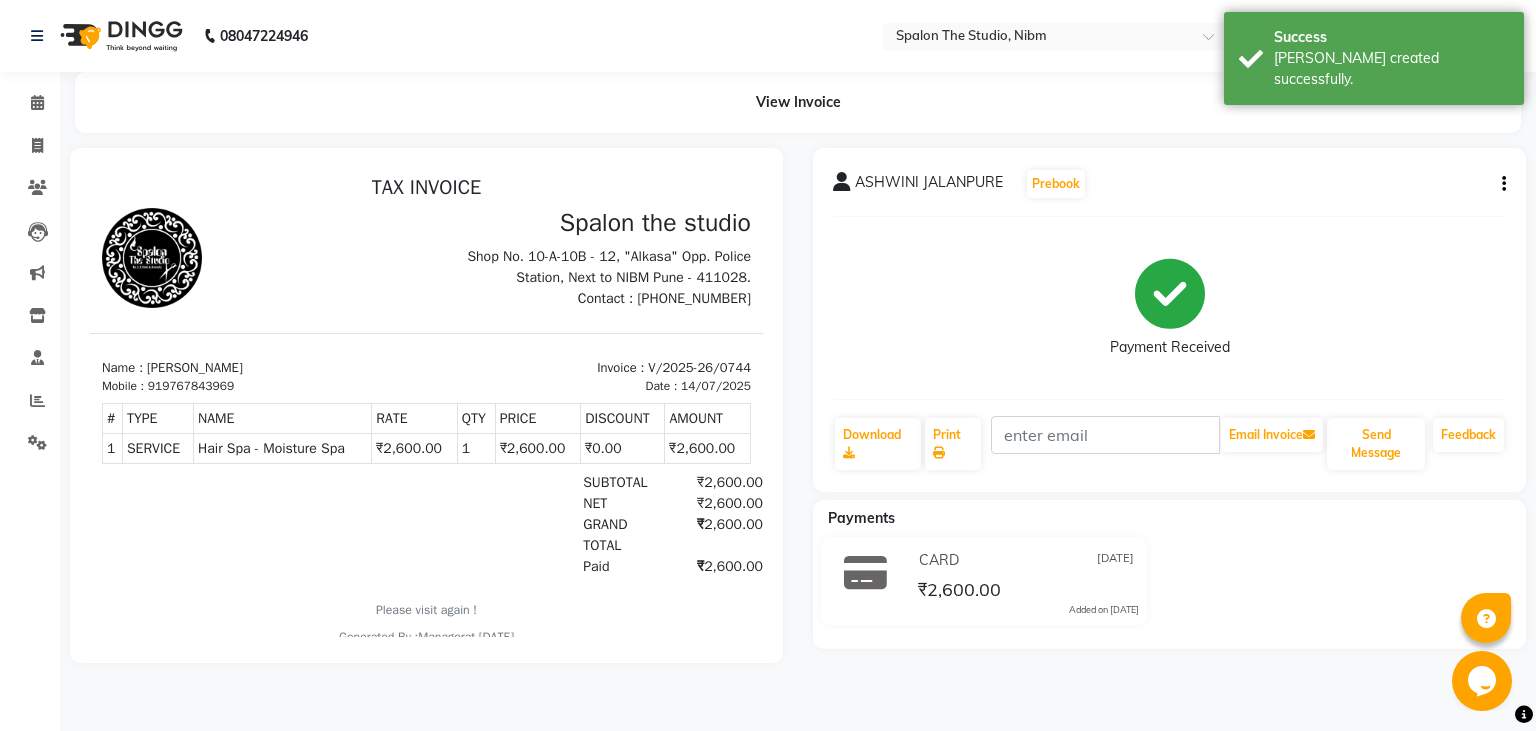 scroll, scrollTop: 0, scrollLeft: 0, axis: both 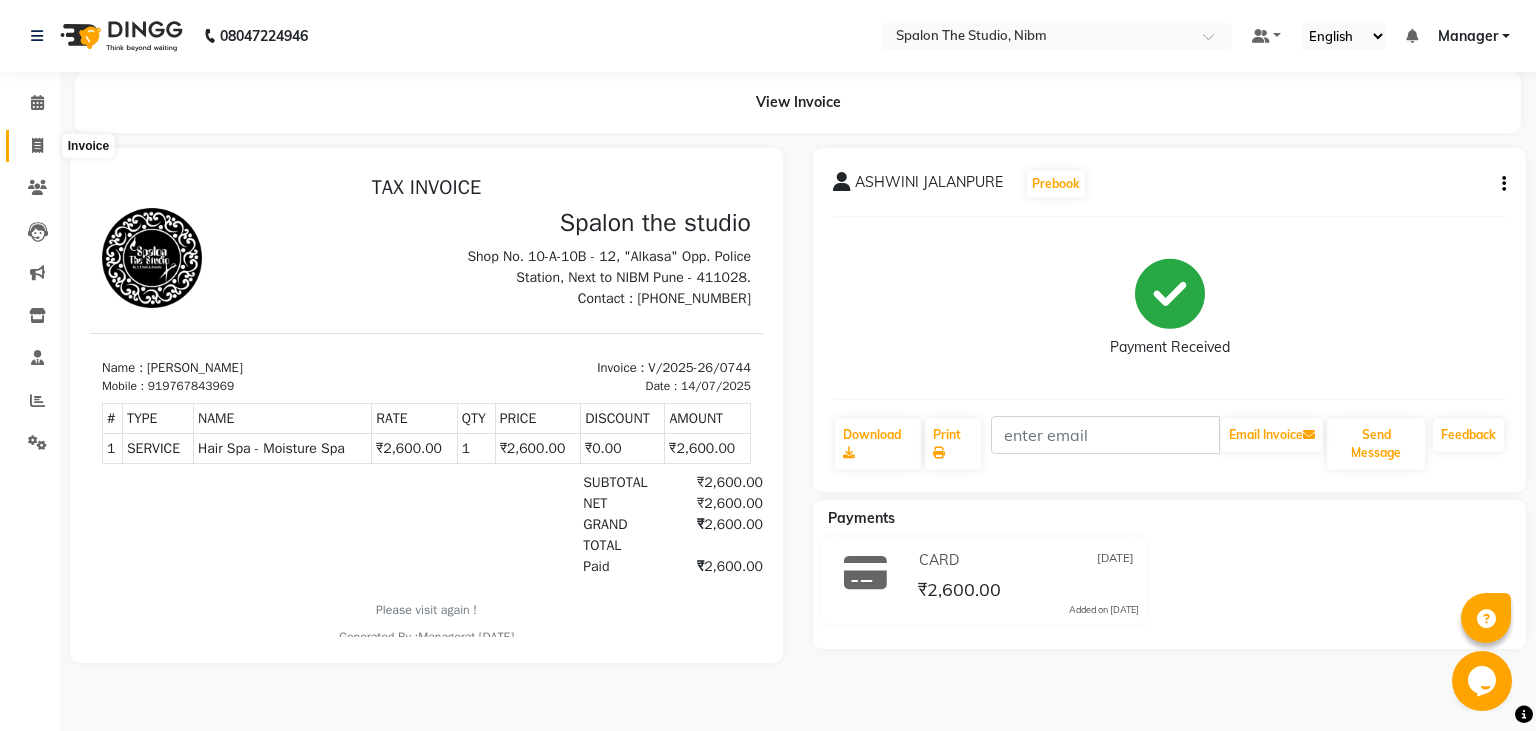 click 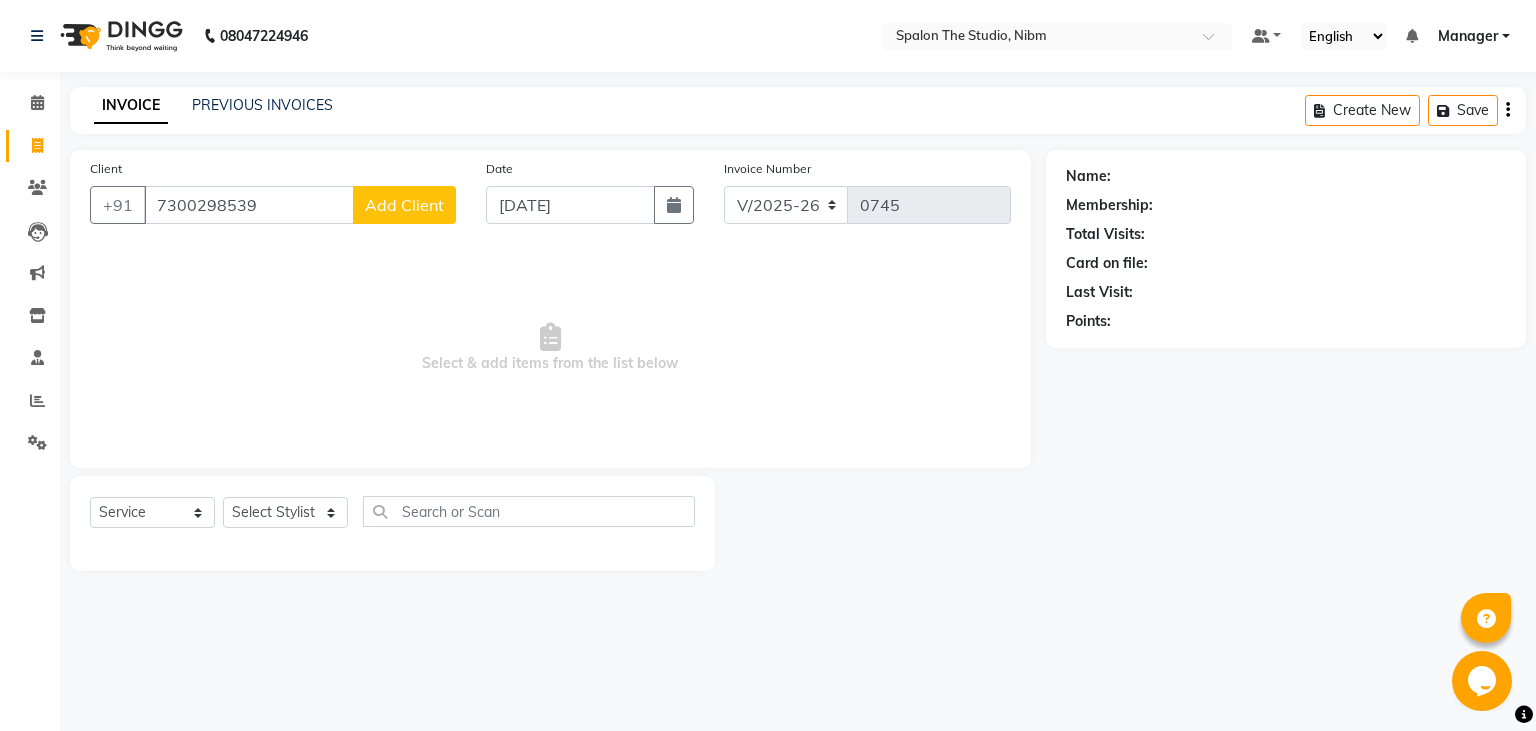 type on "7300298539" 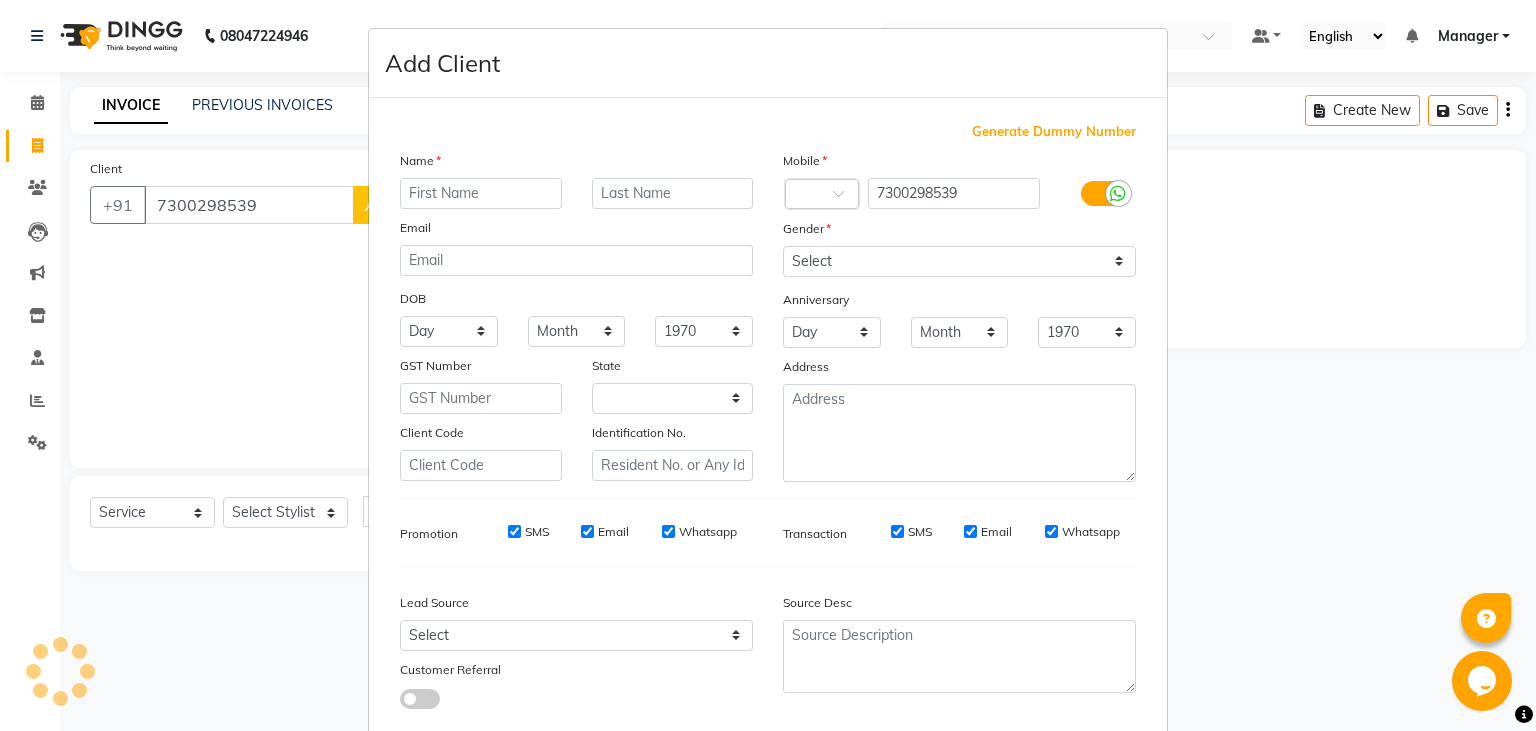 select on "22" 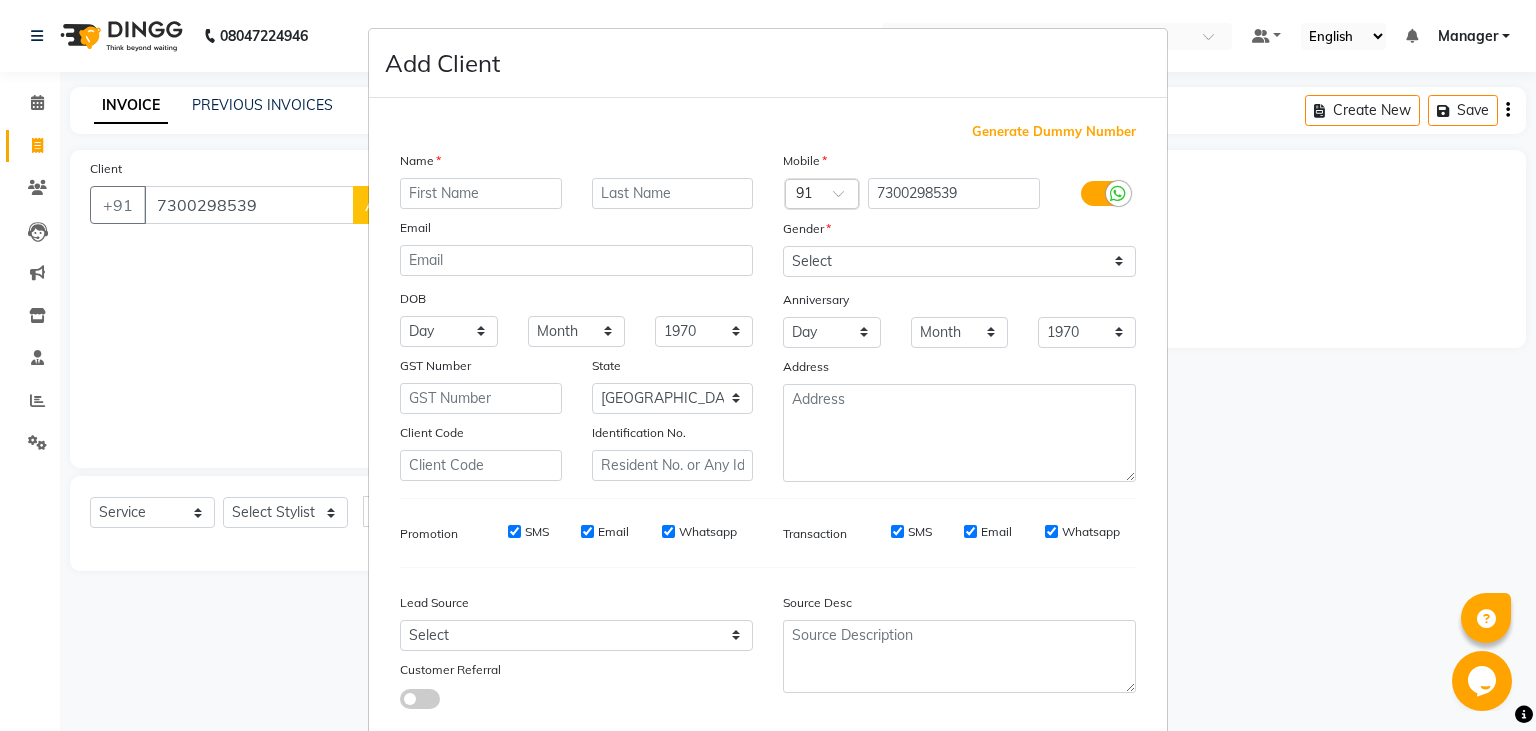 type on "n" 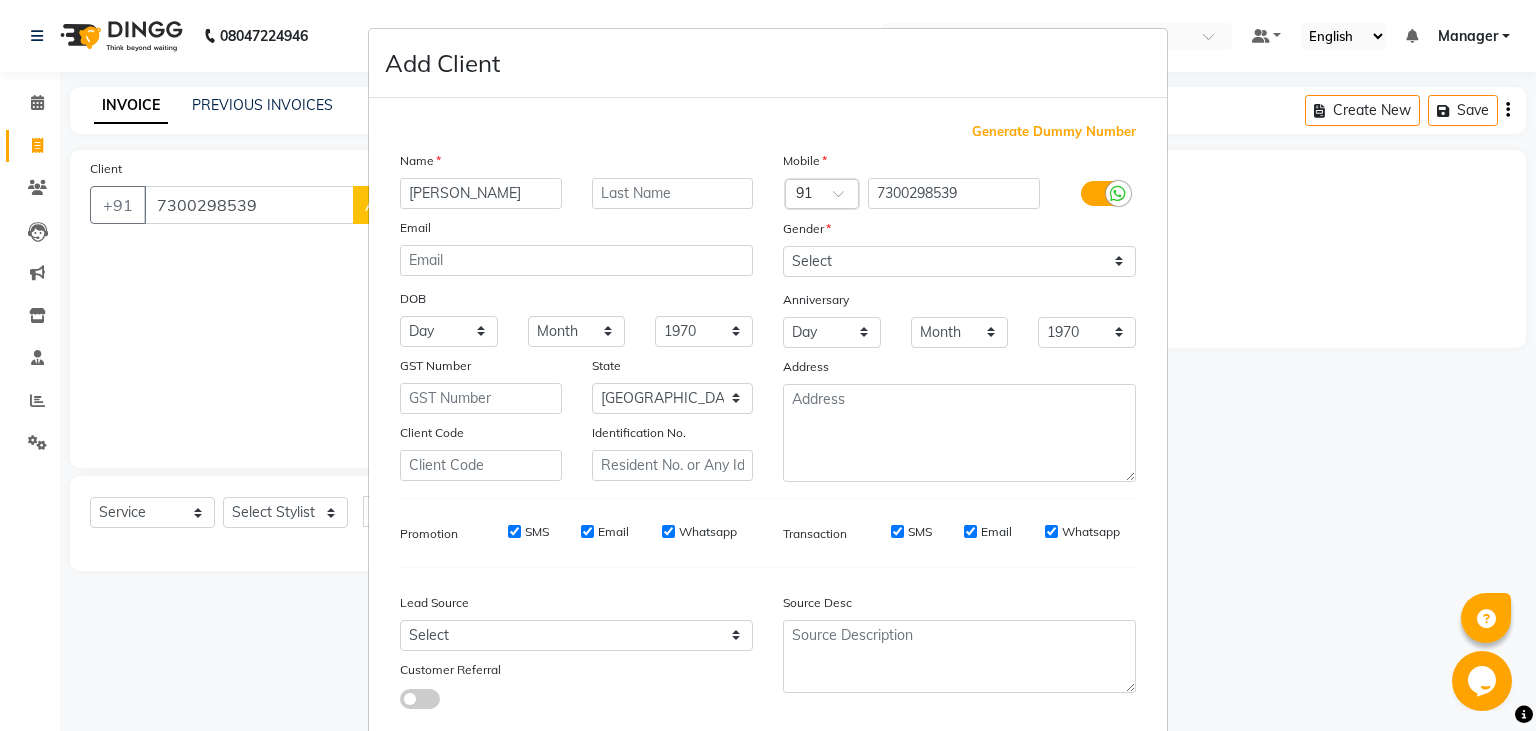 type on "[PERSON_NAME]" 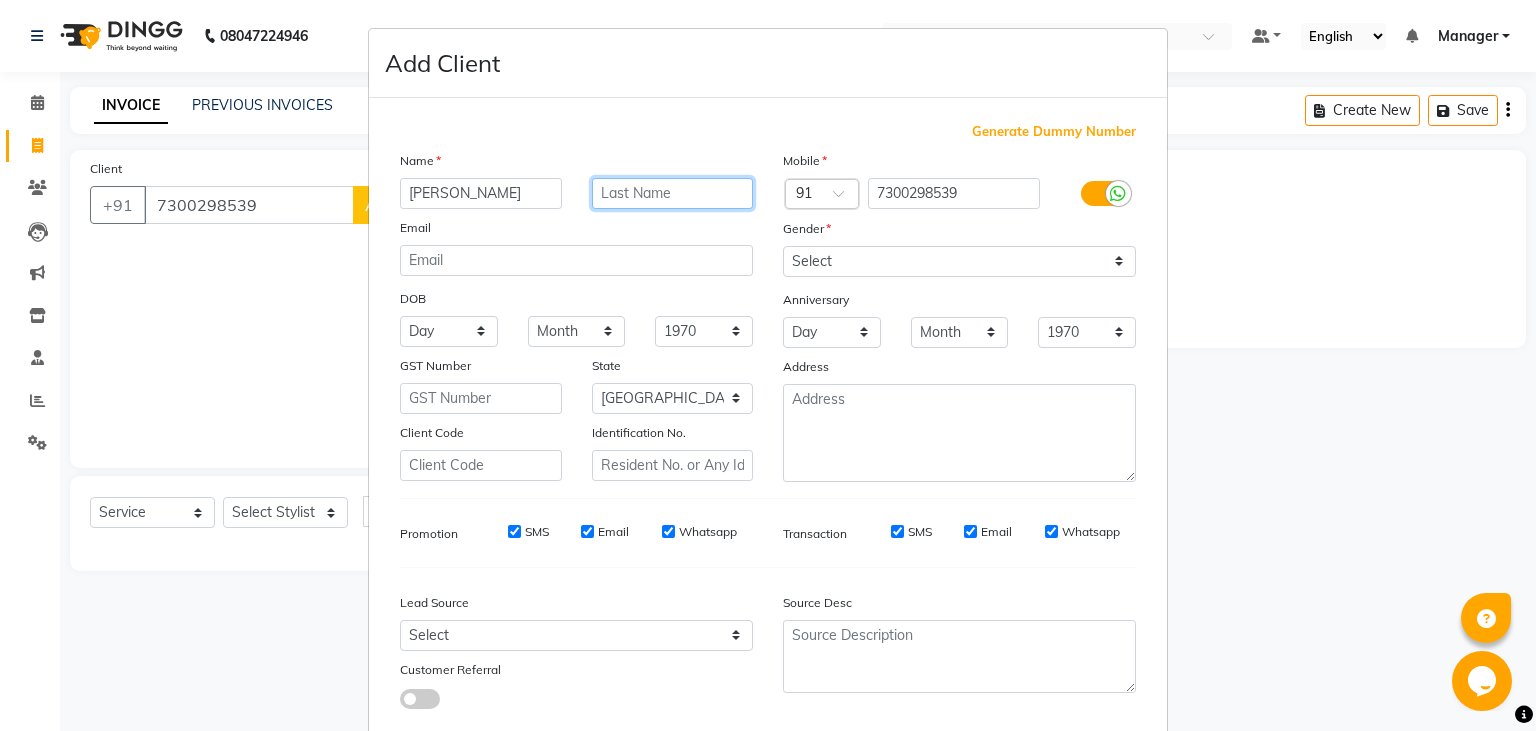 click at bounding box center [673, 193] 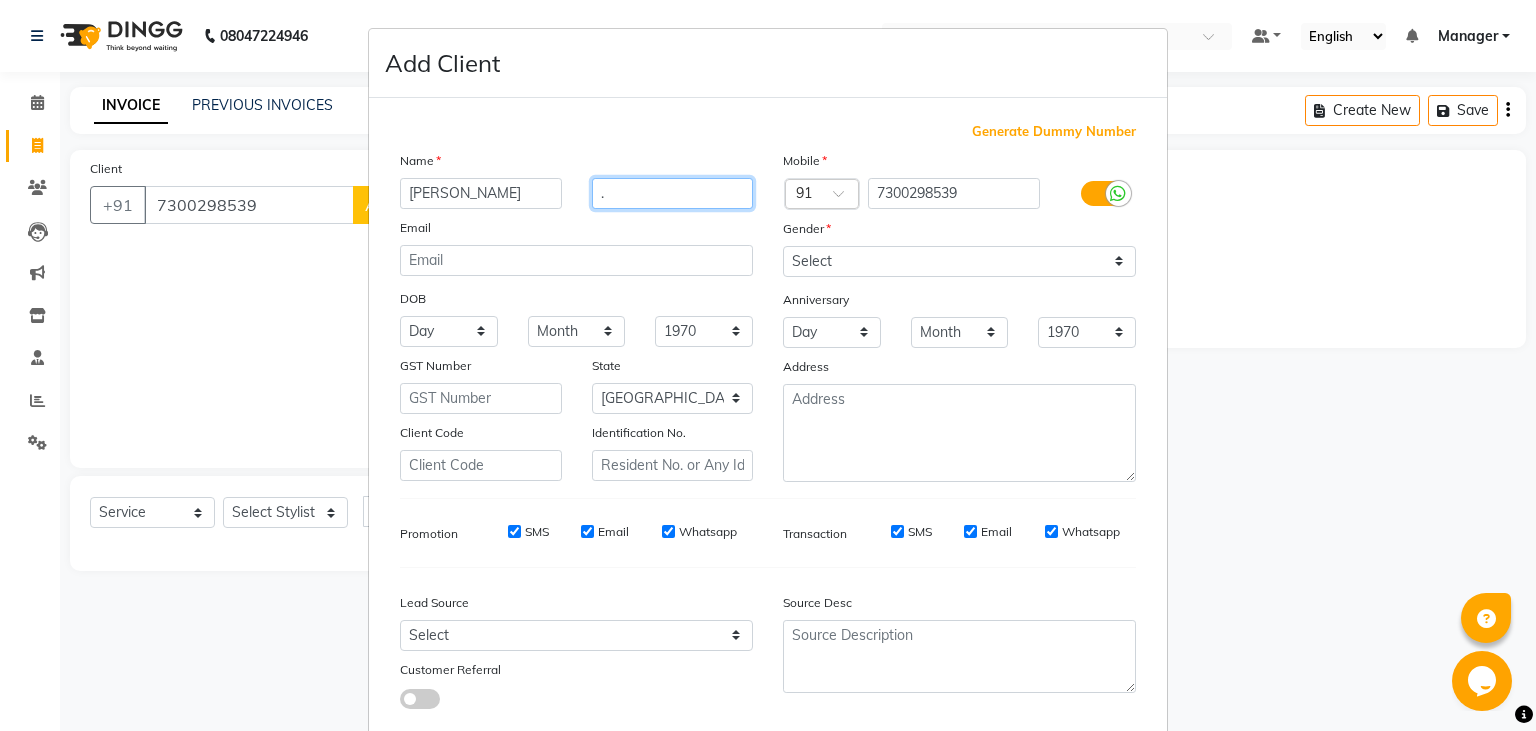type on "." 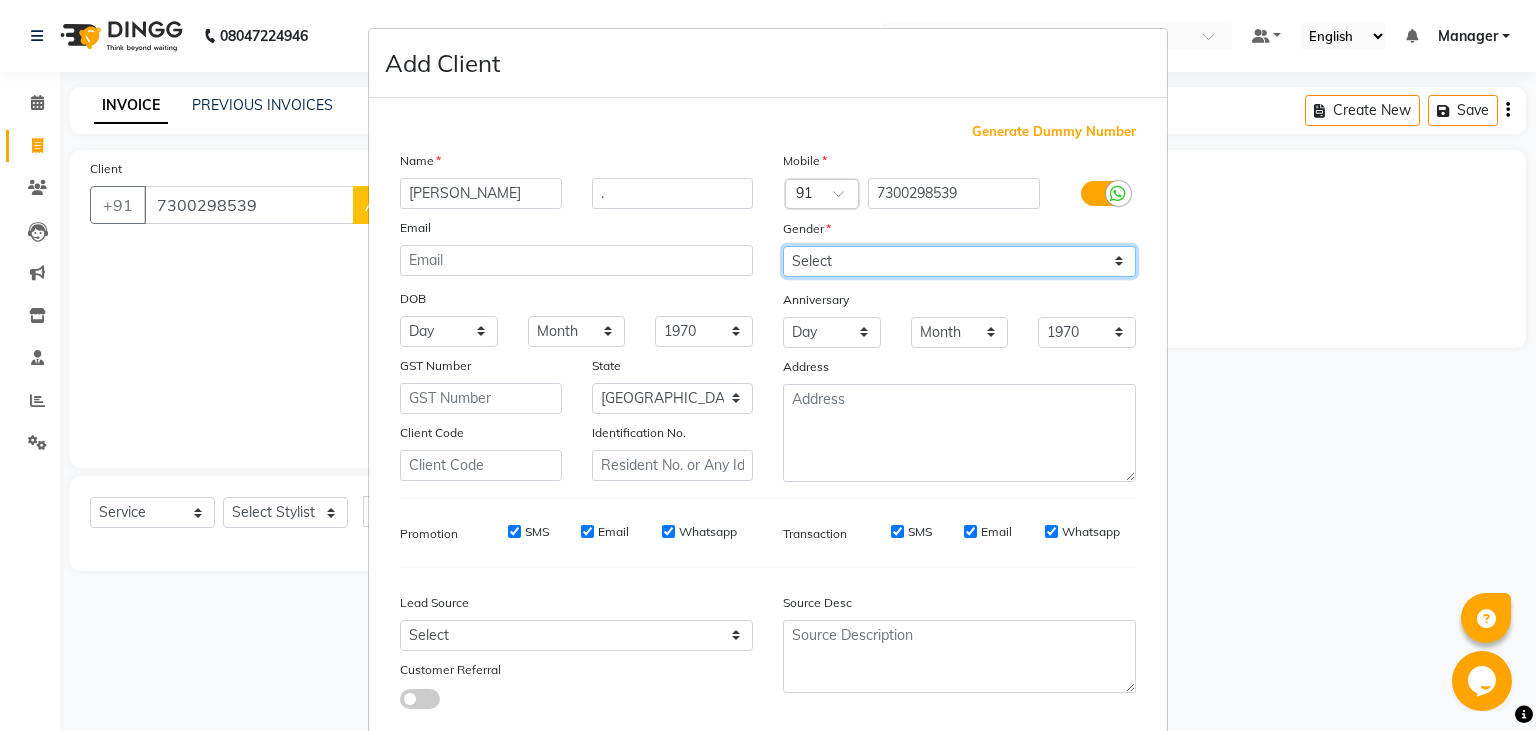 click on "Select [DEMOGRAPHIC_DATA] [DEMOGRAPHIC_DATA] Other Prefer Not To Say" at bounding box center (959, 261) 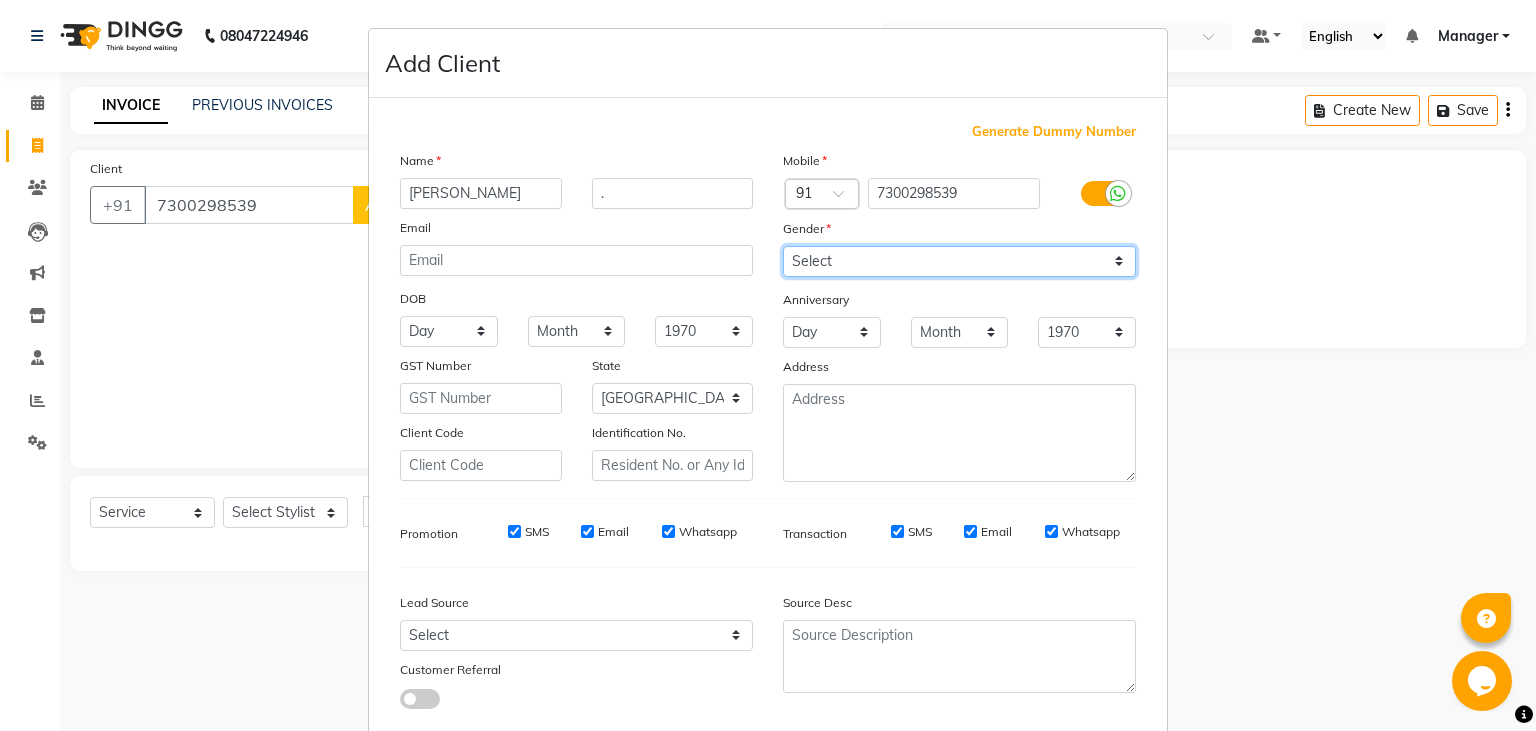 click on "[DEMOGRAPHIC_DATA]" at bounding box center [0, 0] 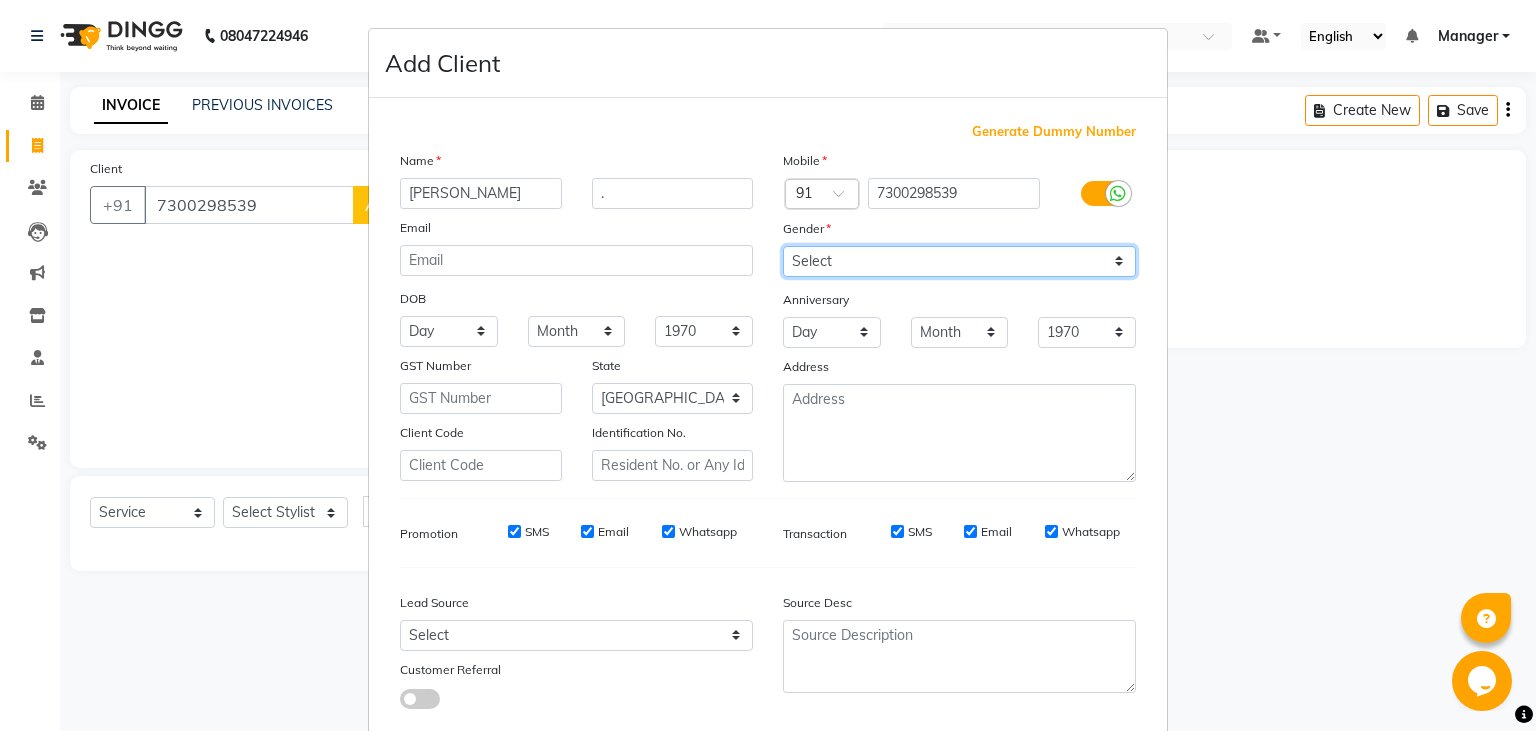 click on "Select [DEMOGRAPHIC_DATA] [DEMOGRAPHIC_DATA] Other Prefer Not To Say" at bounding box center (959, 261) 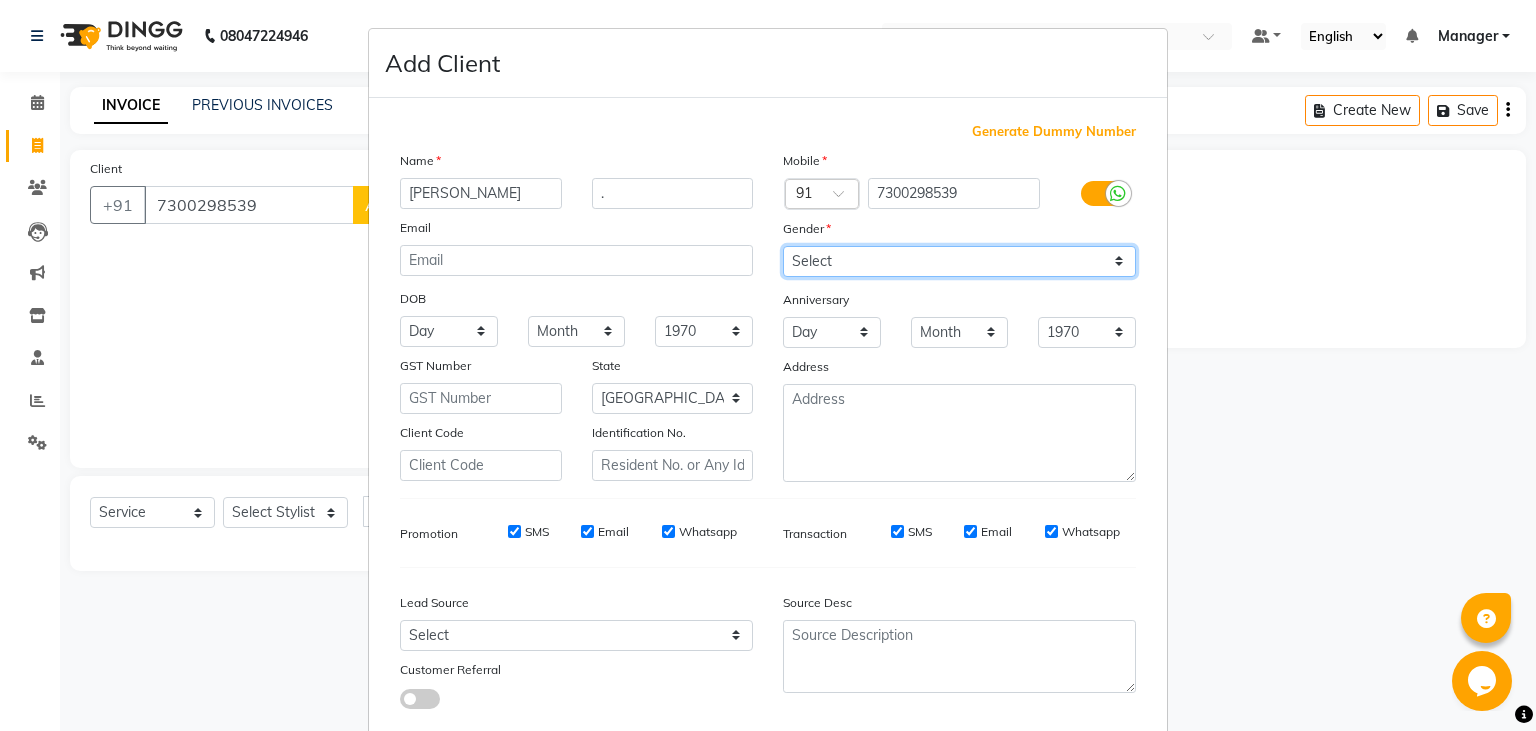 click on "[DEMOGRAPHIC_DATA]" at bounding box center [0, 0] 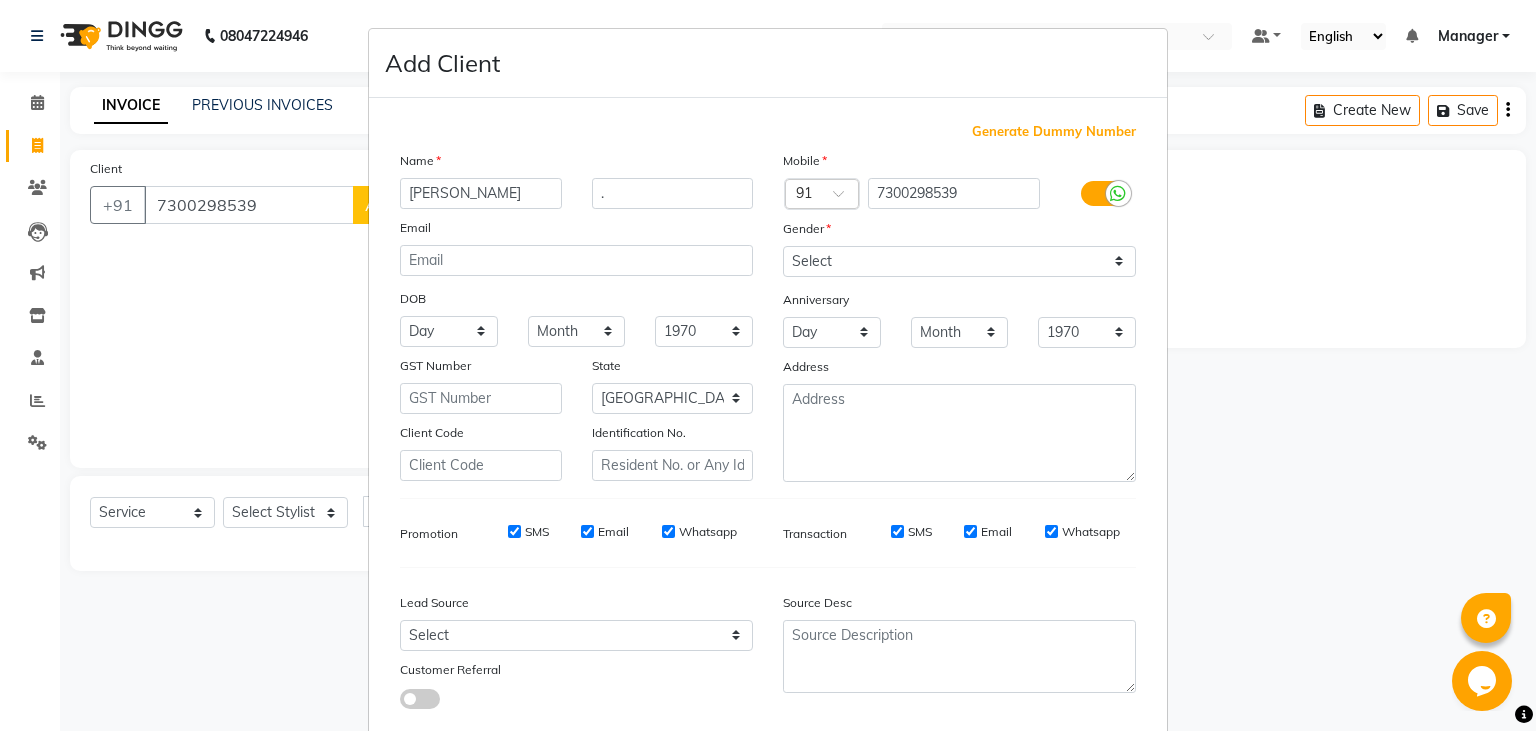 click on "Opens Chat This icon Opens the chat window." at bounding box center [1484, 681] 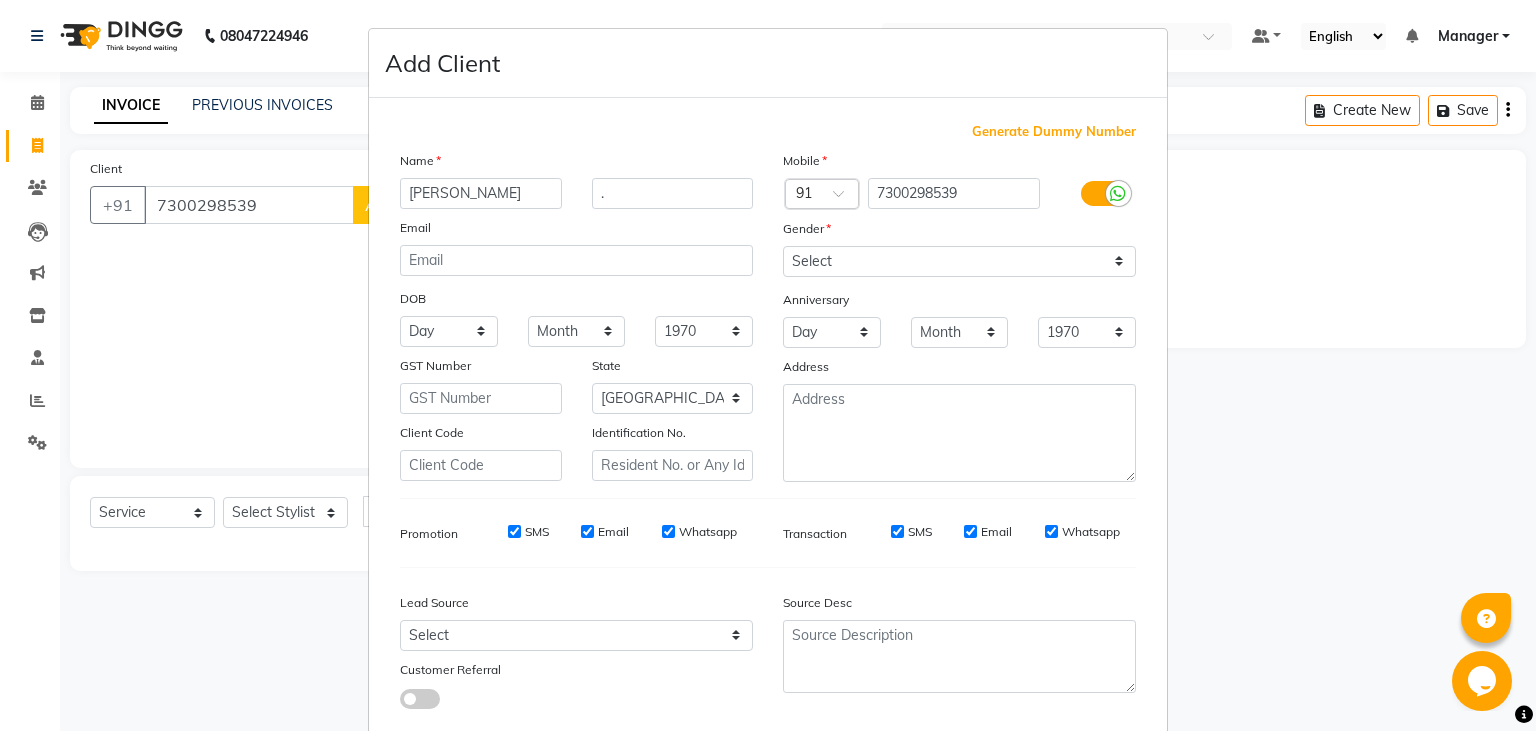 click on "Add Client Generate Dummy Number Name [PERSON_NAME] . Email DOB Day 01 02 03 04 05 06 07 08 09 10 11 12 13 14 15 16 17 18 19 20 21 22 23 24 25 26 27 28 29 30 31 Month January February March April May June July August September October November [DATE] 1941 1942 1943 1944 1945 1946 1947 1948 1949 1950 1951 1952 1953 1954 1955 1956 1957 1958 1959 1960 1961 1962 1963 1964 1965 1966 1967 1968 1969 1970 1971 1972 1973 1974 1975 1976 1977 1978 1979 1980 1981 1982 1983 1984 1985 1986 1987 1988 1989 1990 1991 1992 1993 1994 1995 1996 1997 1998 1999 2000 2001 2002 2003 2004 2005 2006 2007 2008 2009 2010 2011 2012 2013 2014 2015 2016 2017 2018 2019 2020 2021 2022 2023 2024 GST Number State Select [GEOGRAPHIC_DATA] [GEOGRAPHIC_DATA] [GEOGRAPHIC_DATA] [GEOGRAPHIC_DATA] [GEOGRAPHIC_DATA] [GEOGRAPHIC_DATA] [GEOGRAPHIC_DATA] [GEOGRAPHIC_DATA] and [GEOGRAPHIC_DATA] [GEOGRAPHIC_DATA] [GEOGRAPHIC_DATA] [GEOGRAPHIC_DATA] [GEOGRAPHIC_DATA] [GEOGRAPHIC_DATA] [GEOGRAPHIC_DATA] [GEOGRAPHIC_DATA] [GEOGRAPHIC_DATA] [GEOGRAPHIC_DATA] [GEOGRAPHIC_DATA] [GEOGRAPHIC_DATA] [GEOGRAPHIC_DATA] [GEOGRAPHIC_DATA] [GEOGRAPHIC_DATA] [GEOGRAPHIC_DATA] [GEOGRAPHIC_DATA] [GEOGRAPHIC_DATA] [GEOGRAPHIC_DATA] [GEOGRAPHIC_DATA] [GEOGRAPHIC_DATA] [GEOGRAPHIC_DATA]" at bounding box center (768, 365) 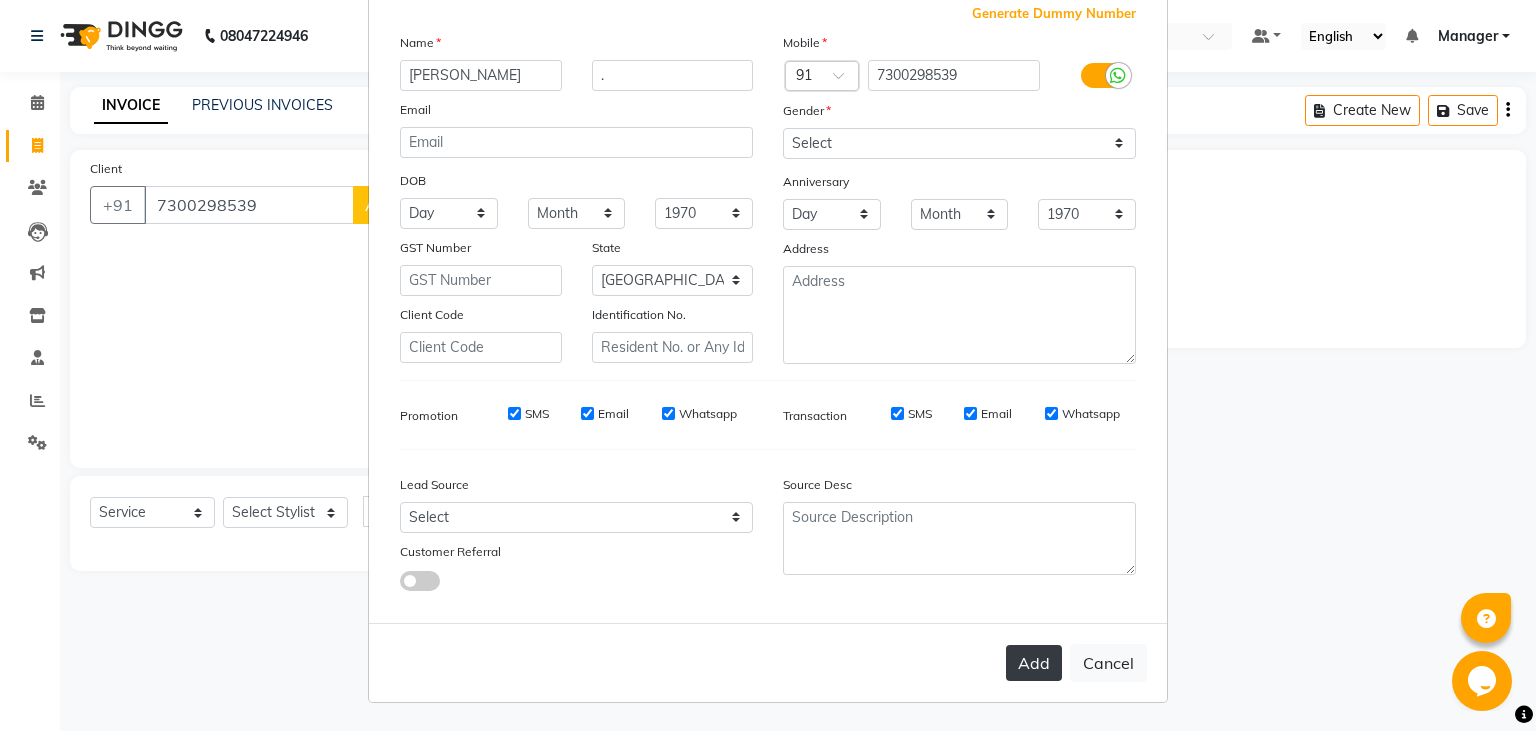click on "Add" at bounding box center (1034, 663) 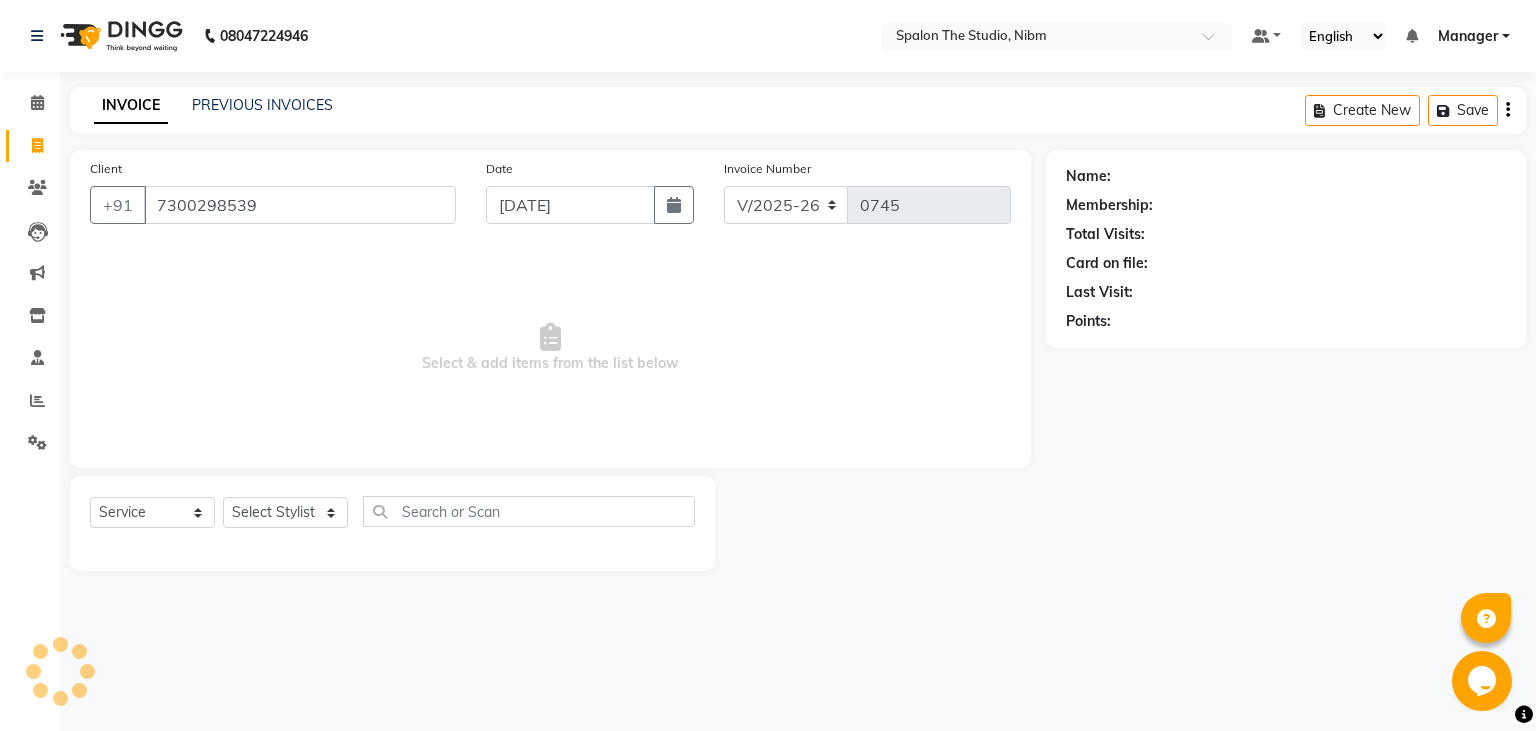 type 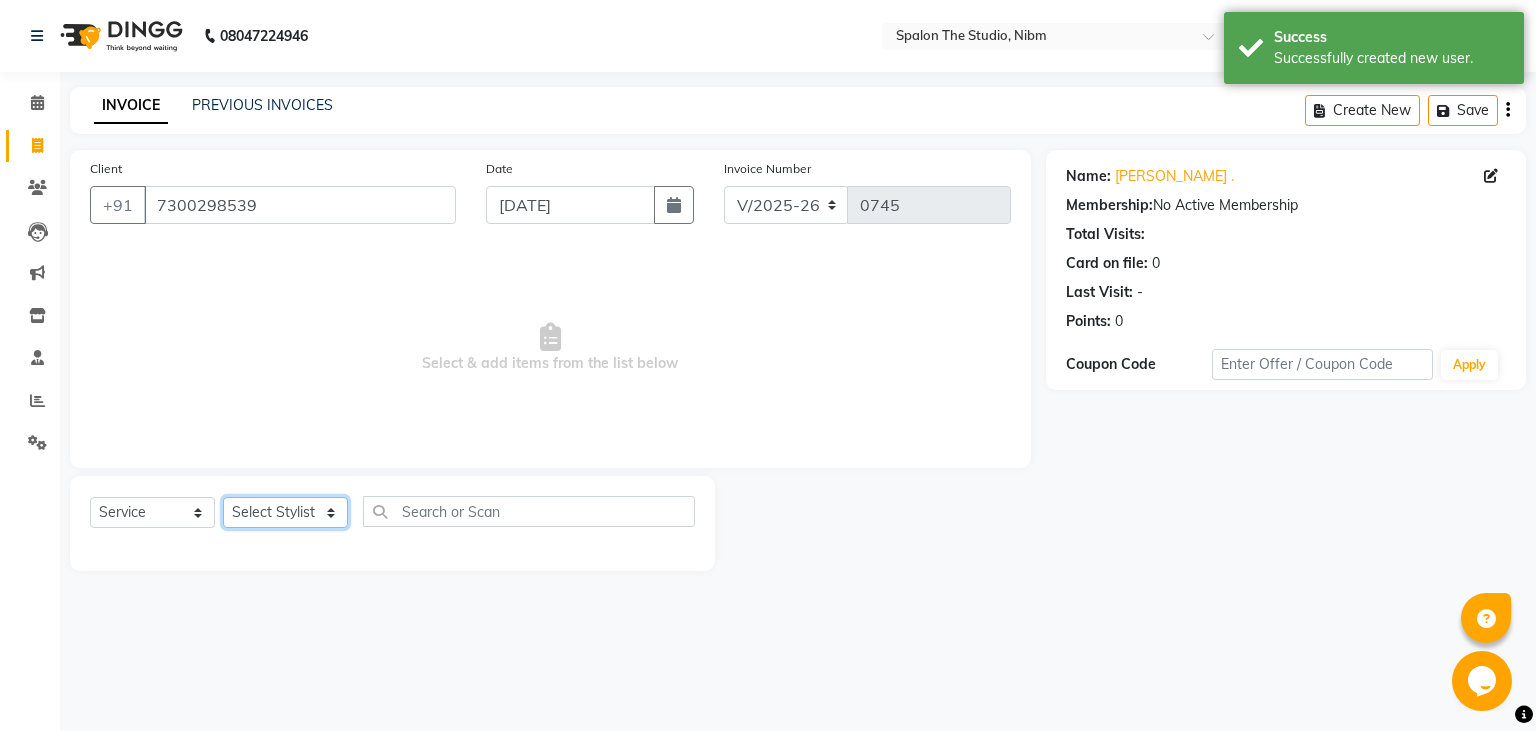 click on "Select Stylist AAYAT ARMAN [PERSON_NAME] [PERSON_NAME] [PERSON_NAME] Manager [PERSON_NAME] [PERSON_NAME] SUMIT [PERSON_NAME]" 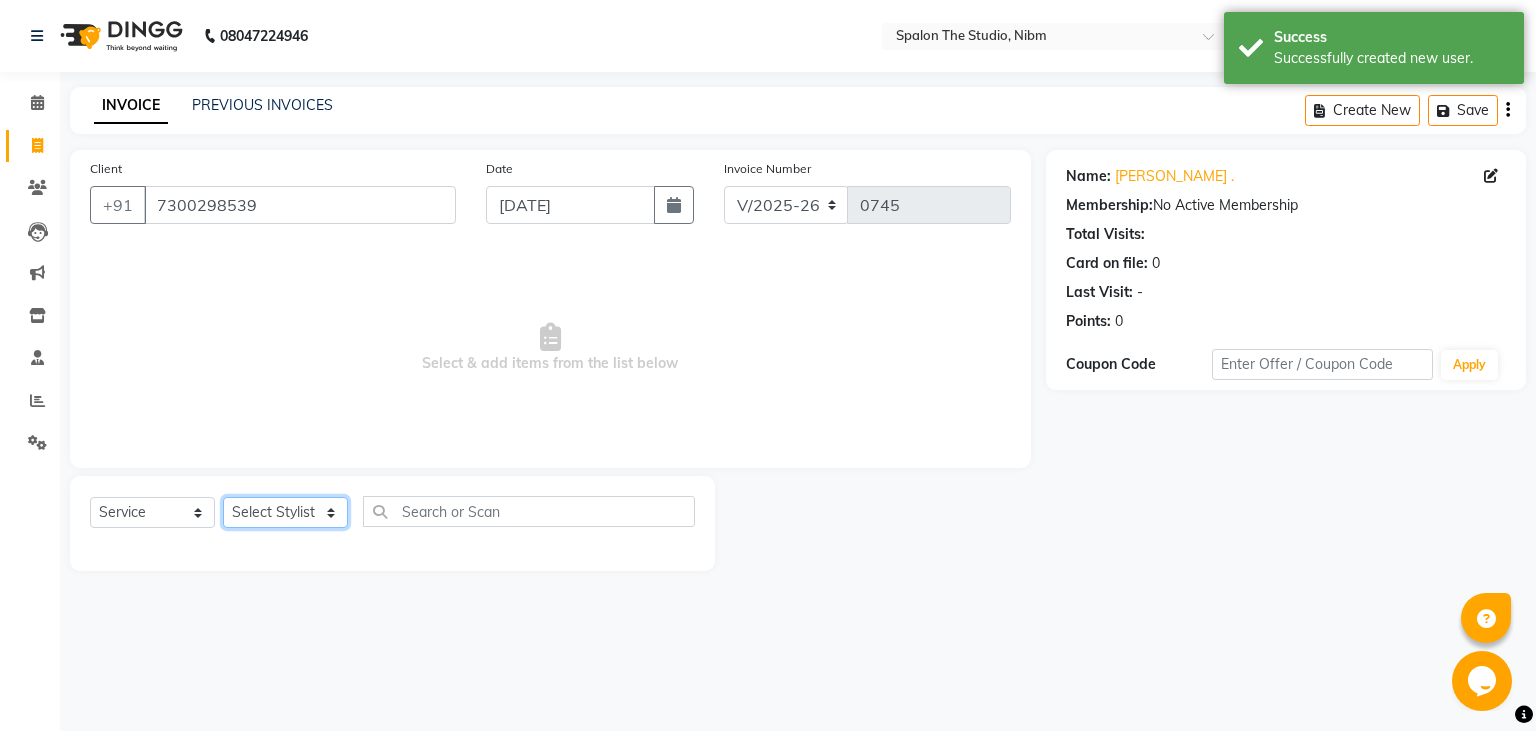 select on "62109" 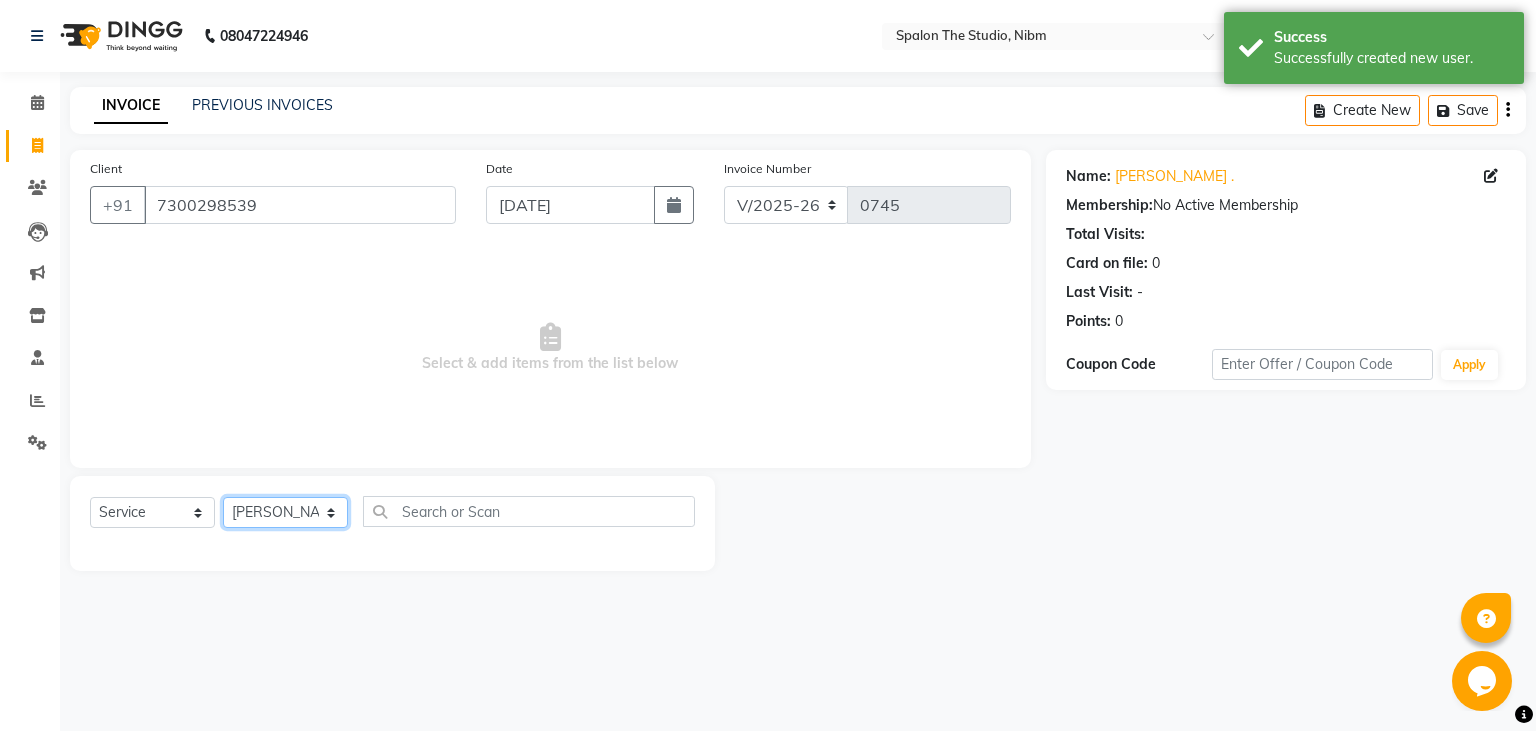 click on "[PERSON_NAME]" 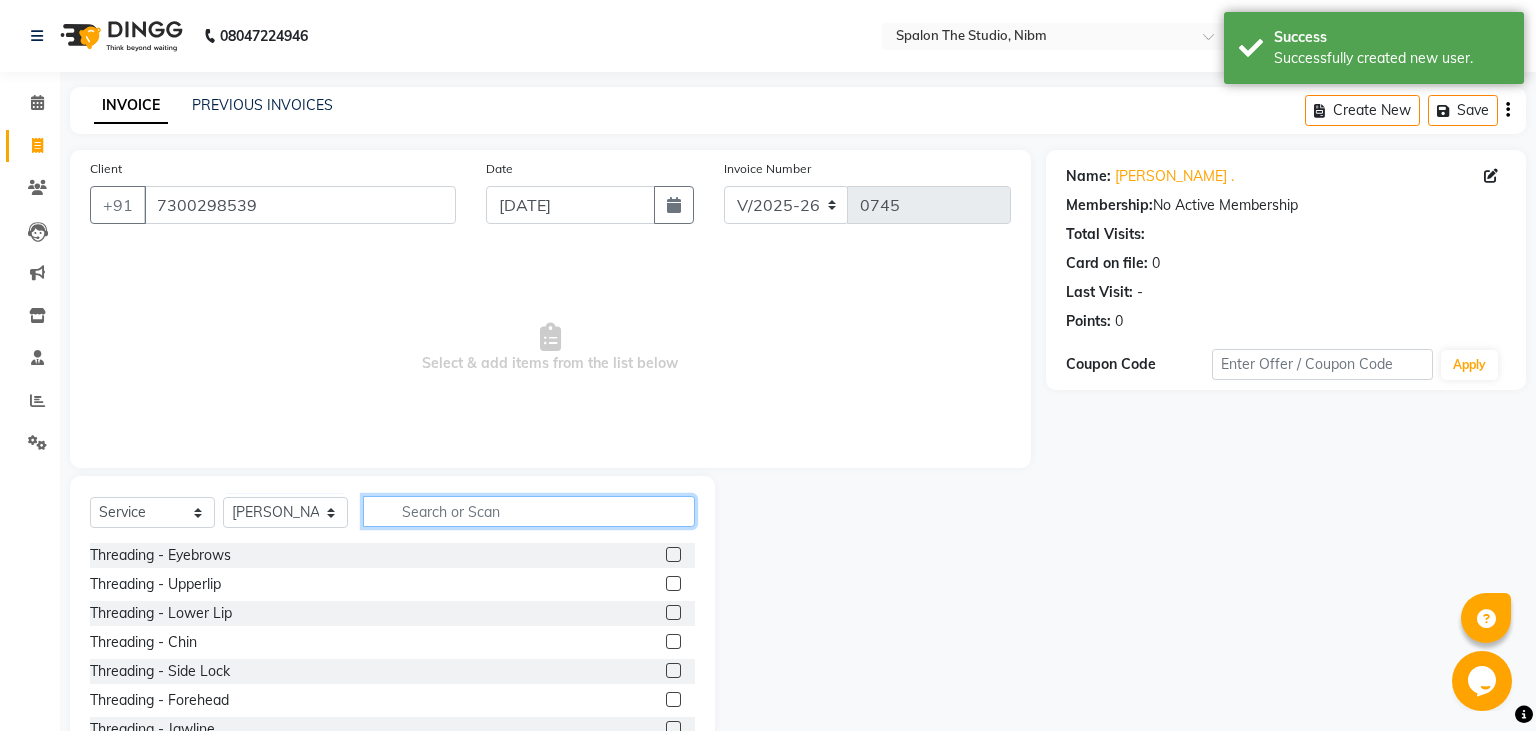 click 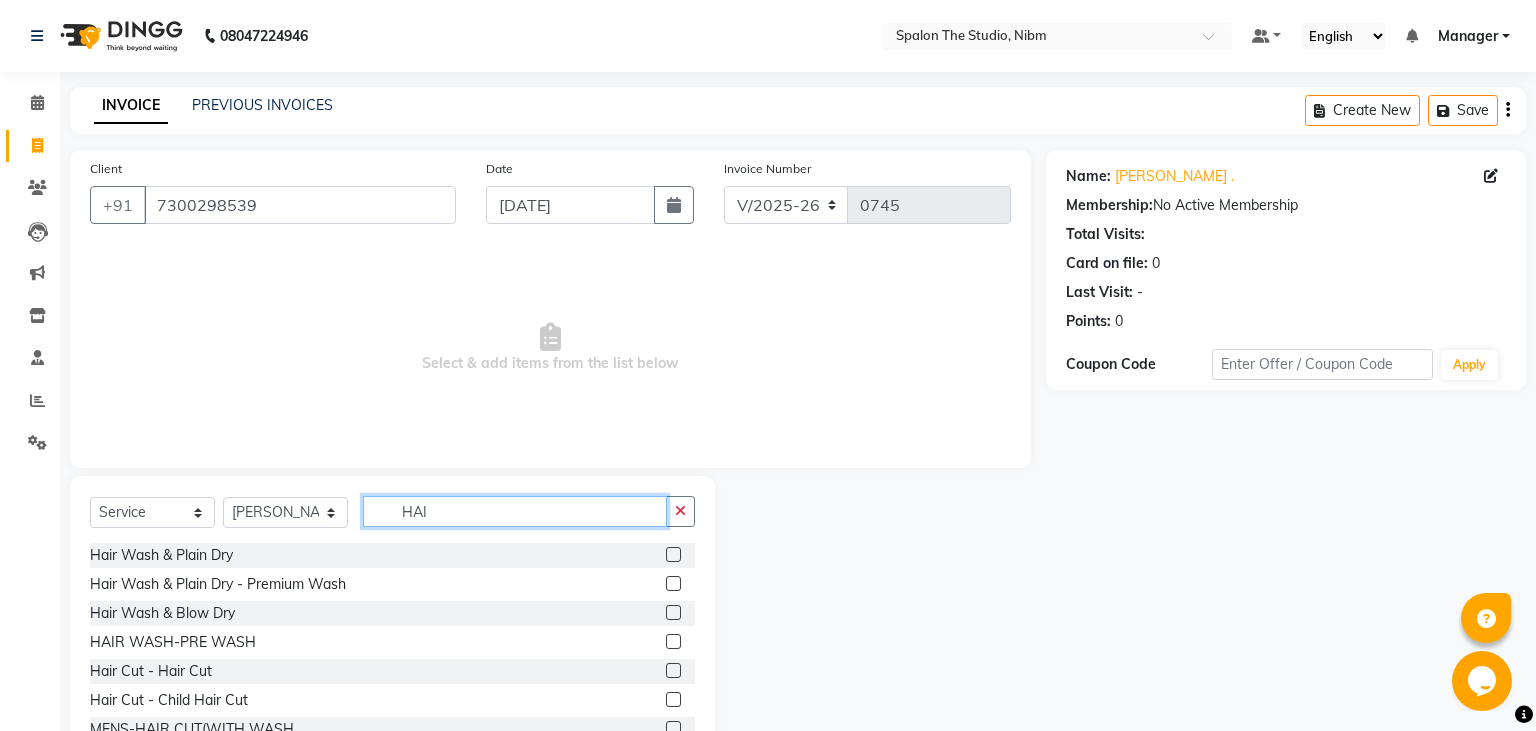 type on "HAI" 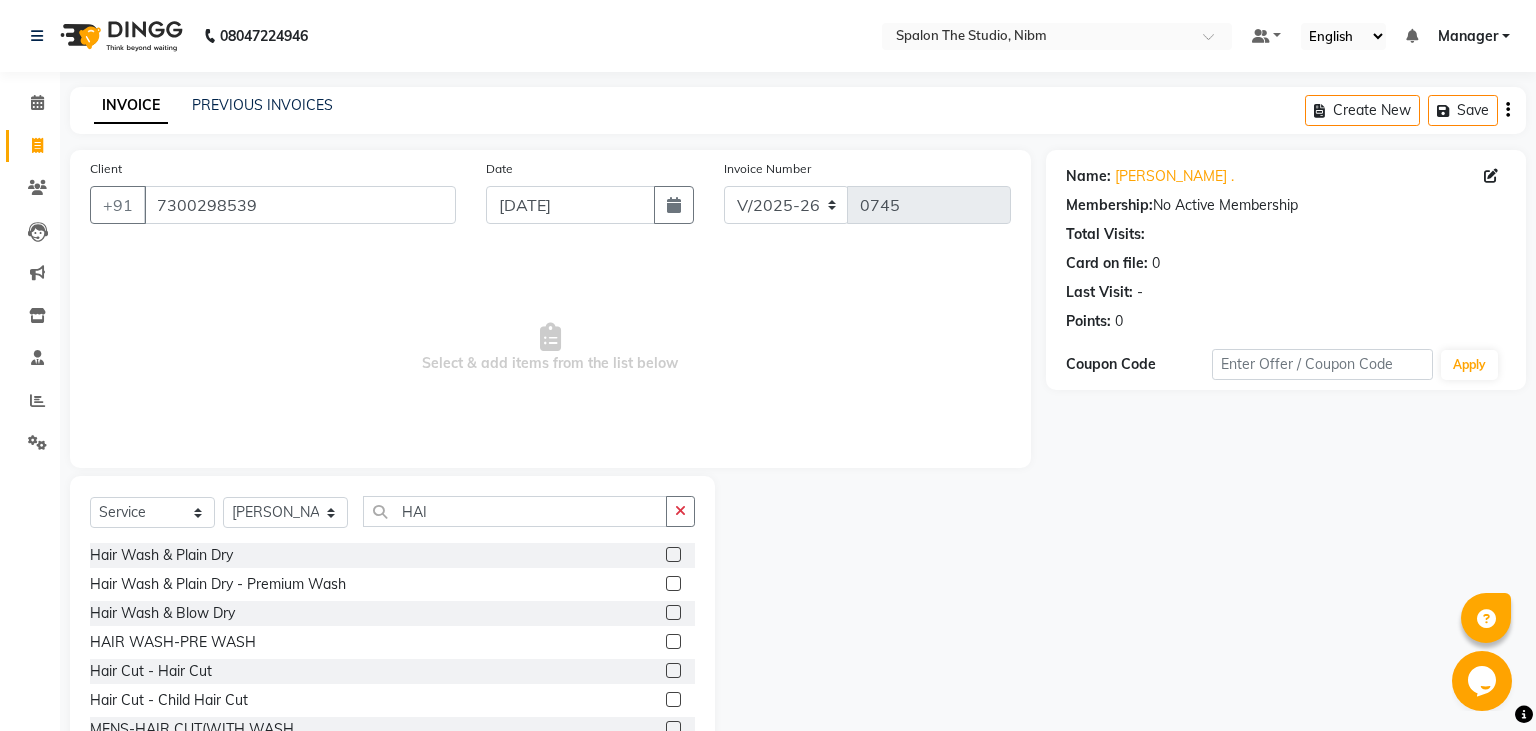 click 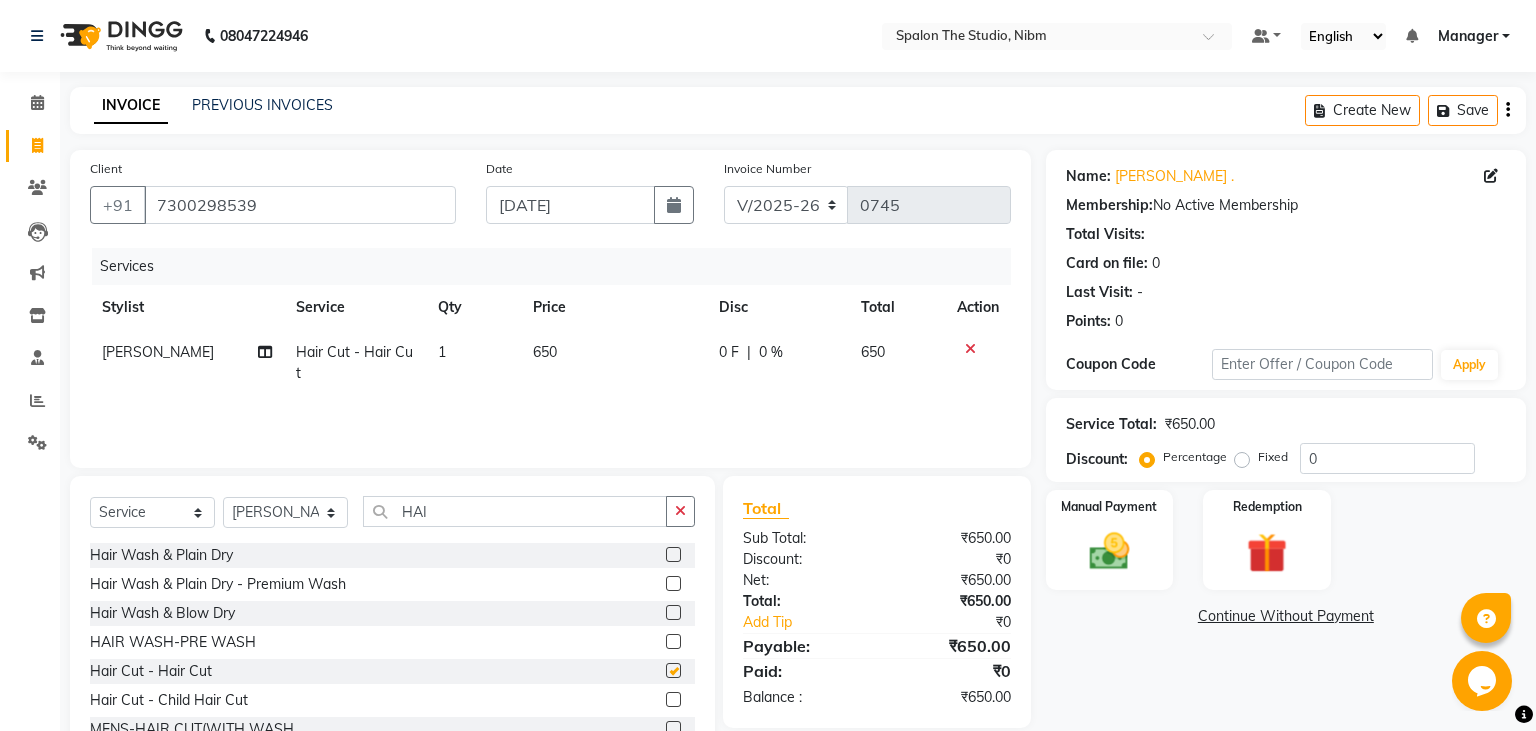 checkbox on "false" 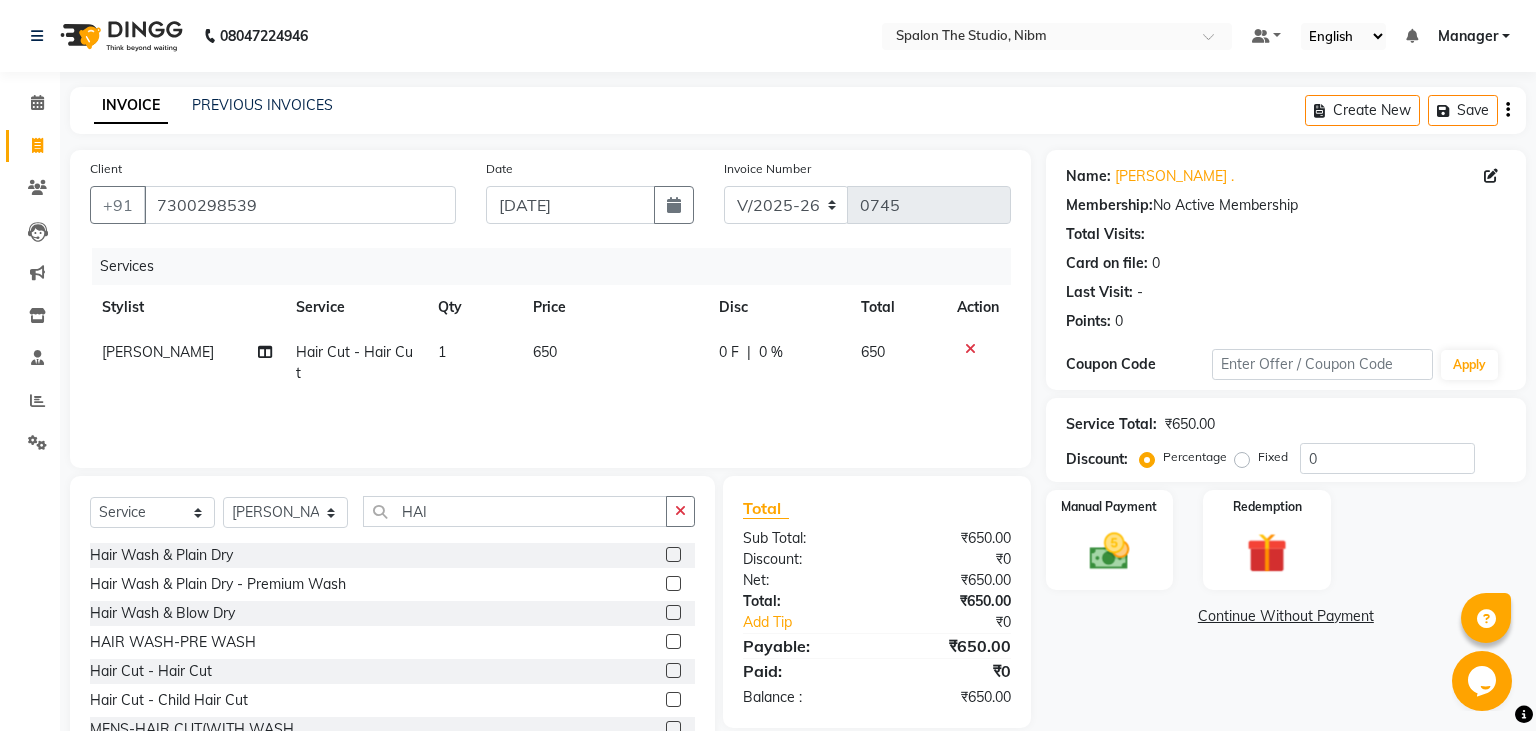 click on "650" 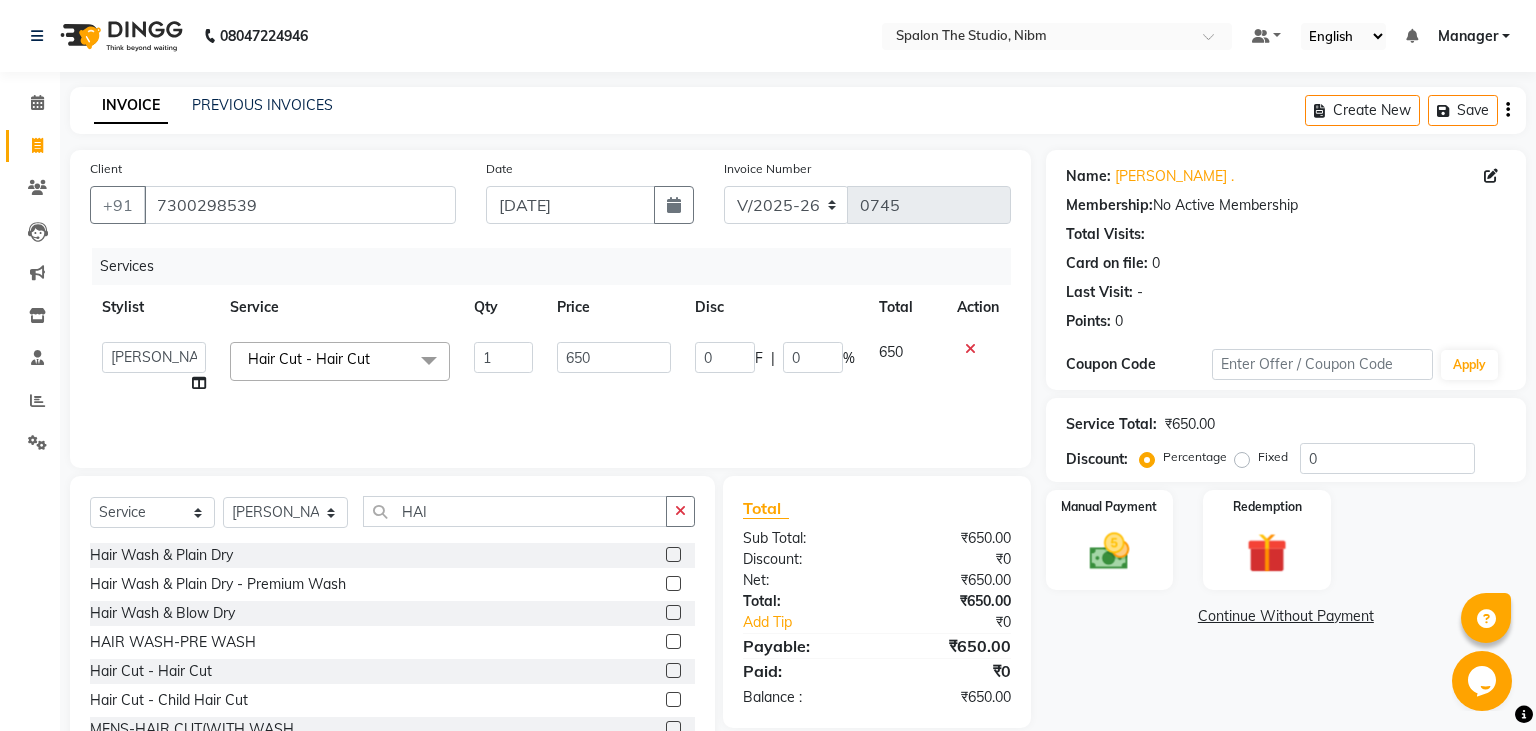 click on "650" 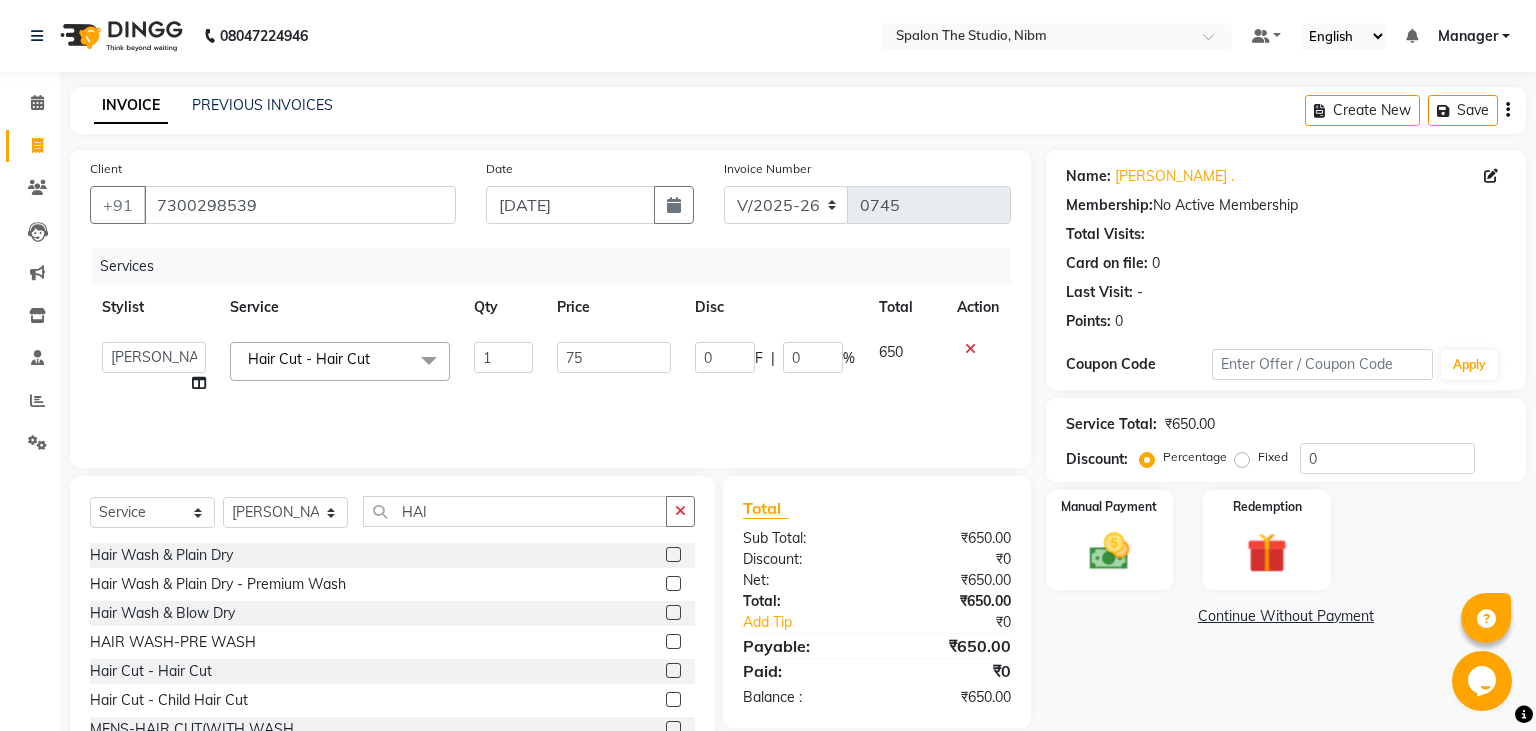 type on "750" 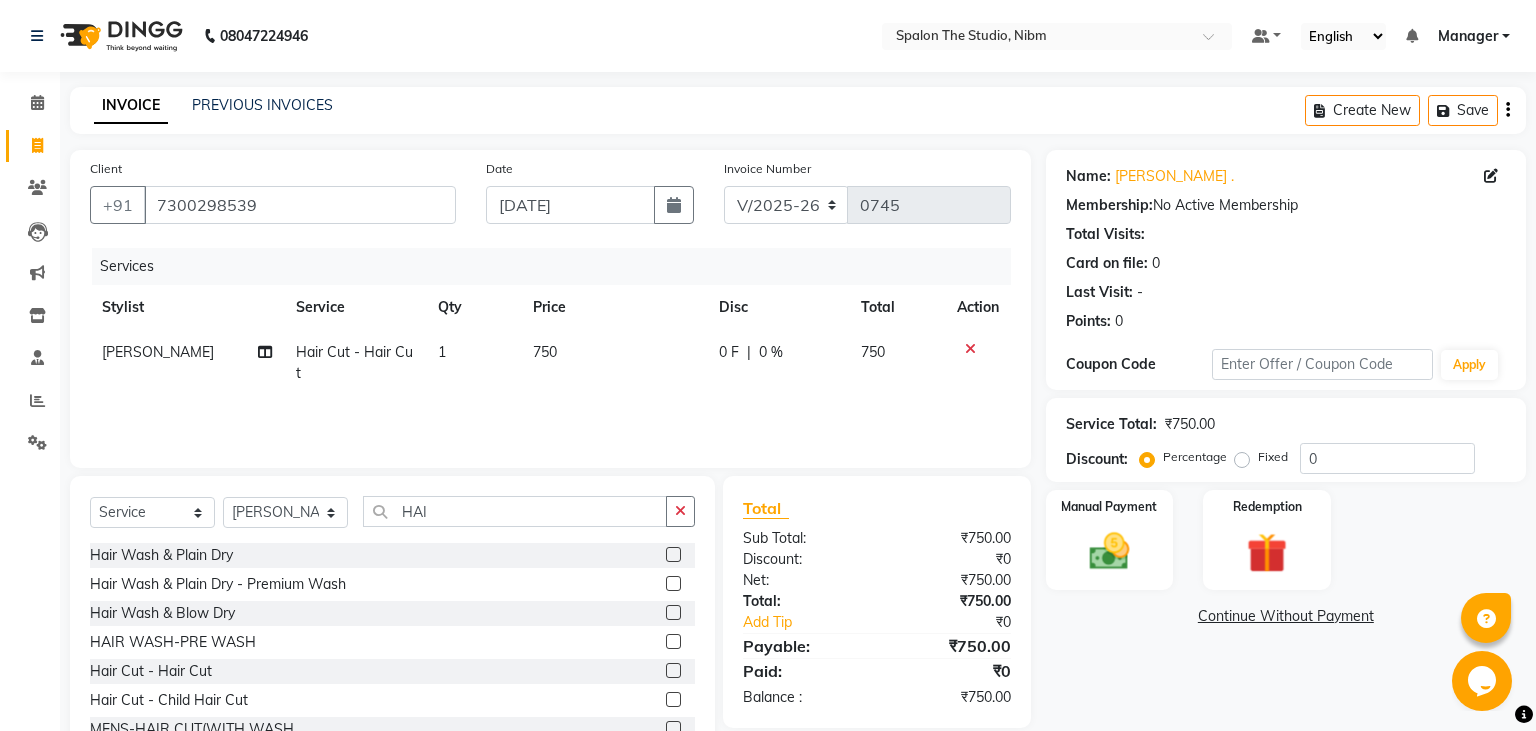 click on "Services Stylist Service Qty Price Disc Total Action [PERSON_NAME] Hair Cut - Hair Cut 1 750 0 F | 0 % 750" 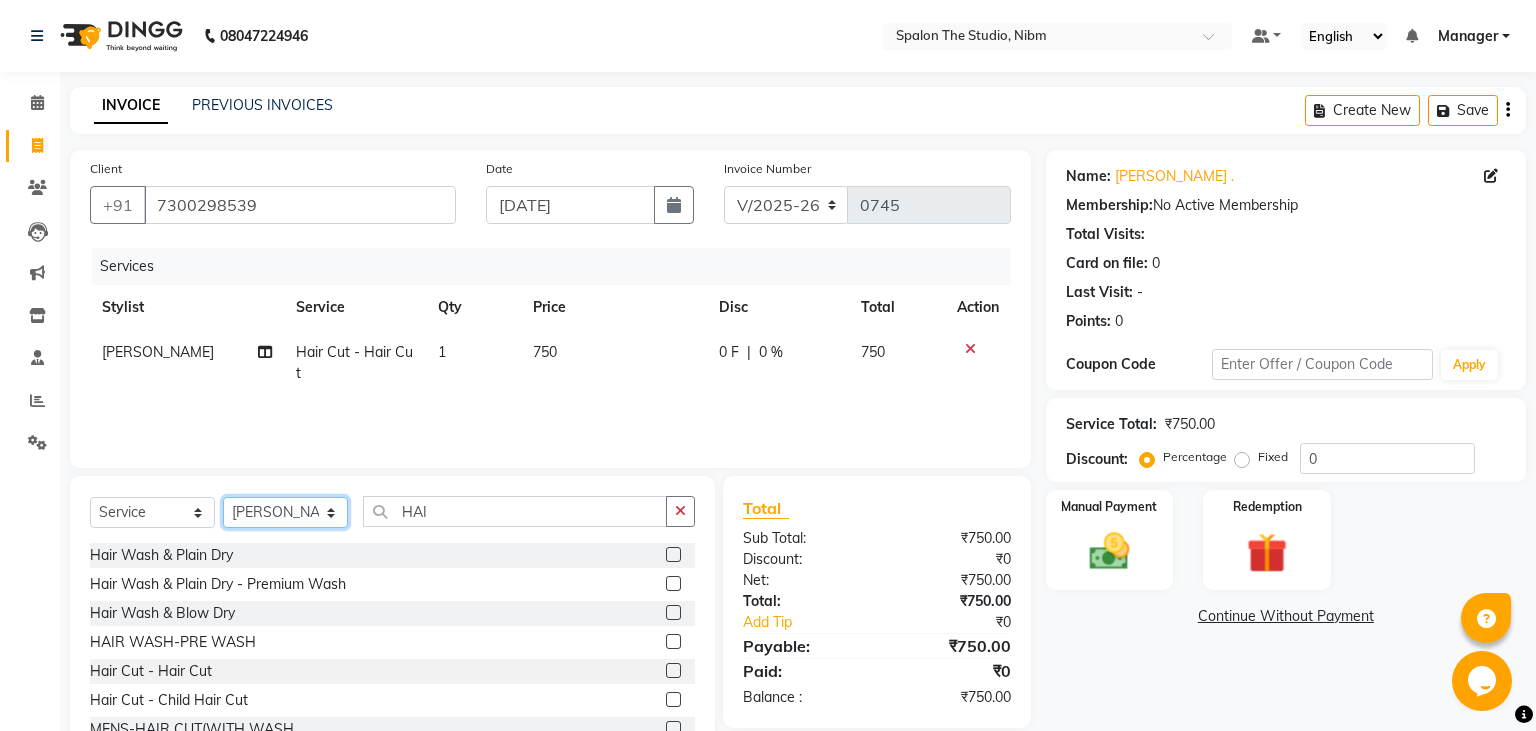 click on "Select Stylist AAYAT ARMAN [PERSON_NAME] [PERSON_NAME] [PERSON_NAME] Manager [PERSON_NAME] [PERSON_NAME] SUMIT [PERSON_NAME]" 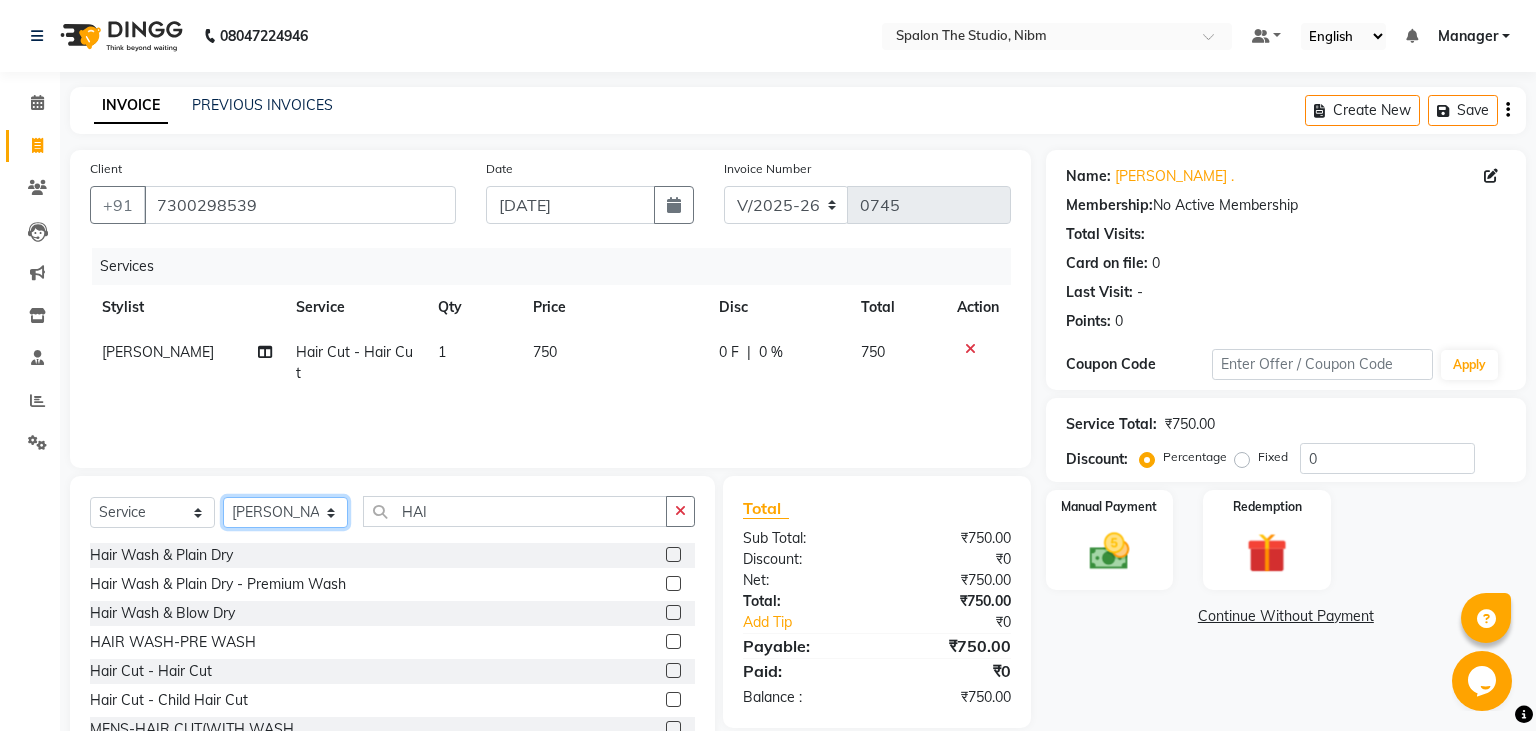 select on "44711" 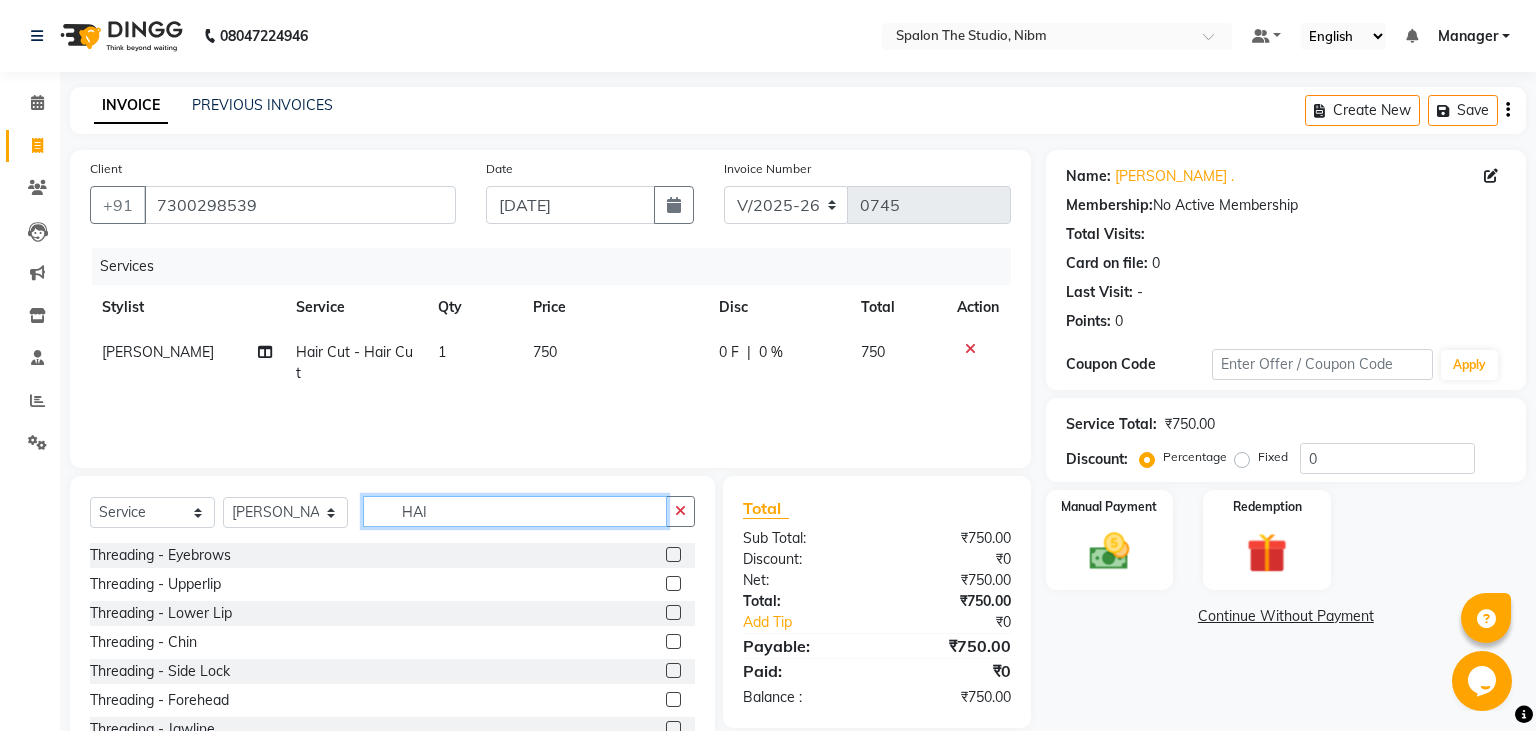 click on "HAI" 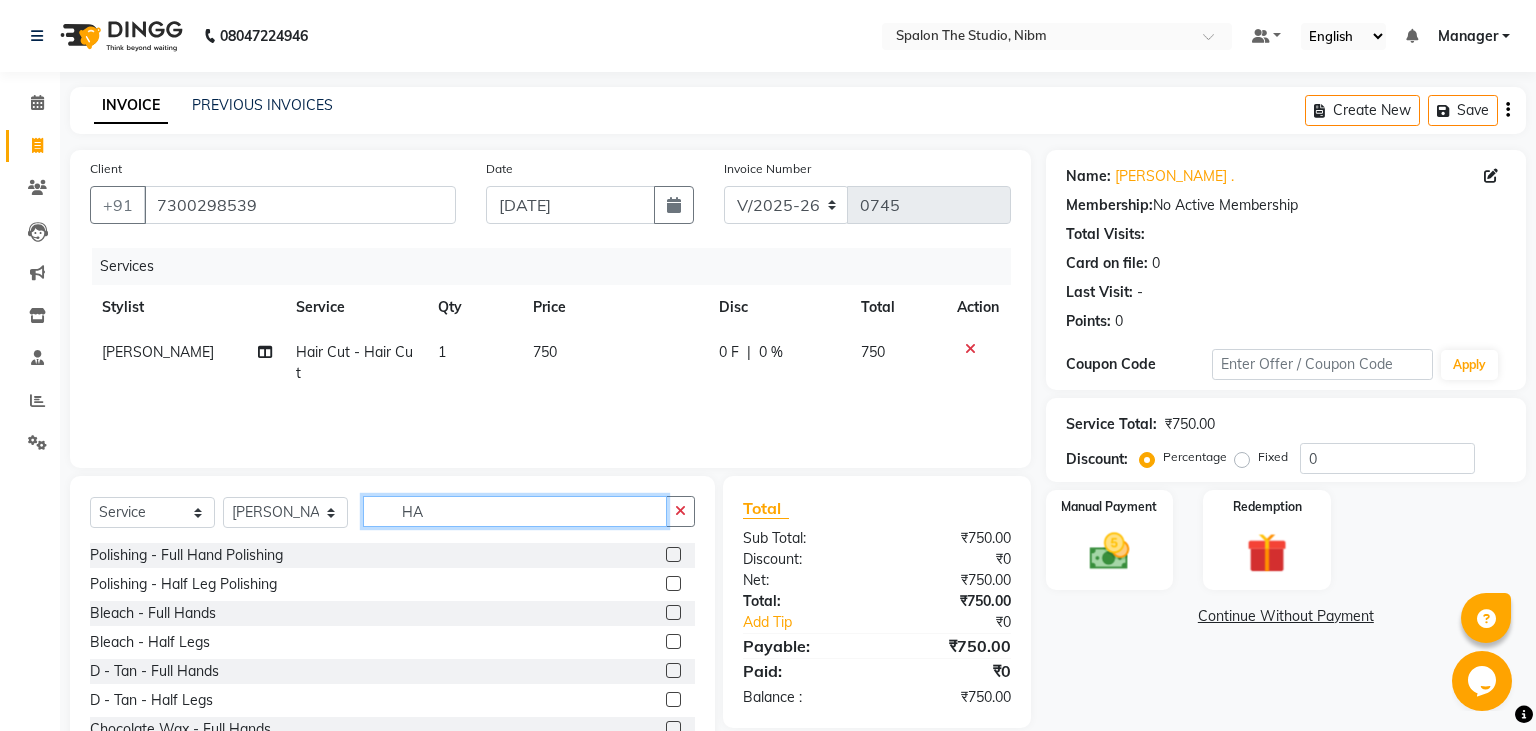 type on "H" 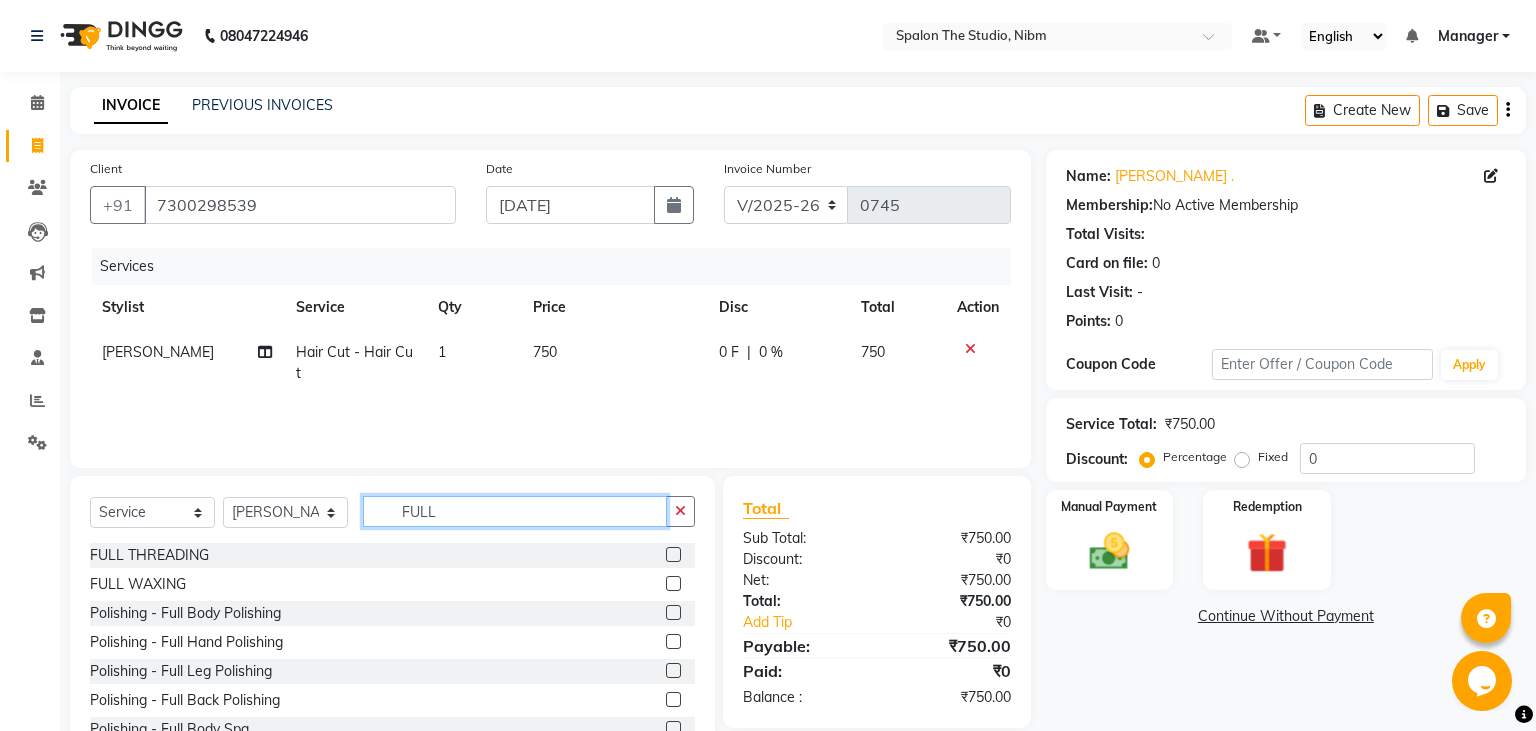 type on "FULL" 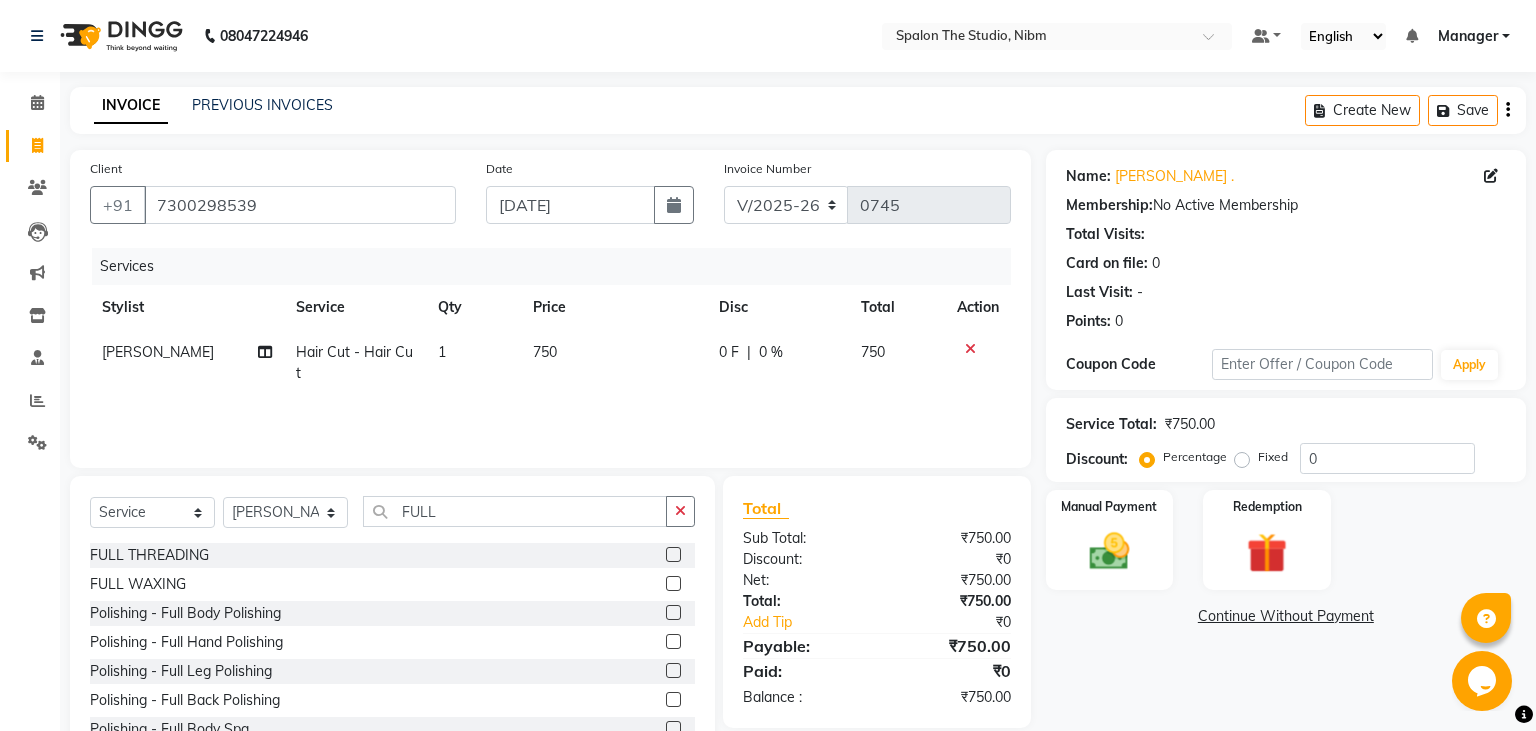 click 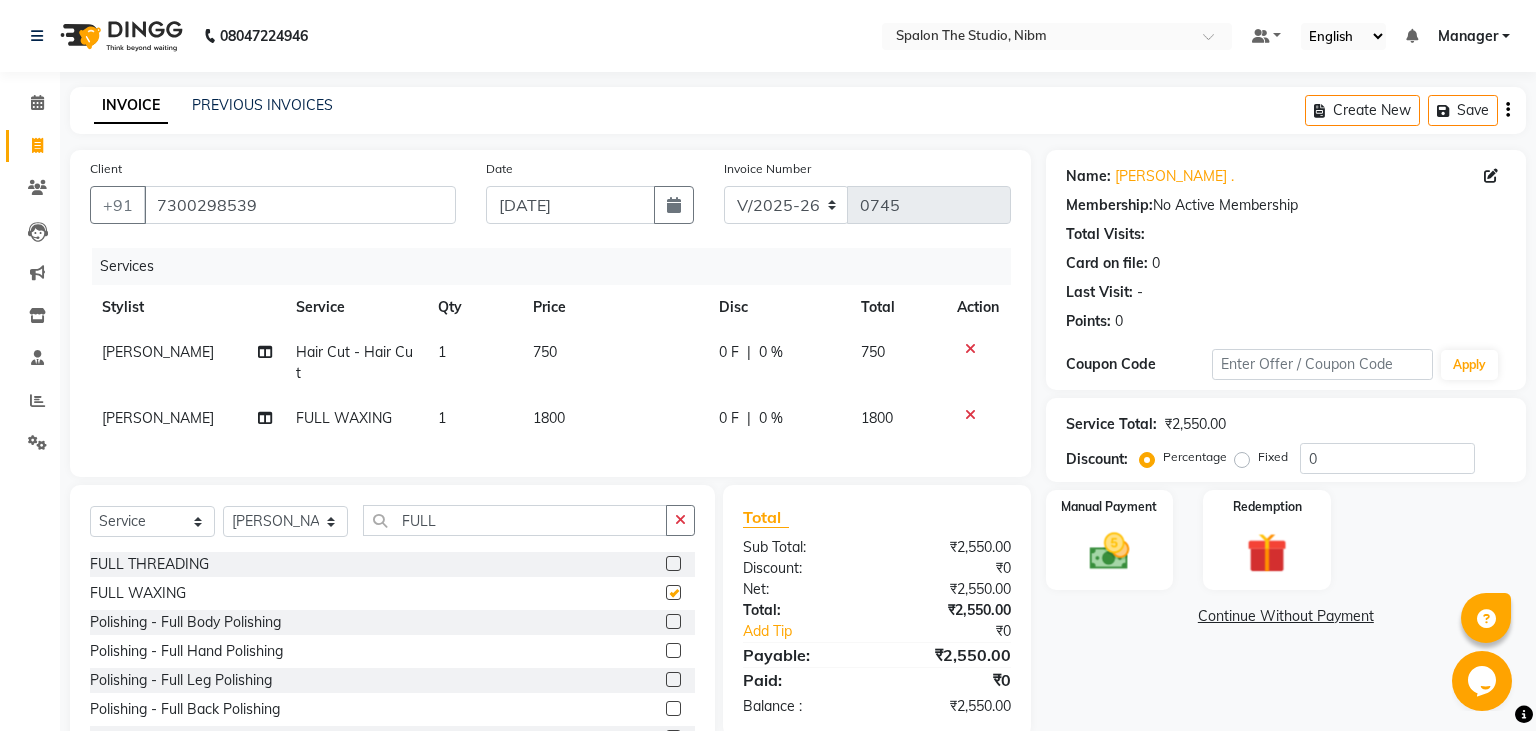 checkbox on "false" 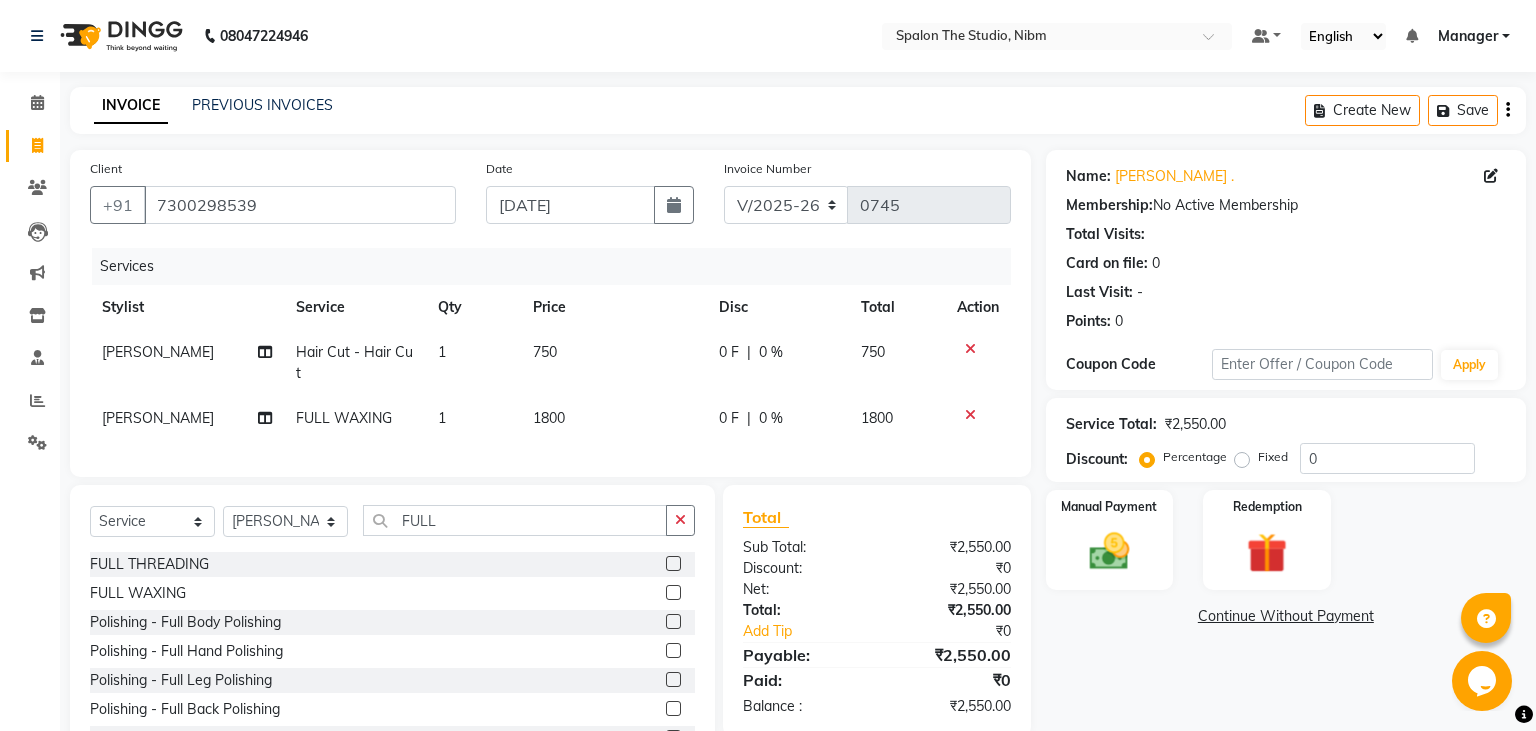 click on "1800" 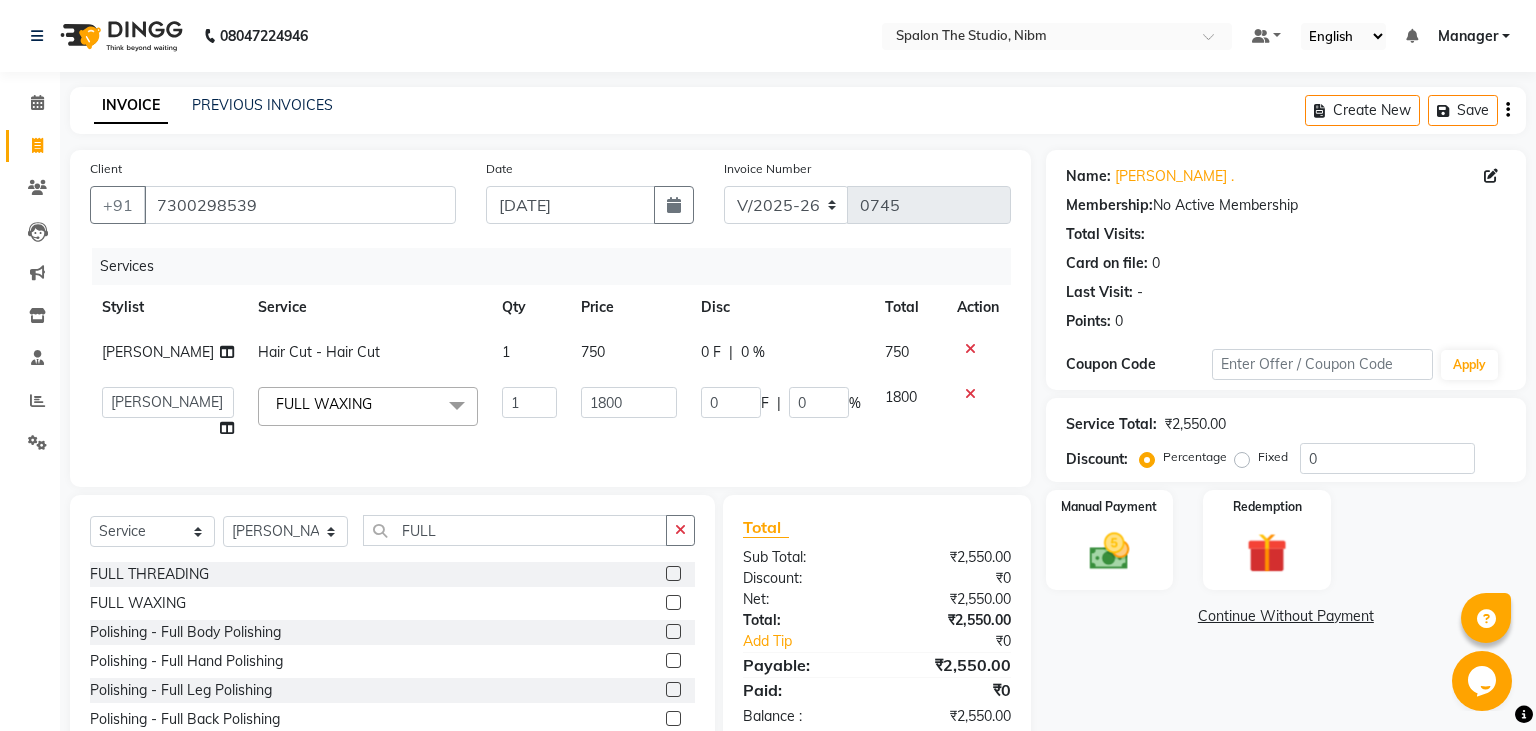 click on "1800" 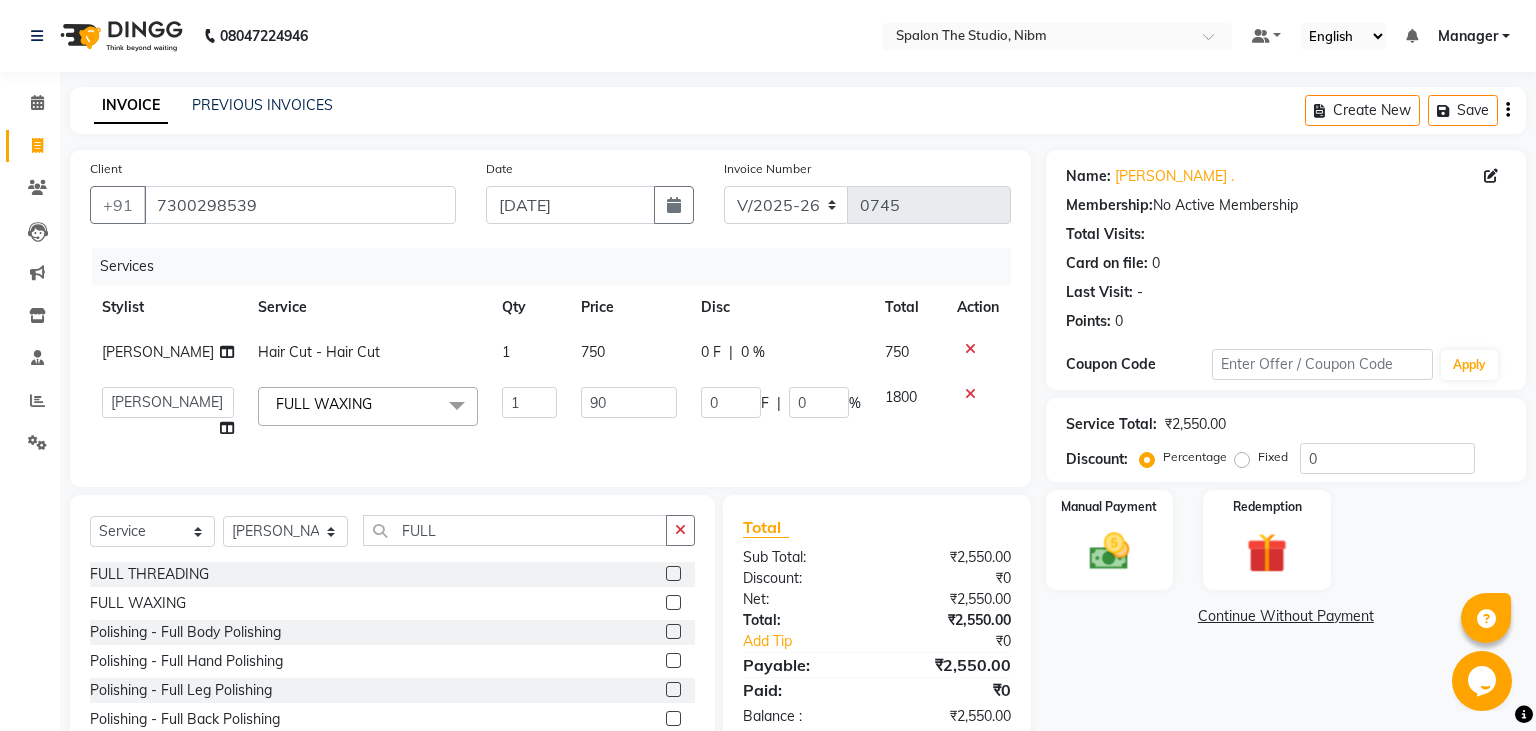type on "900" 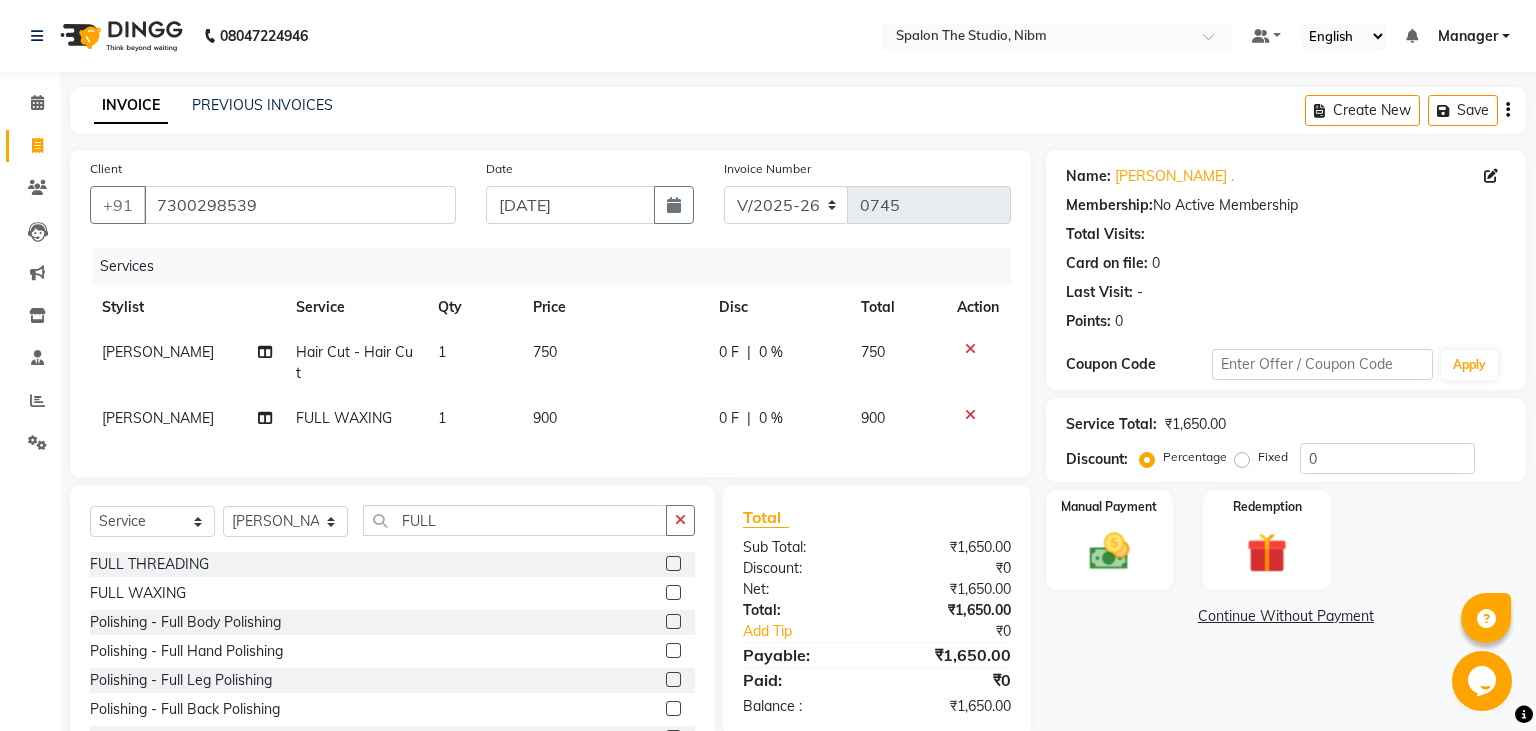 click on "Services Stylist Service Qty Price Disc Total Action [PERSON_NAME] Hair Cut - Hair Cut 1 750 0 F | 0 % 750 [PERSON_NAME] FULL WAXING 1 900 0 F | 0 % 900" 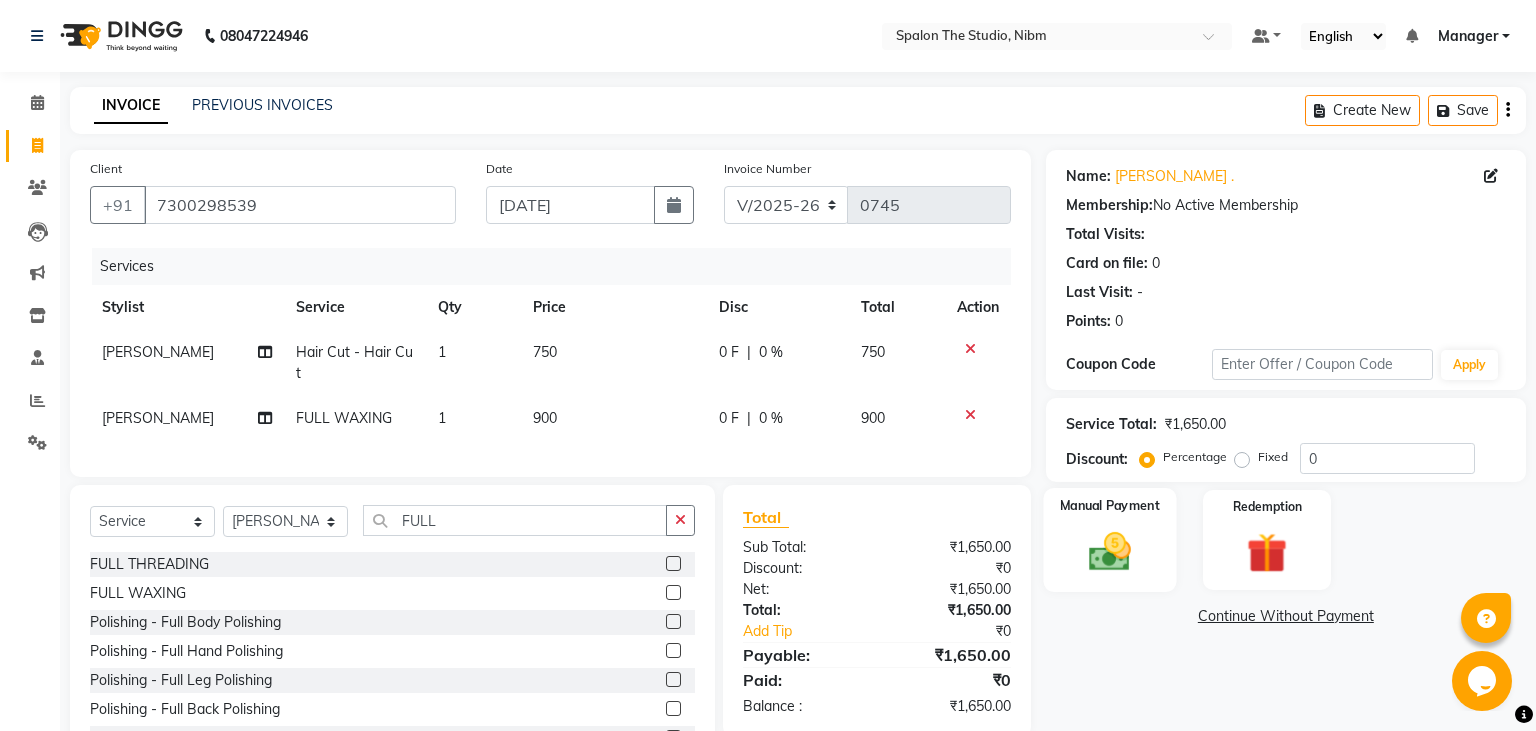 click 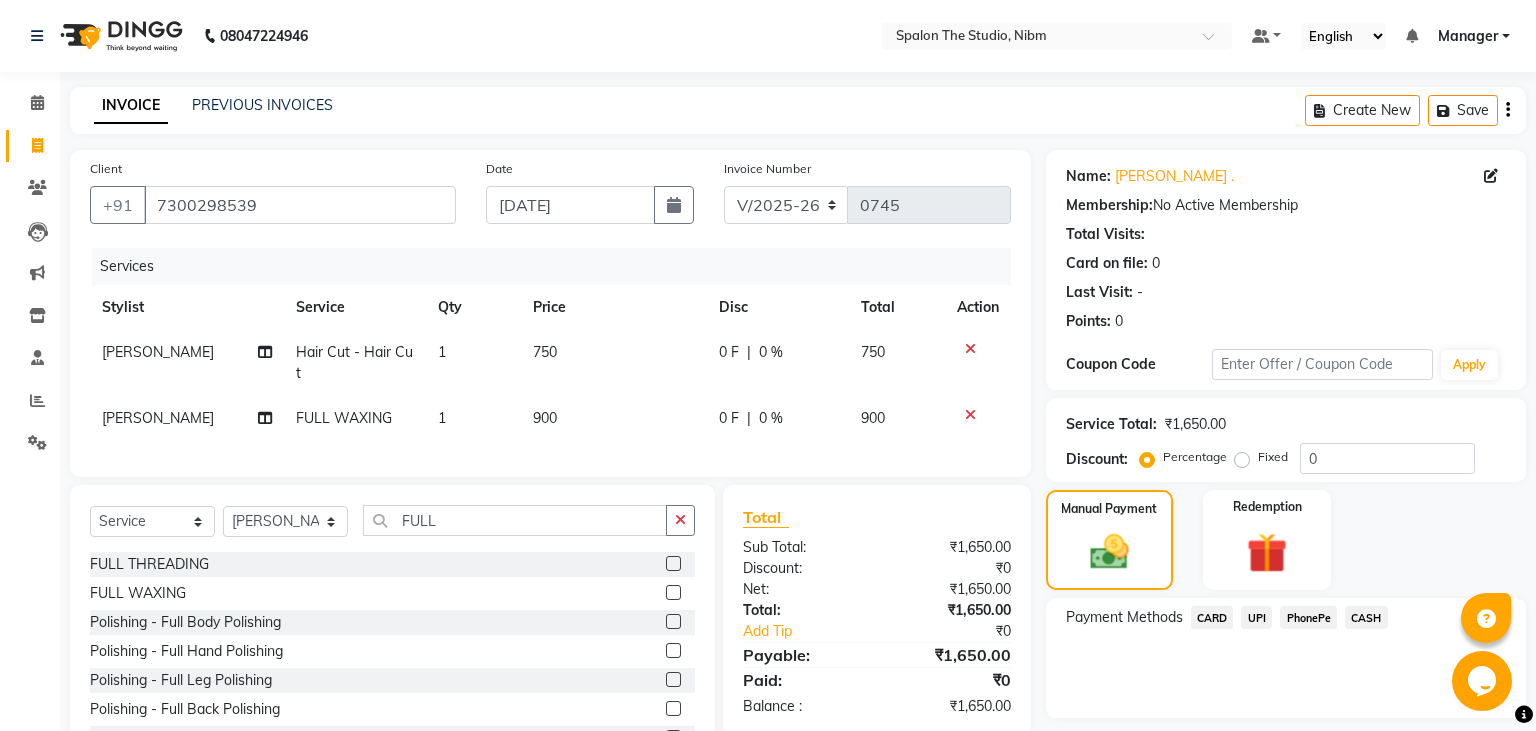 click on "CASH" 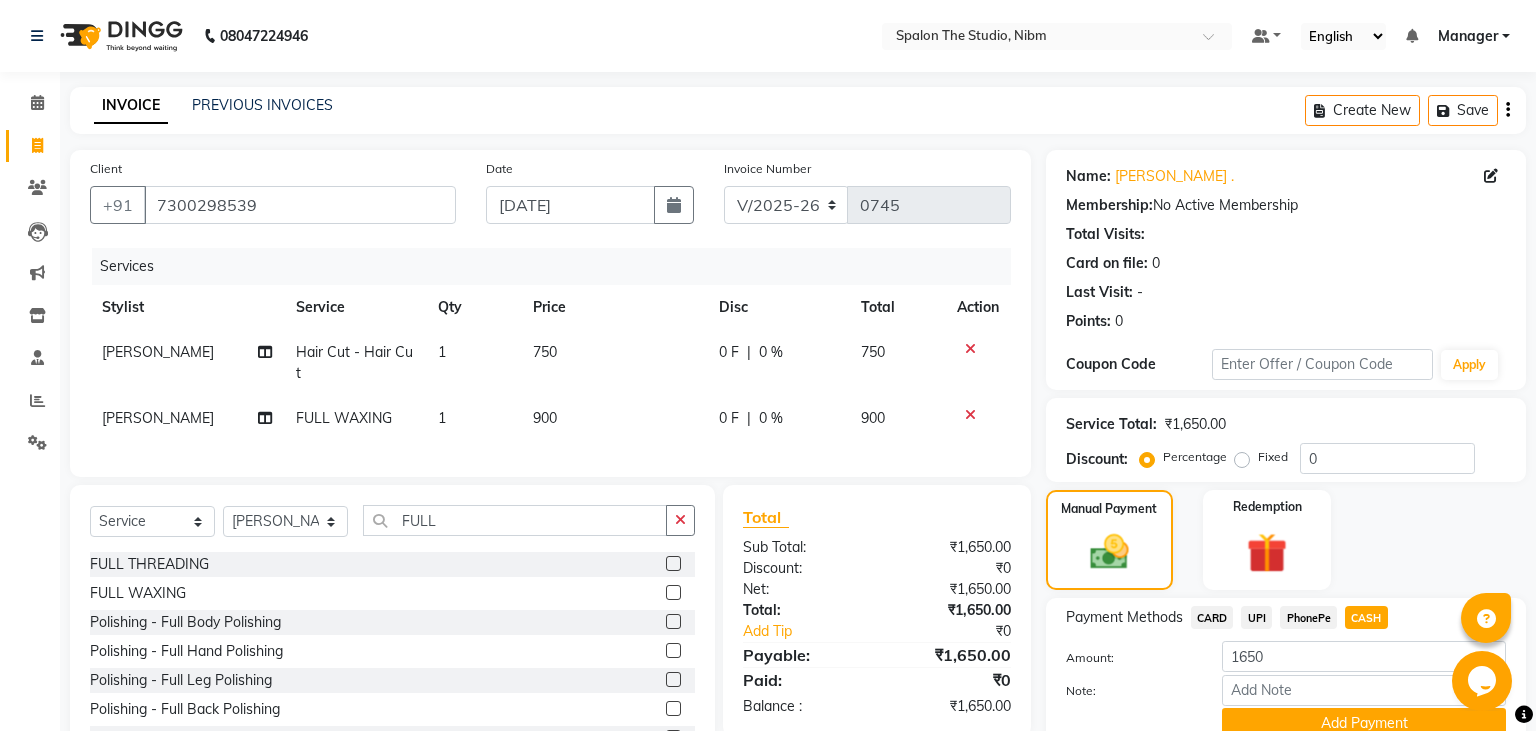 scroll, scrollTop: 87, scrollLeft: 0, axis: vertical 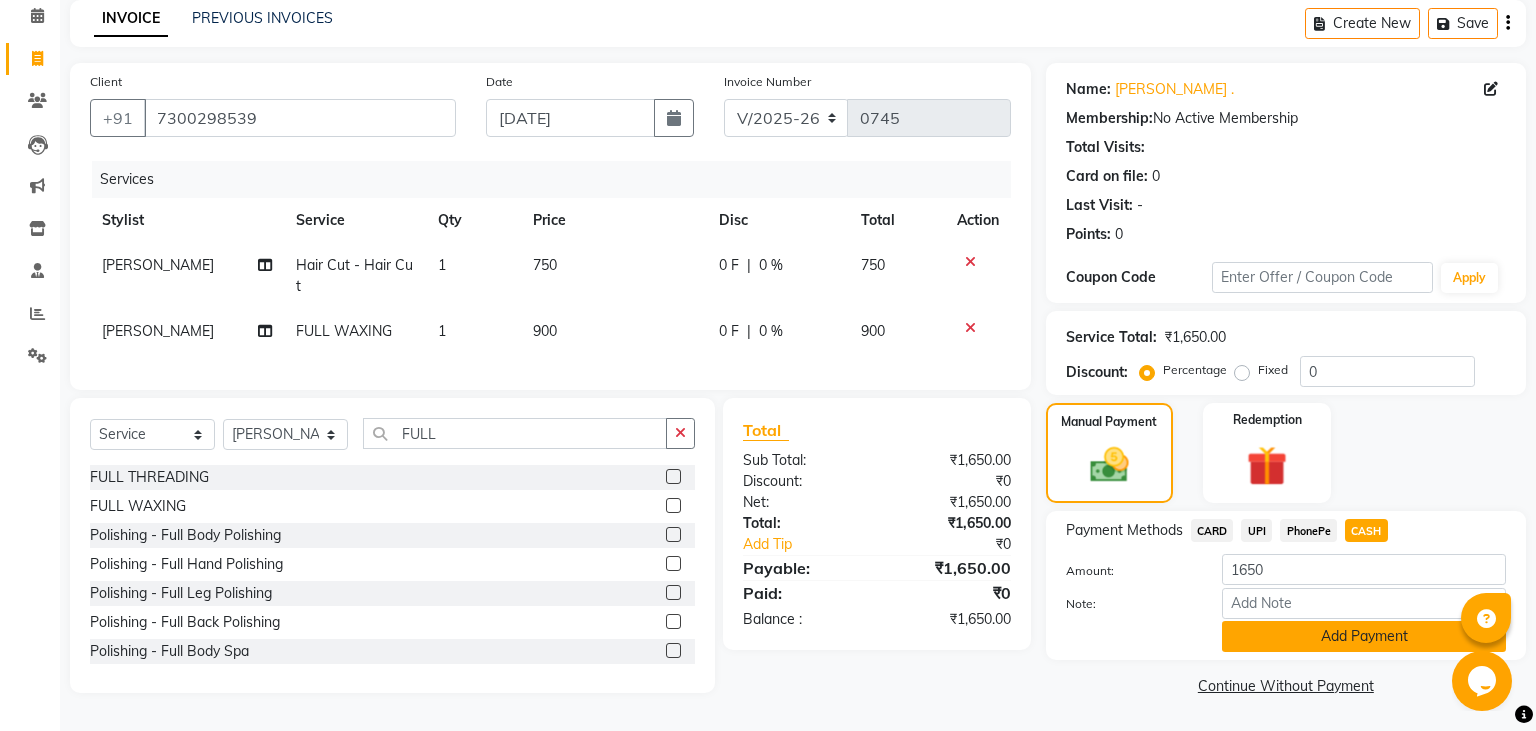 click on "Add Payment" 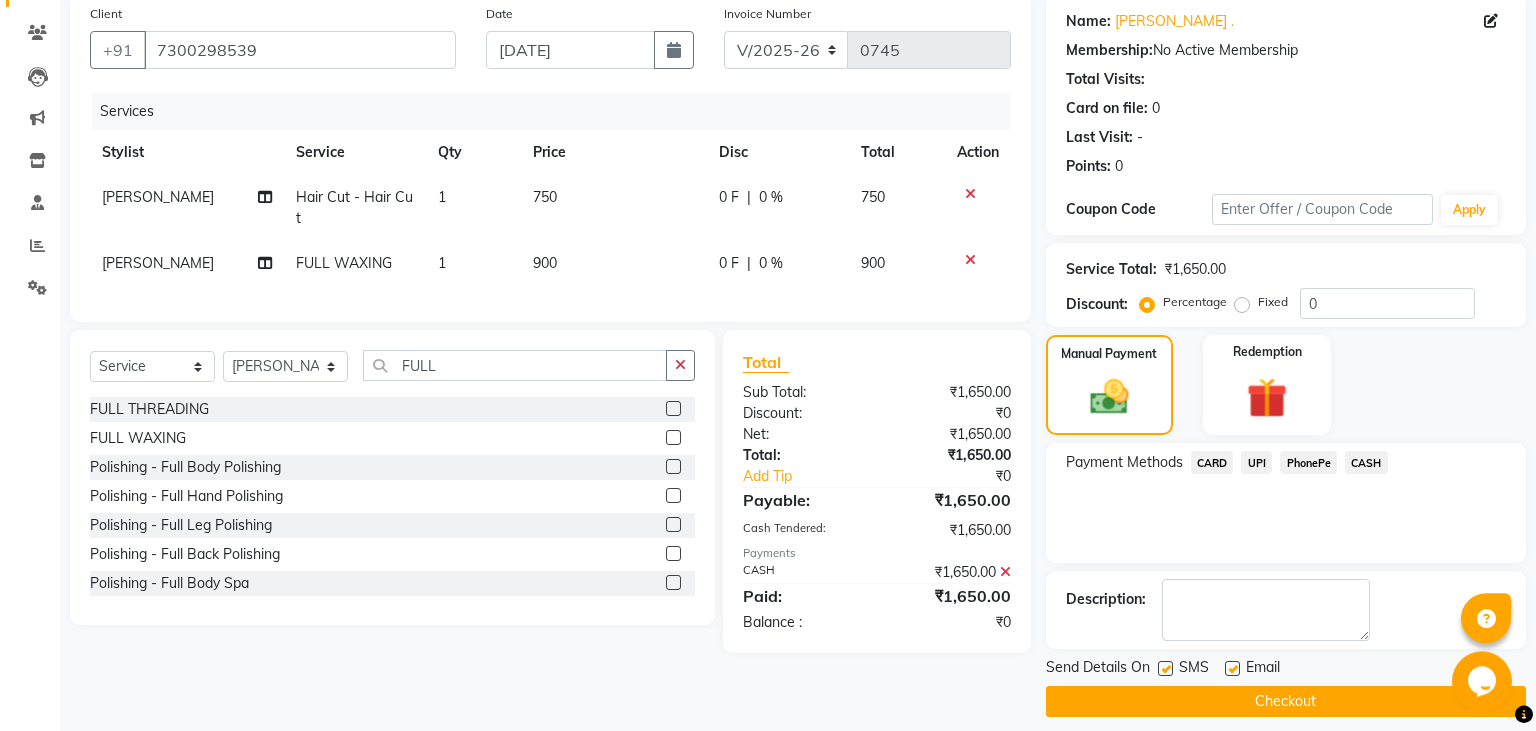 scroll, scrollTop: 169, scrollLeft: 0, axis: vertical 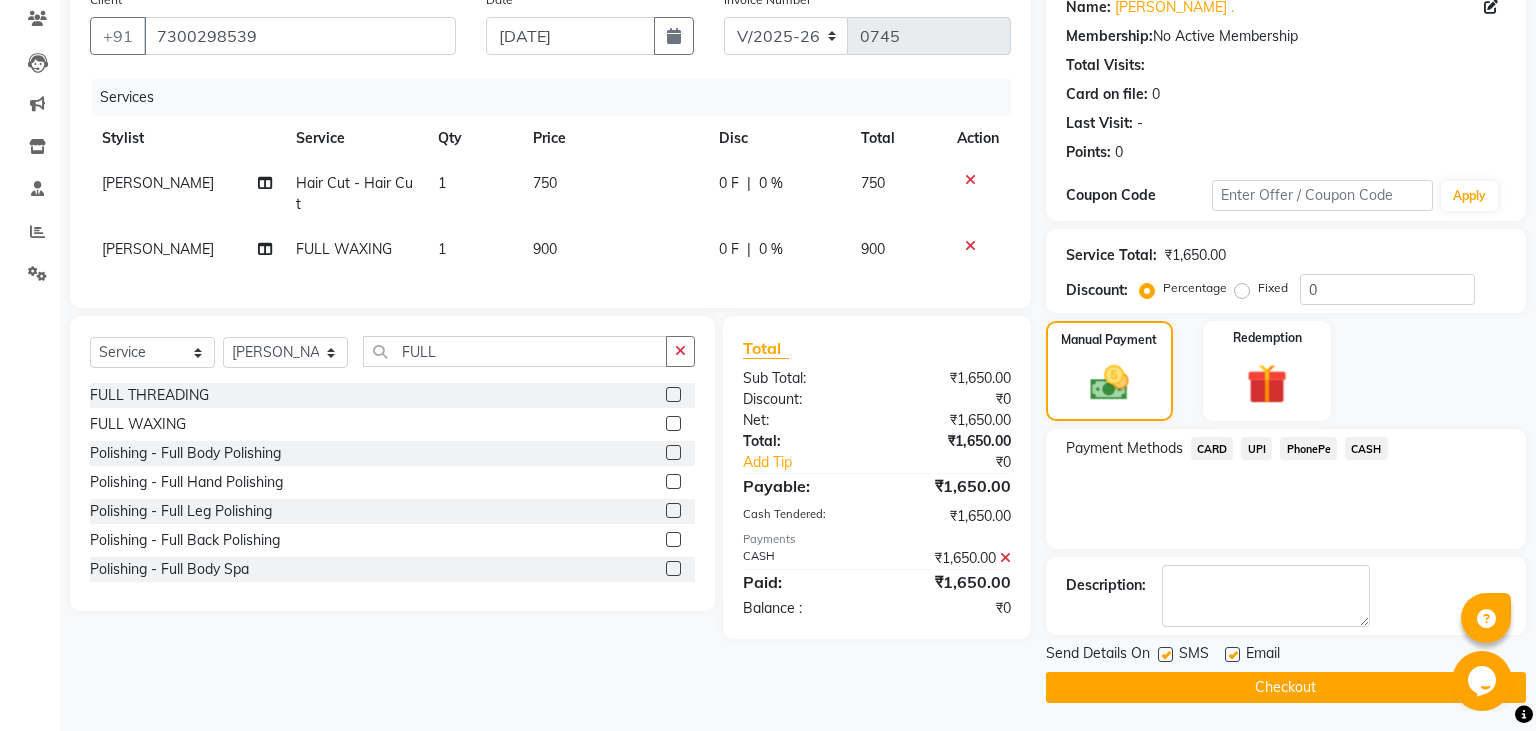 click on "Checkout" 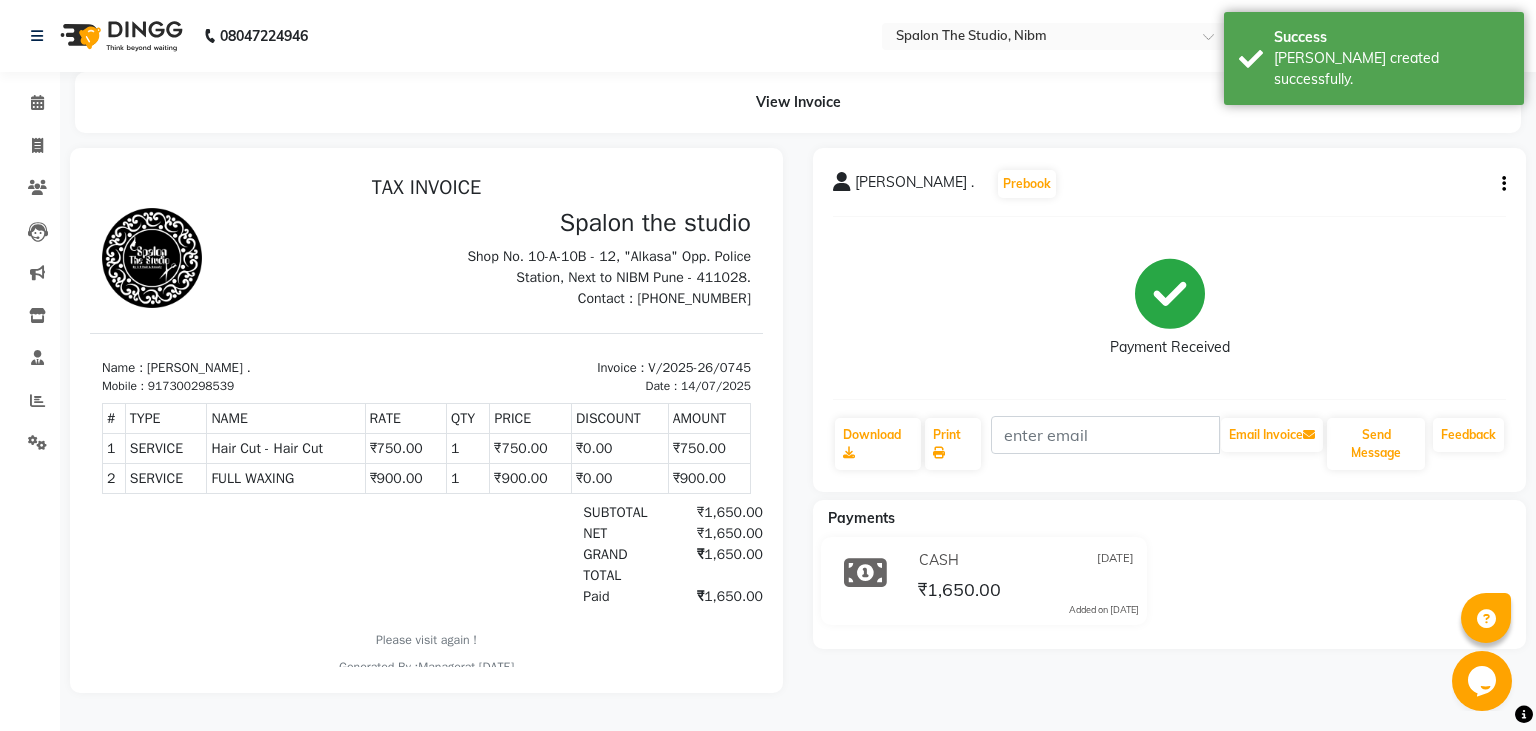 scroll, scrollTop: 0, scrollLeft: 0, axis: both 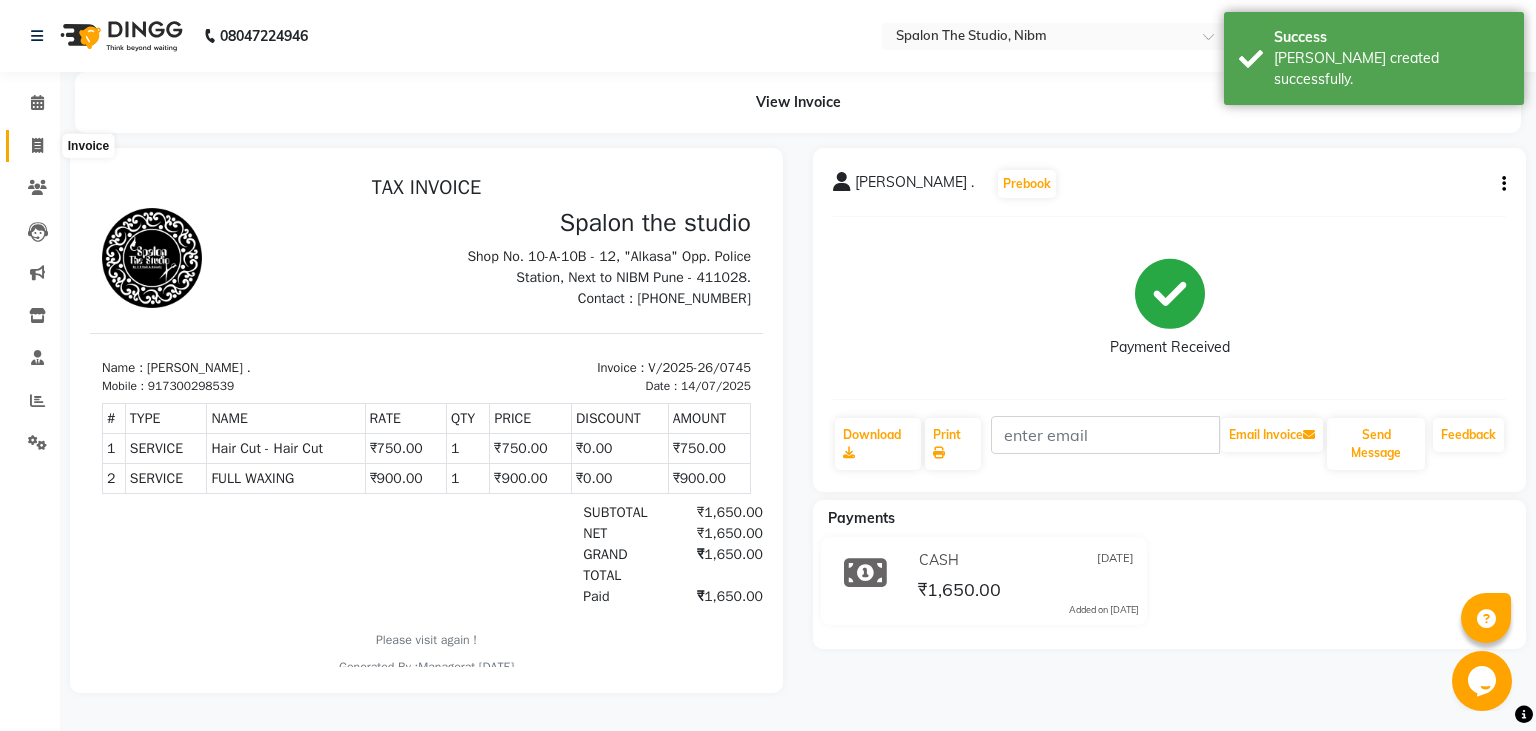 click 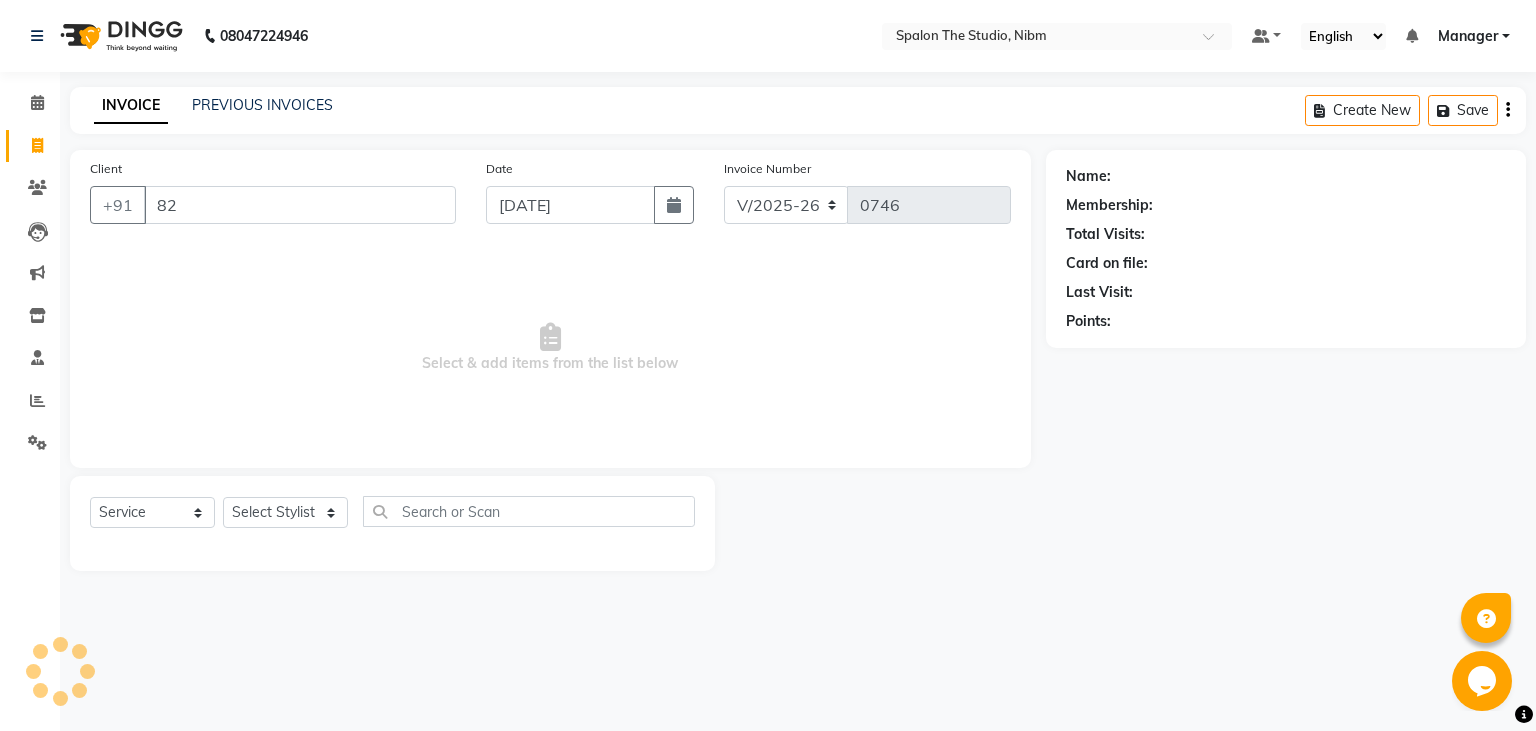 type on "8" 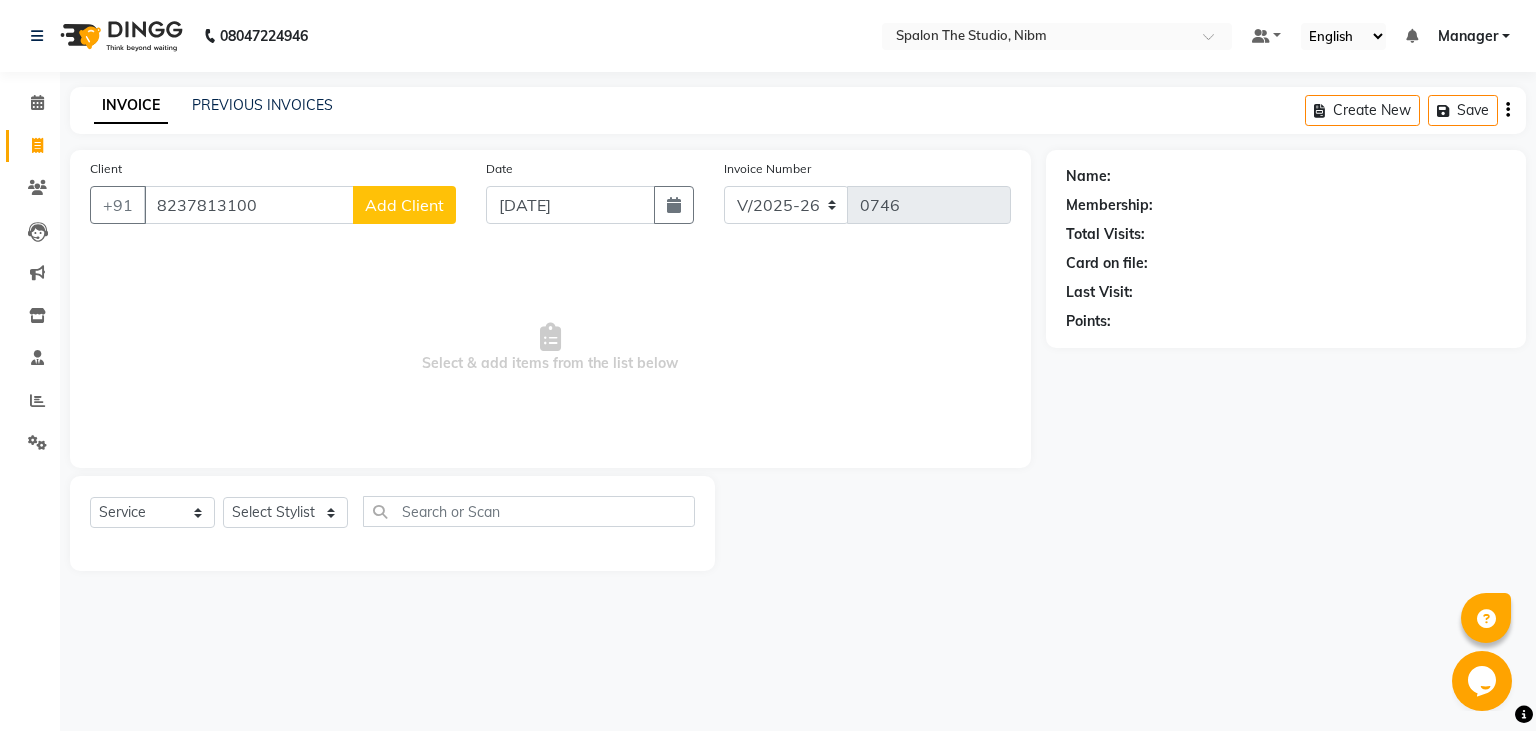 type on "8237813100" 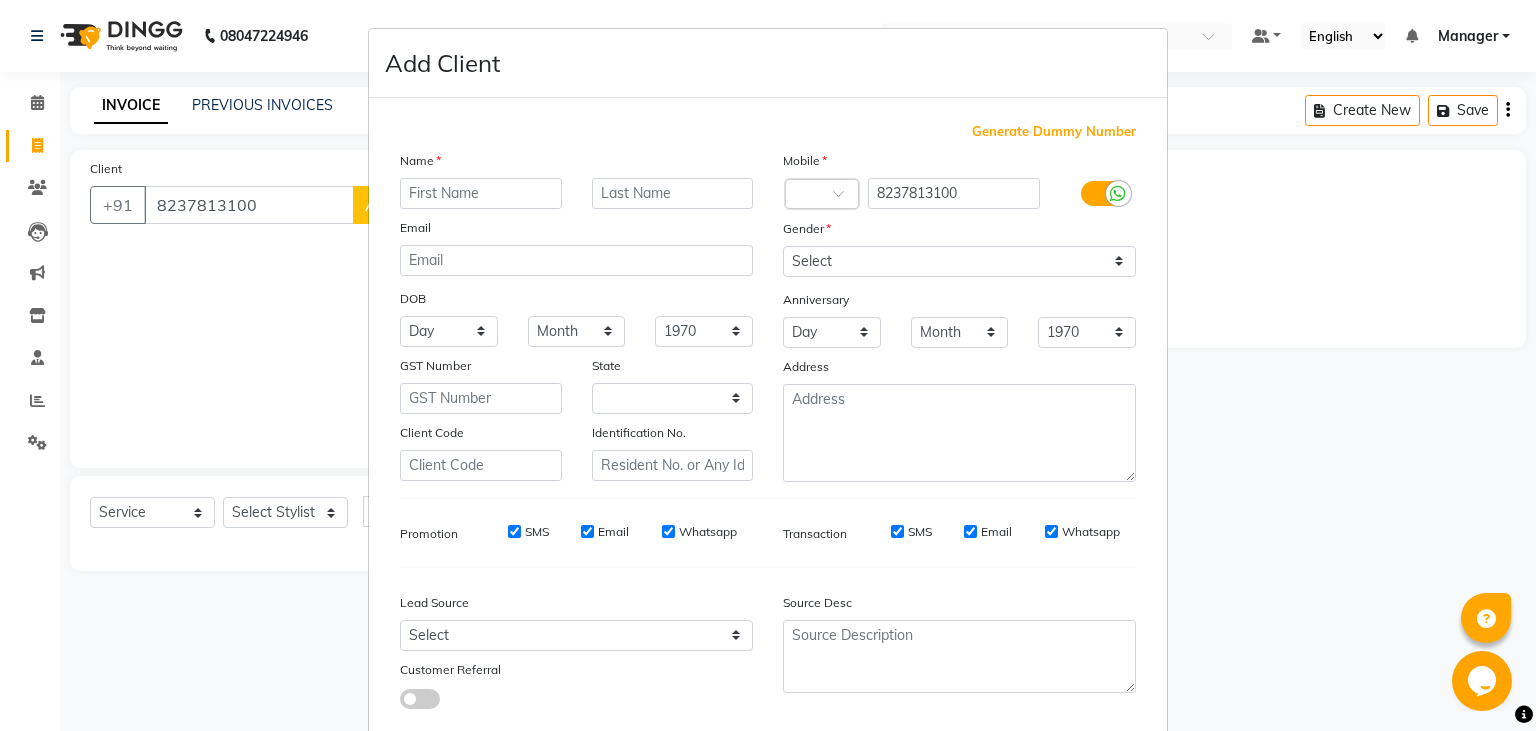 select on "22" 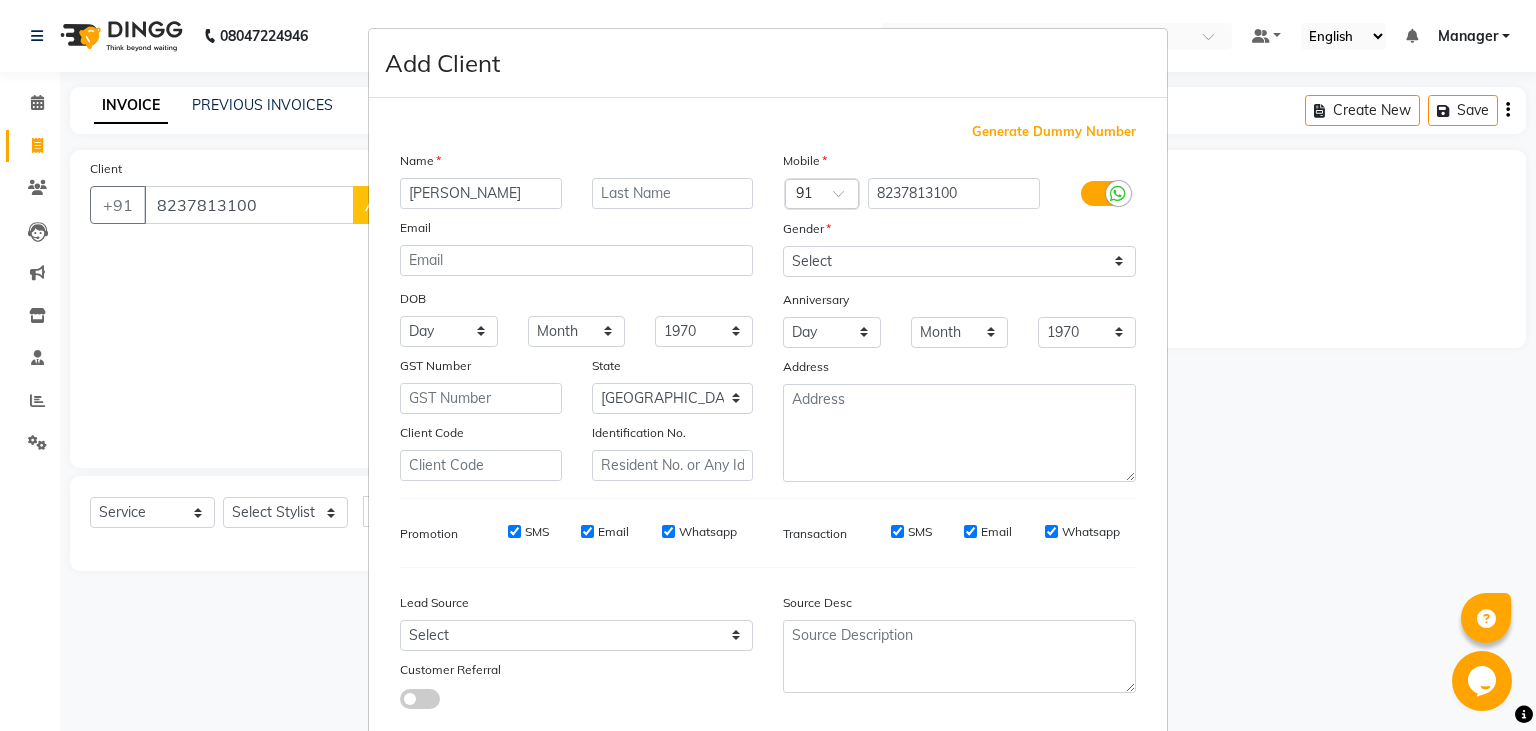 type on "[PERSON_NAME]" 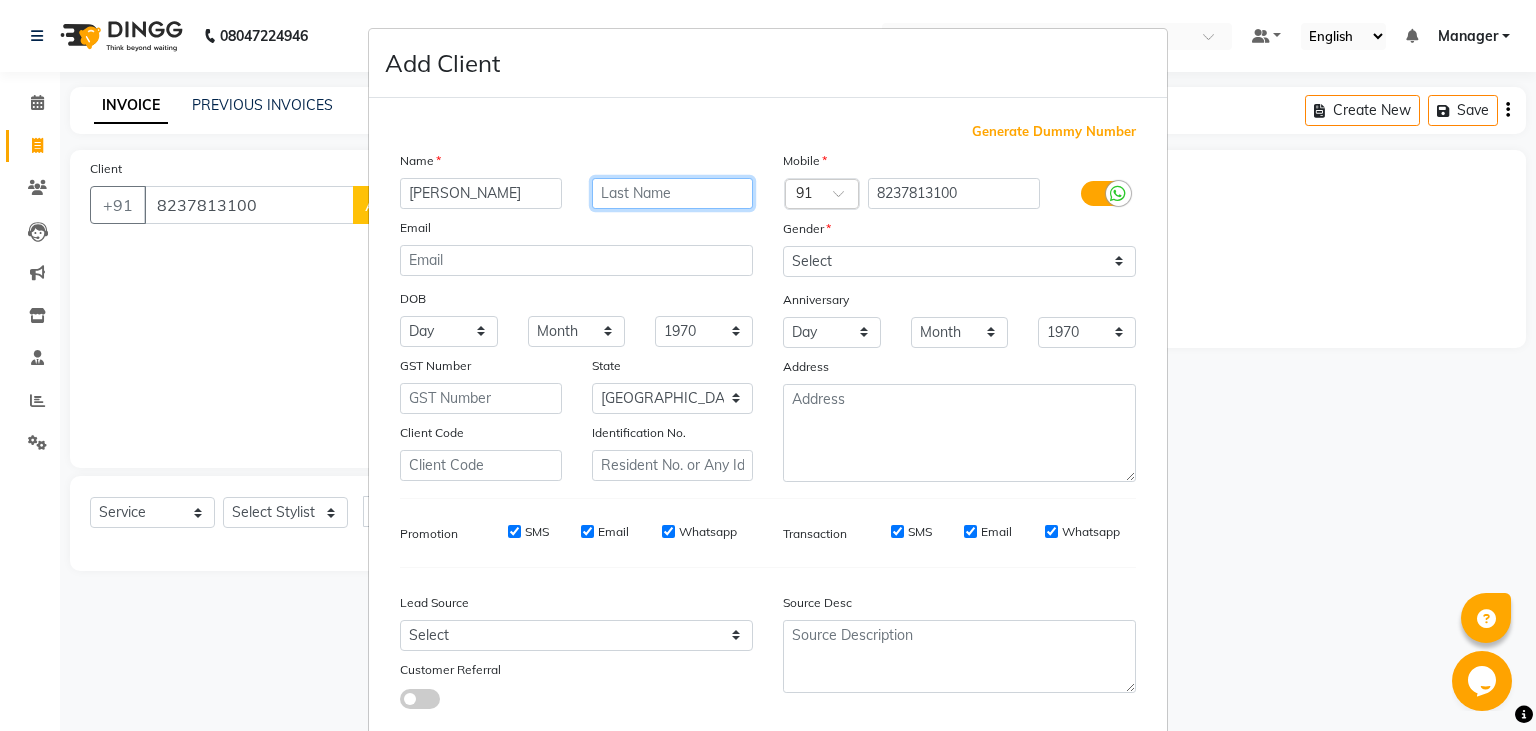click at bounding box center [673, 193] 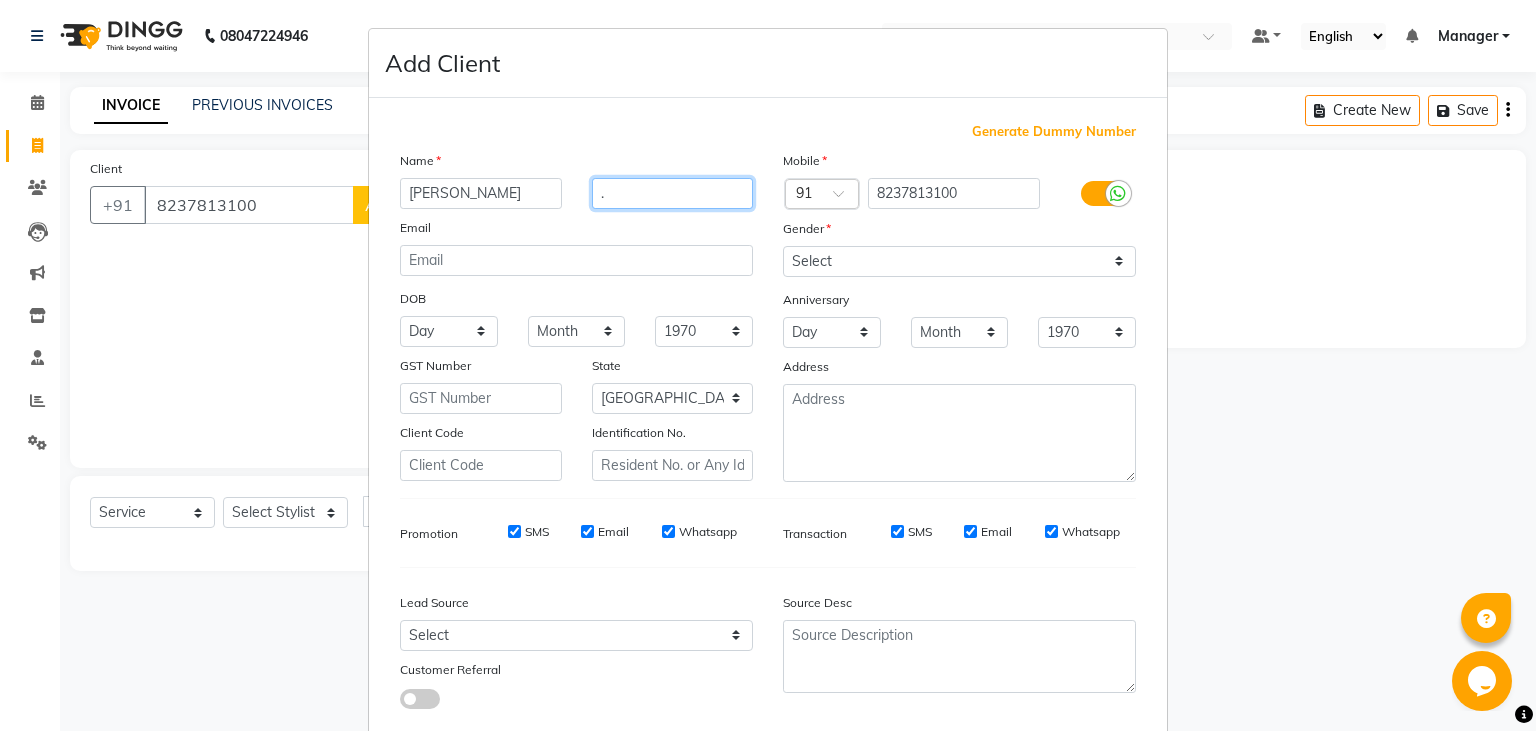 type on "." 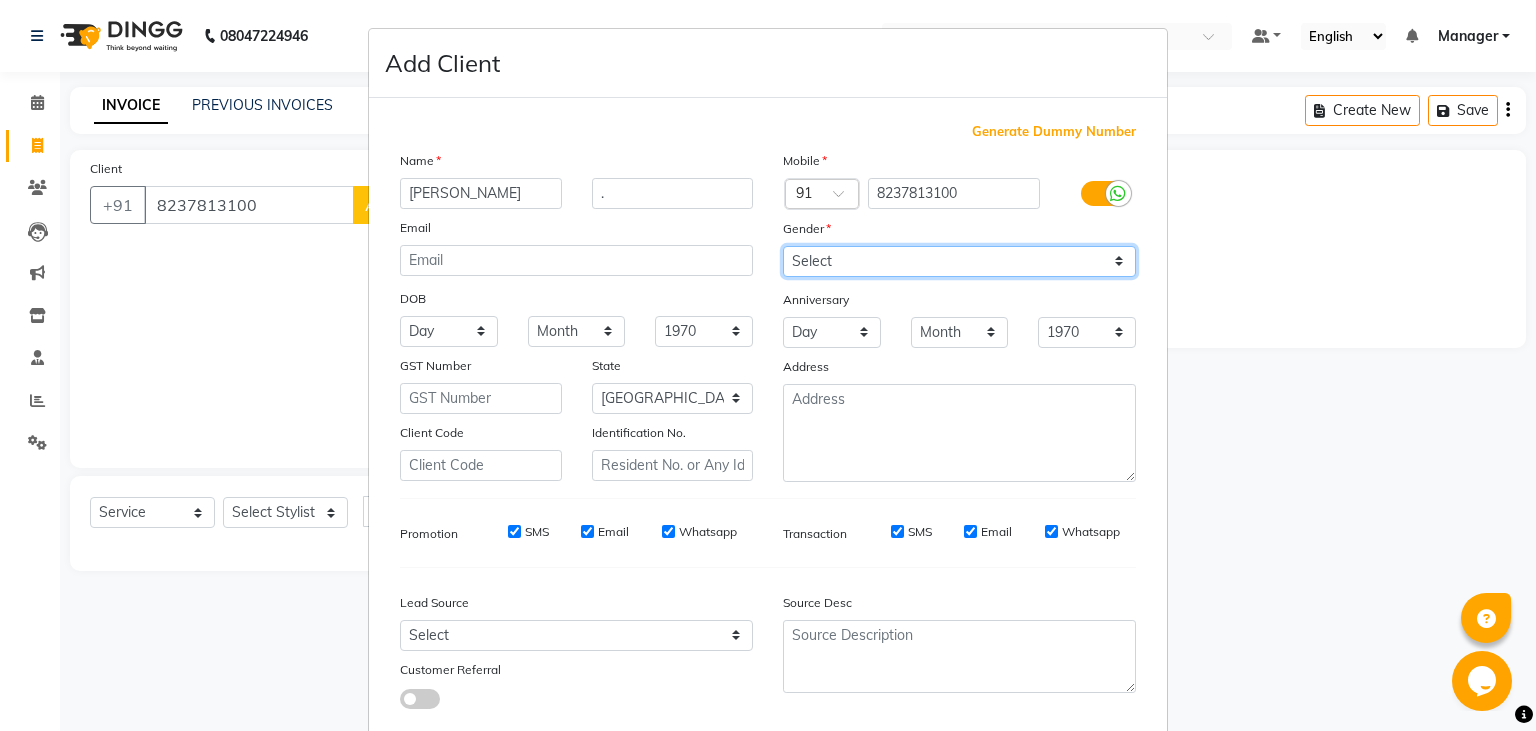 click on "Select [DEMOGRAPHIC_DATA] [DEMOGRAPHIC_DATA] Other Prefer Not To Say" at bounding box center [959, 261] 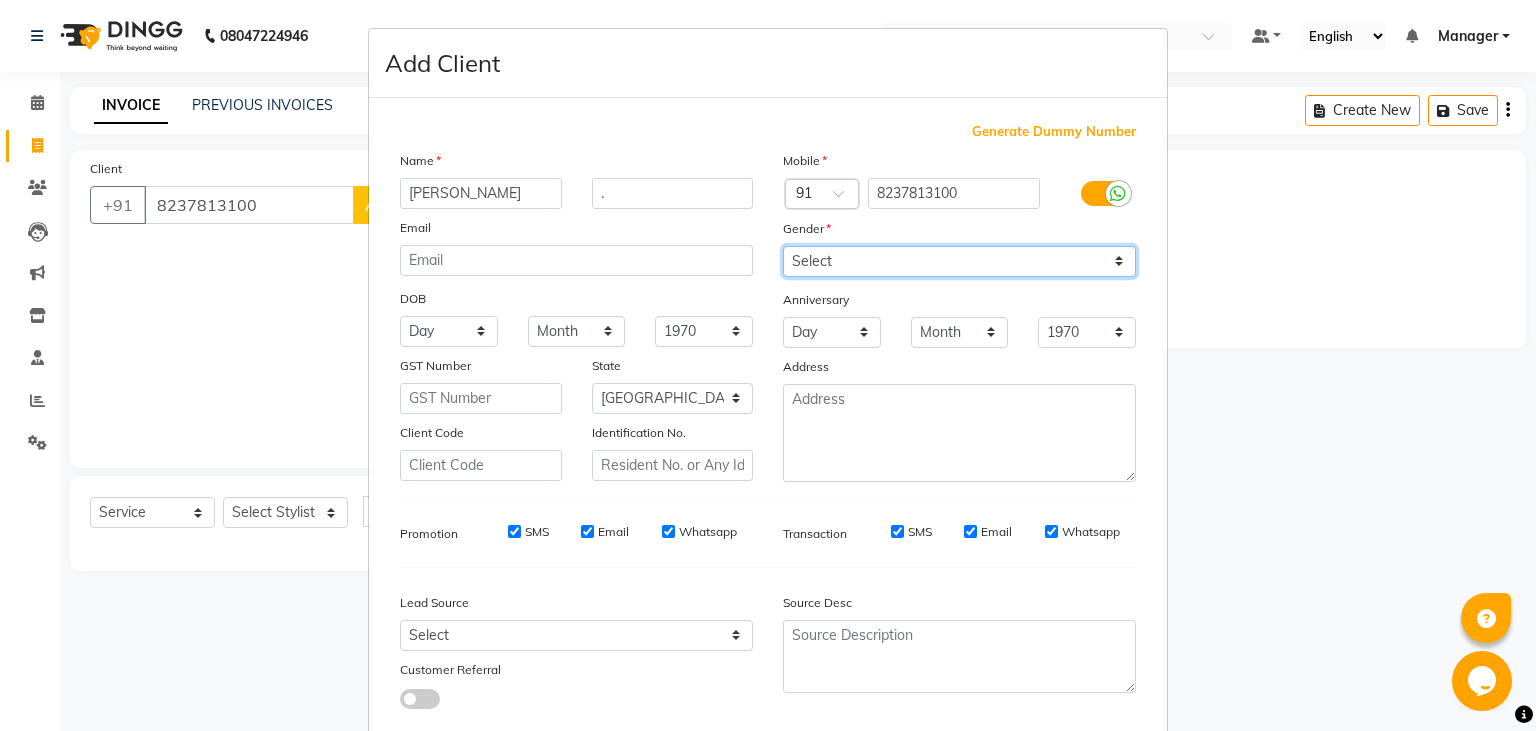 click on "[DEMOGRAPHIC_DATA]" at bounding box center (0, 0) 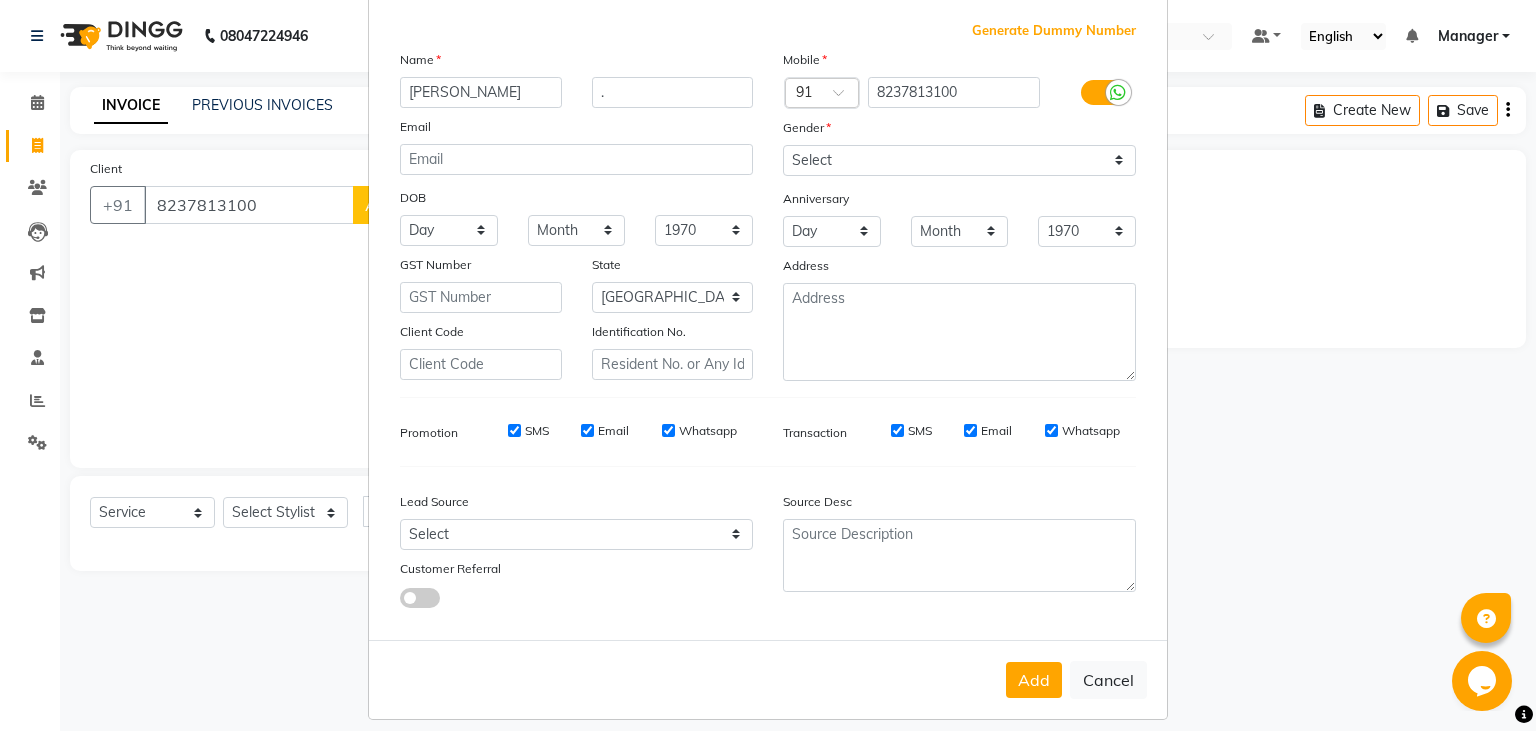 scroll, scrollTop: 121, scrollLeft: 0, axis: vertical 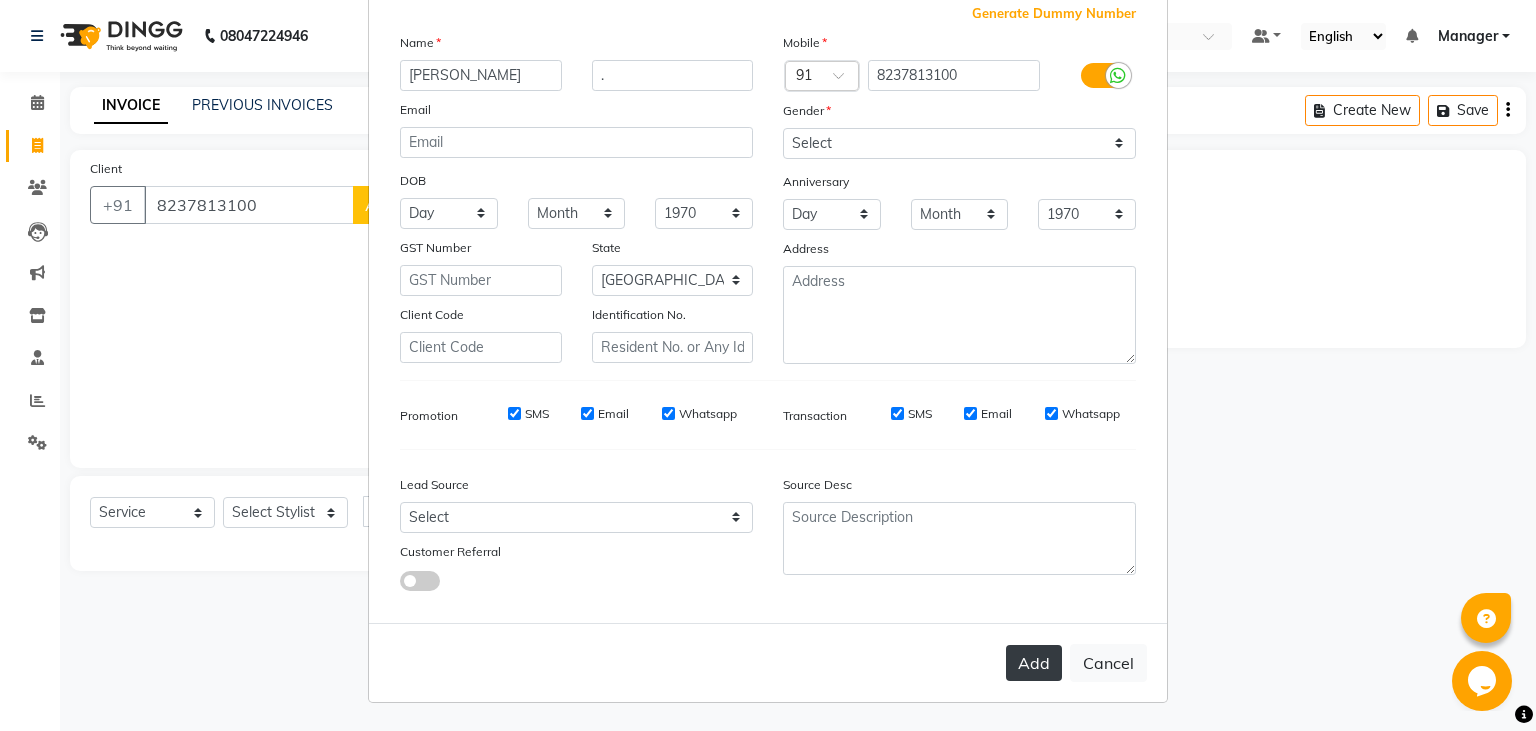 click on "Add" at bounding box center (1034, 663) 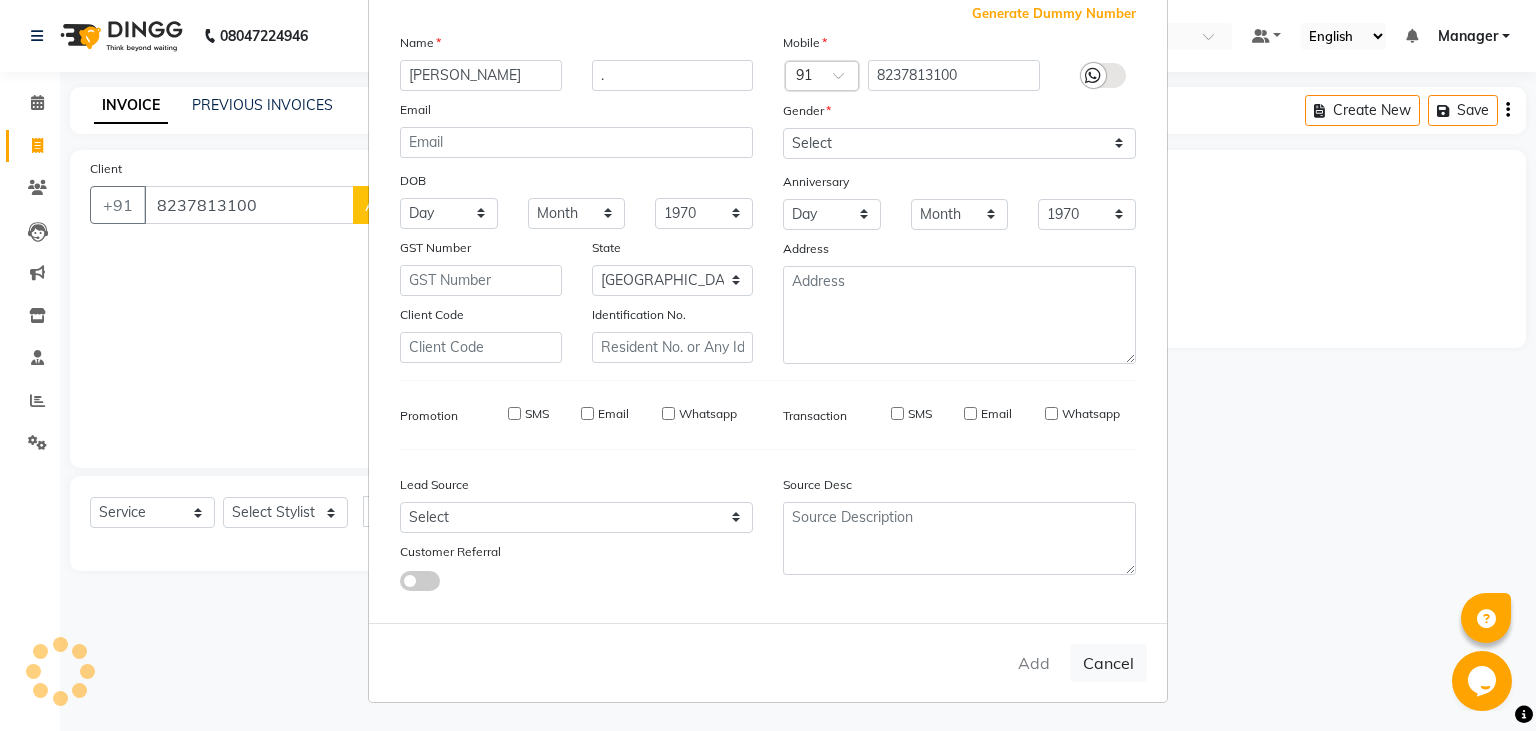 type 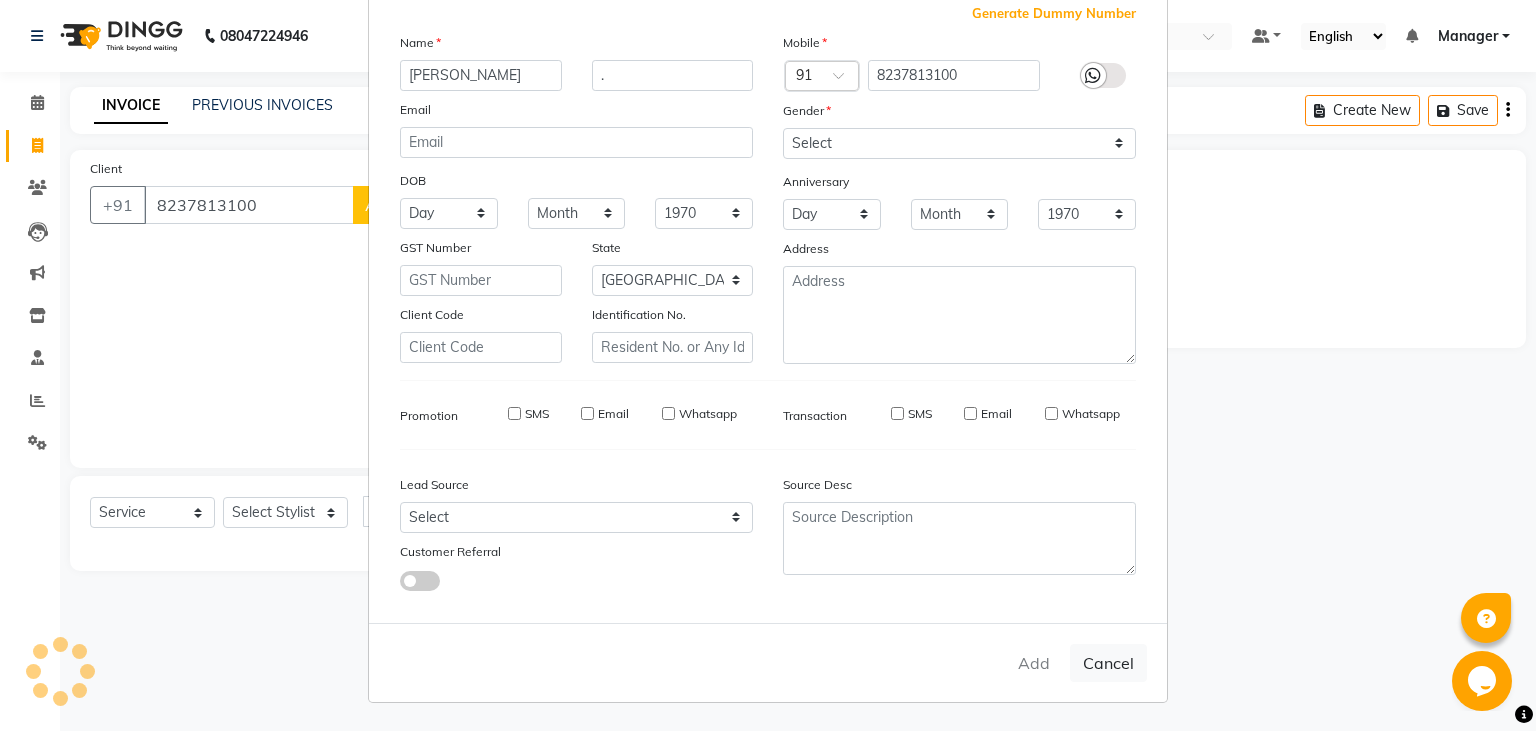 type 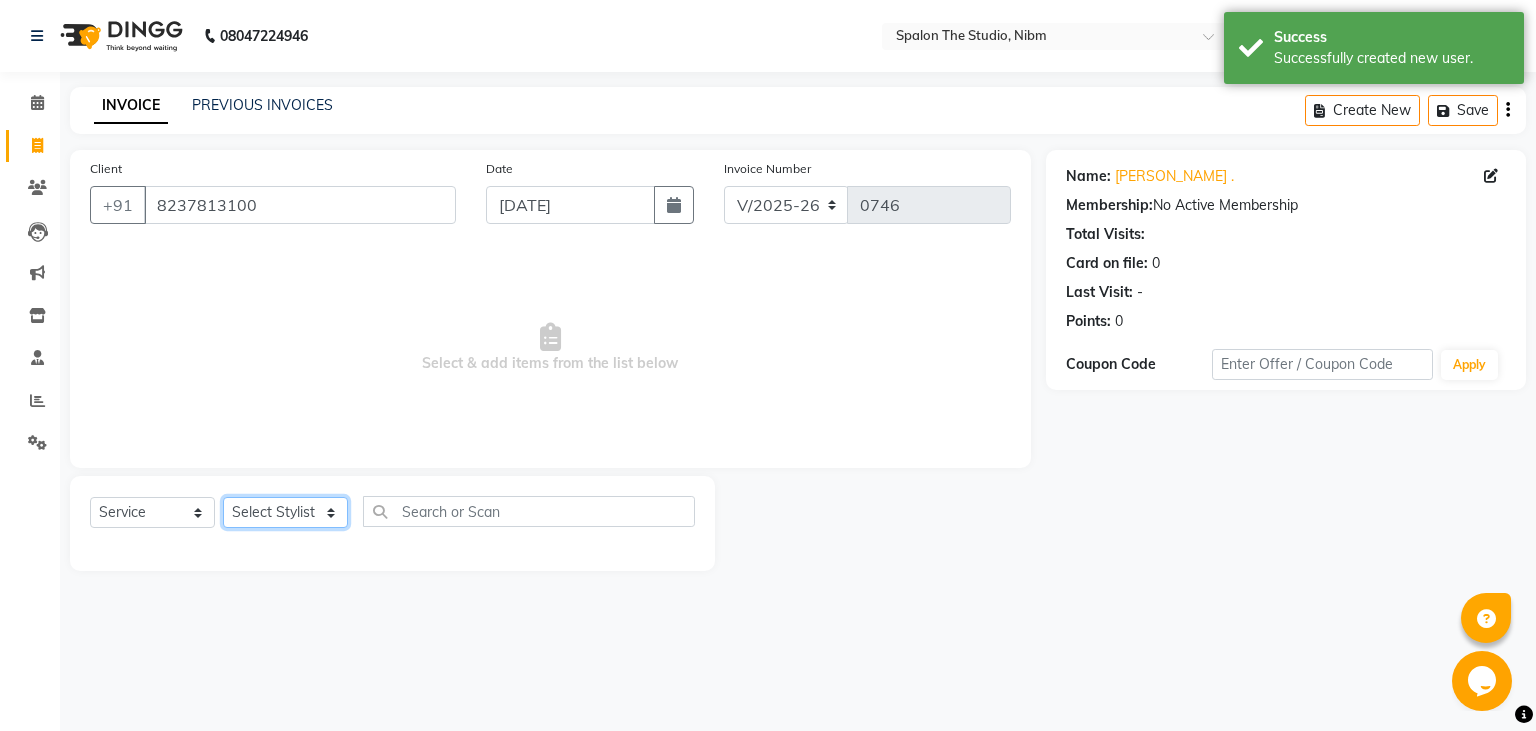 click on "Select Stylist AAYAT ARMAN [PERSON_NAME] [PERSON_NAME] [PERSON_NAME] Manager [PERSON_NAME] [PERSON_NAME] SUMIT [PERSON_NAME]" 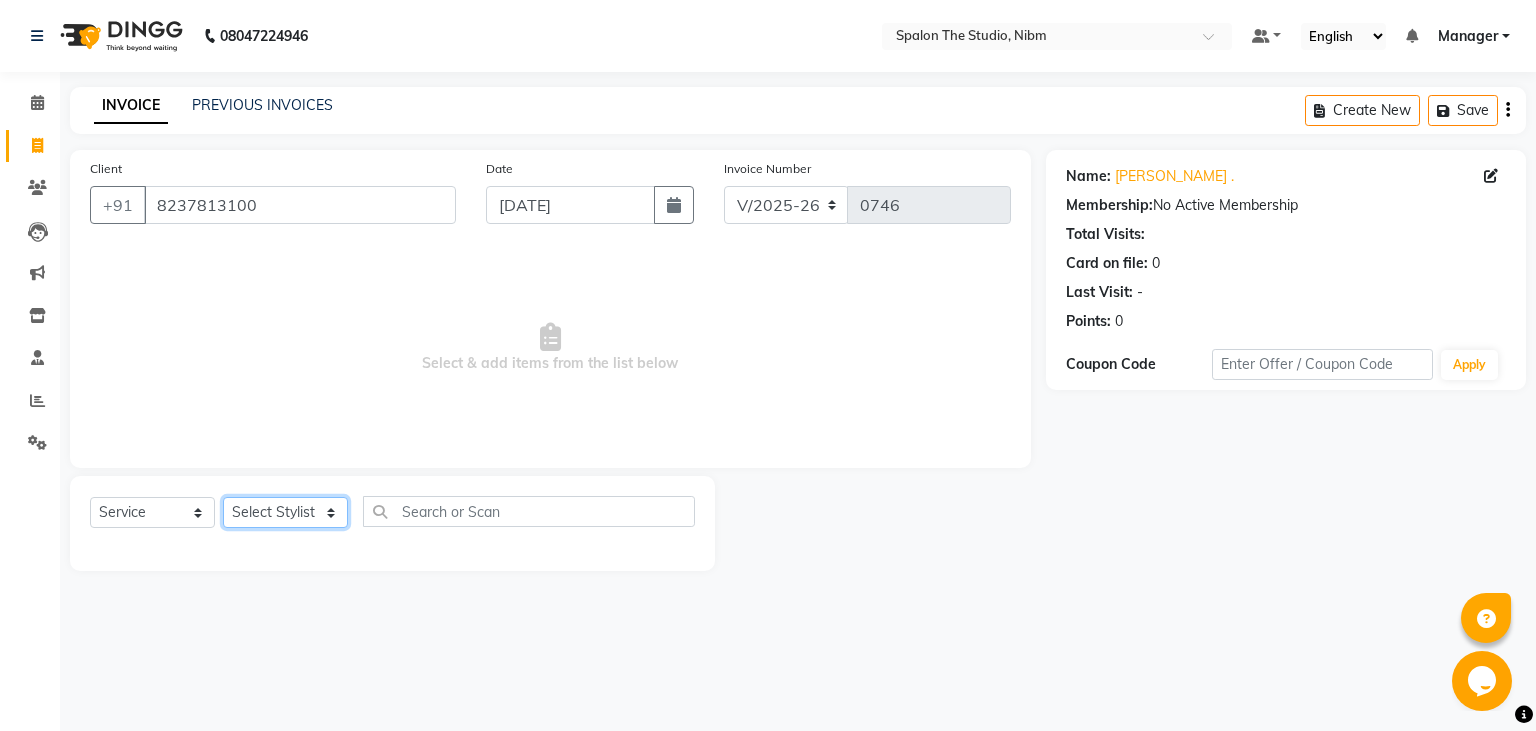 select on "75742" 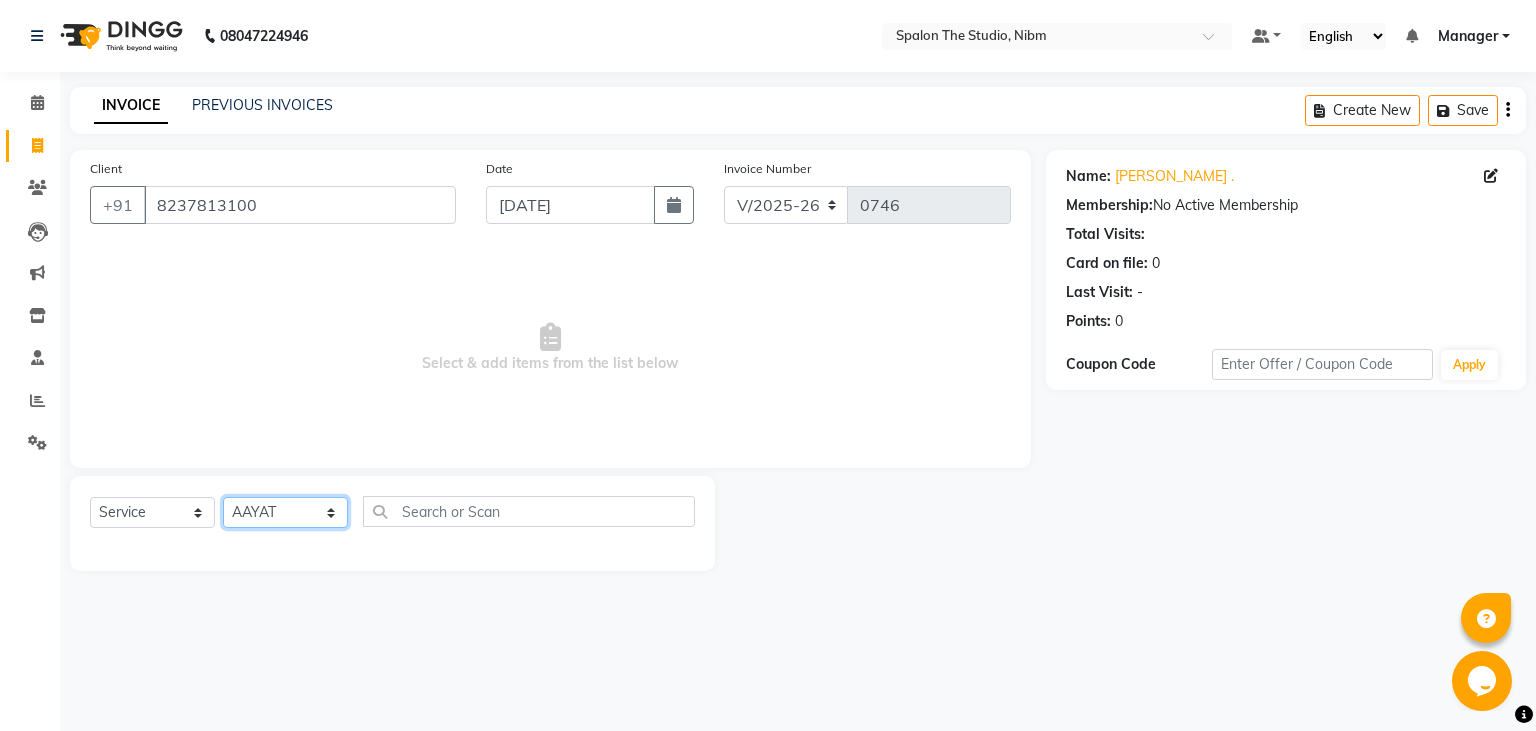 click on "AAYAT" 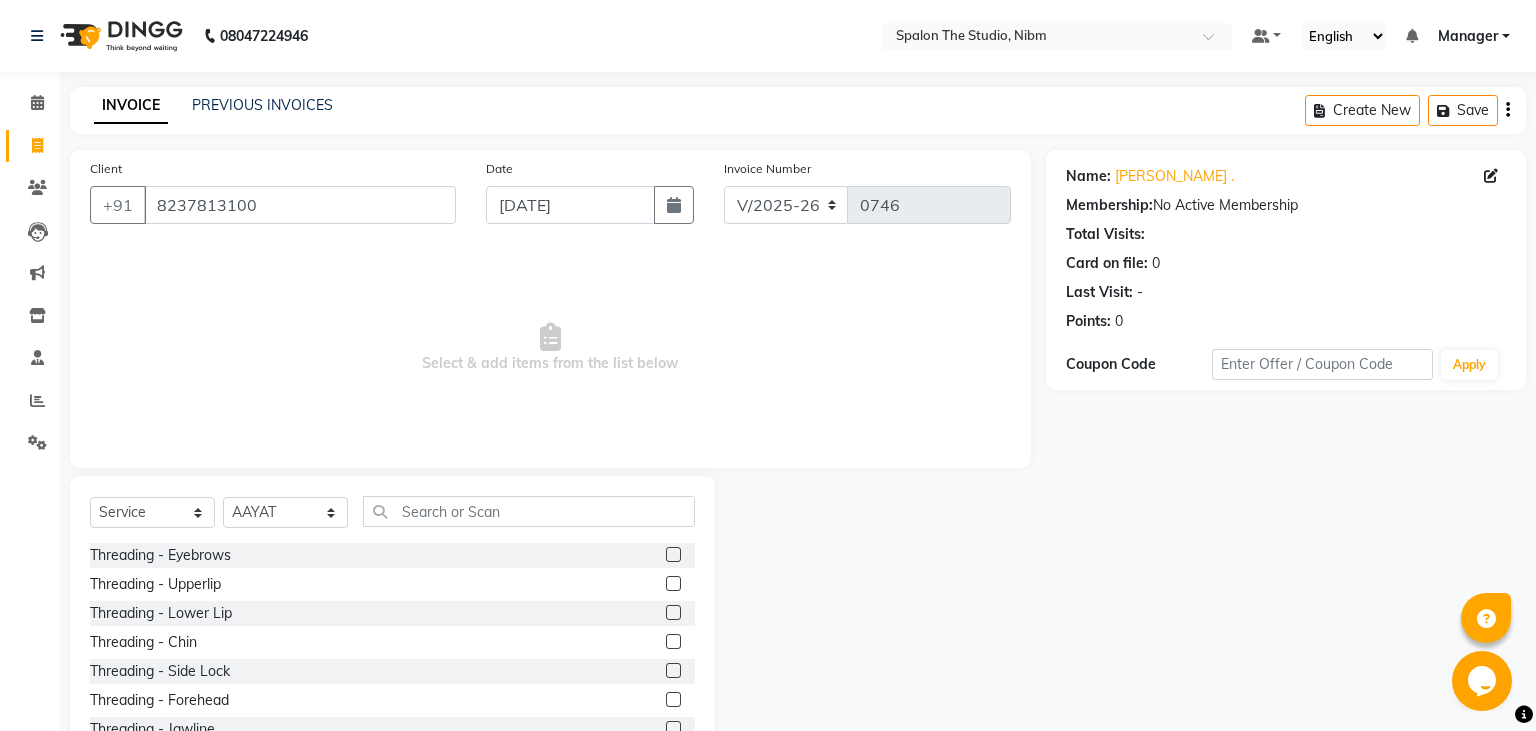 click on "Client [PHONE_NUMBER]" 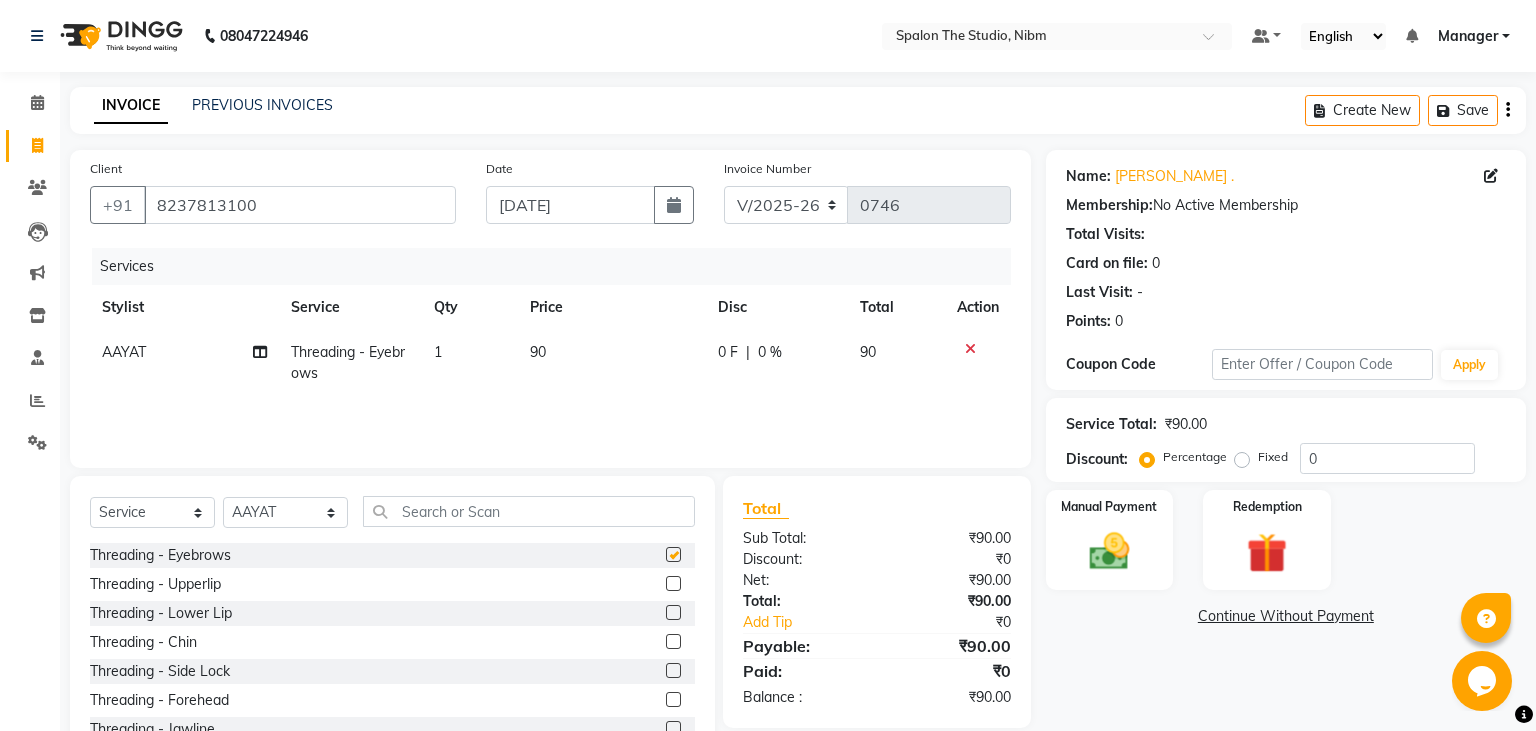 checkbox on "false" 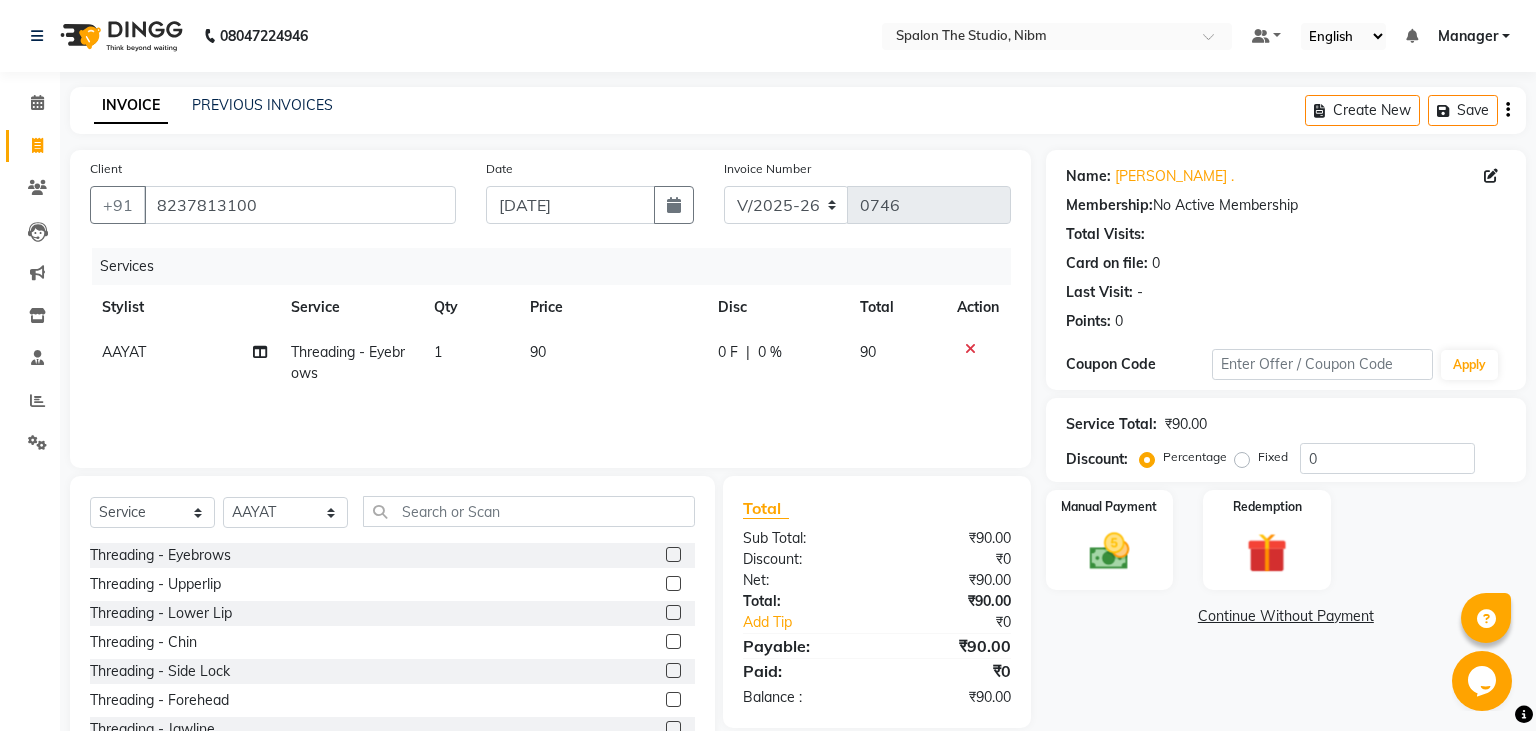 click 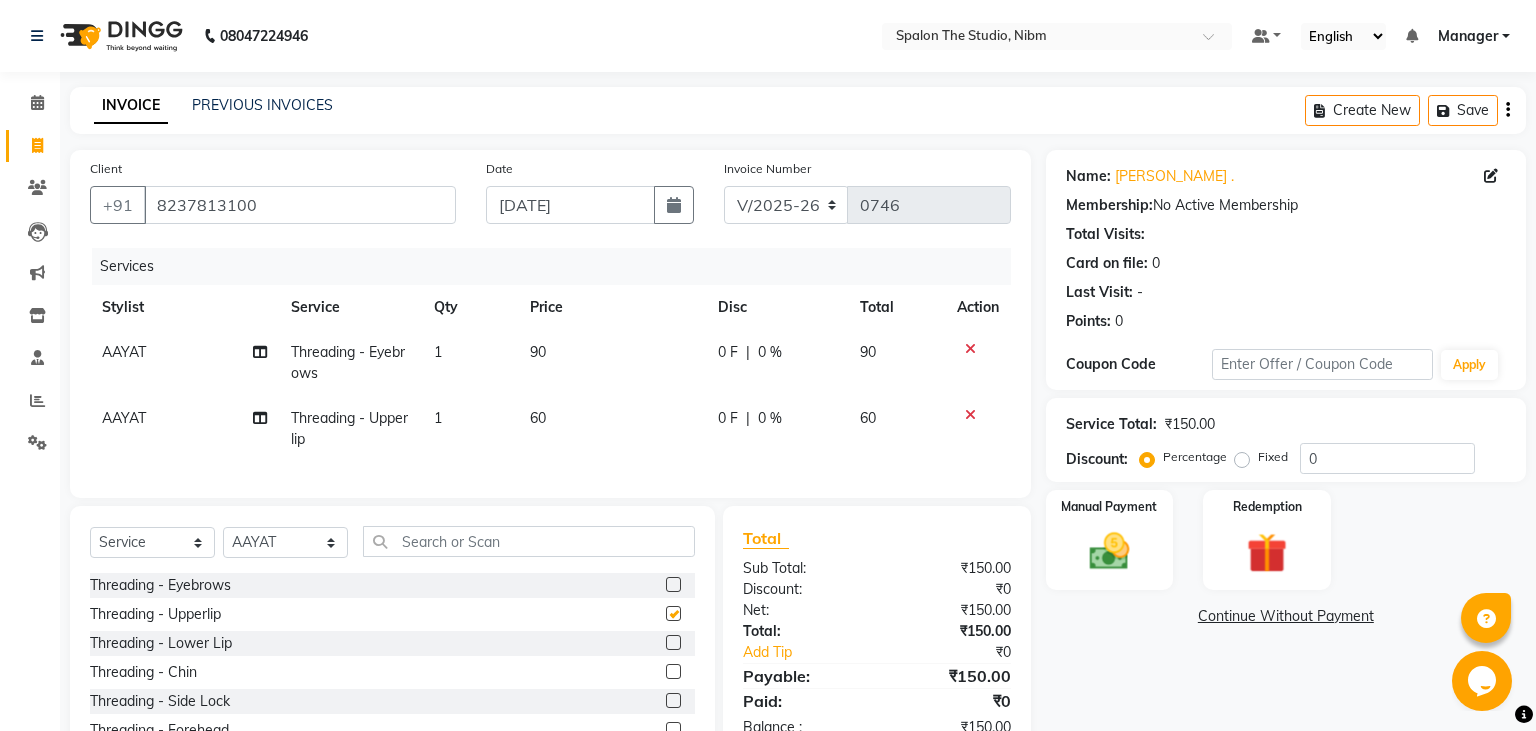 checkbox on "false" 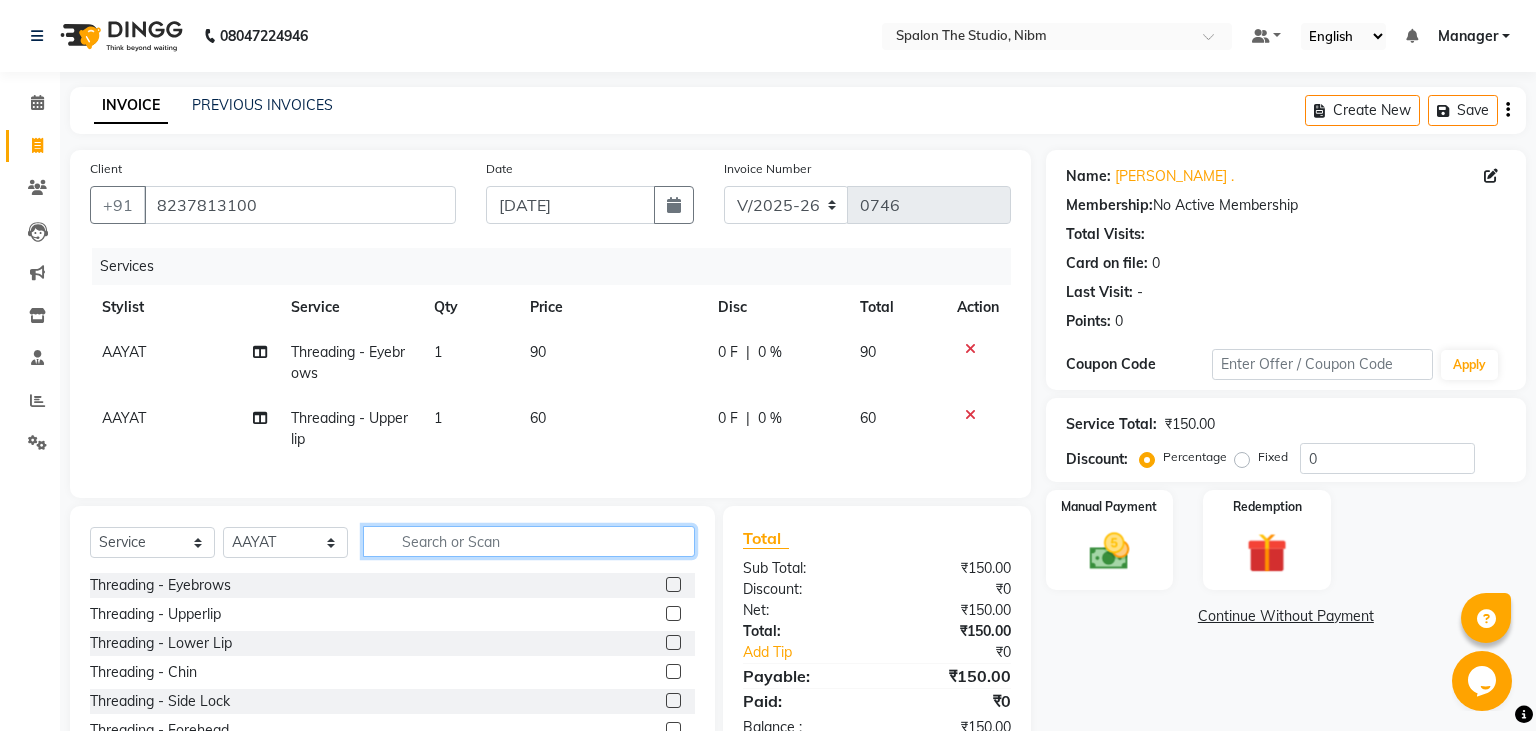 click 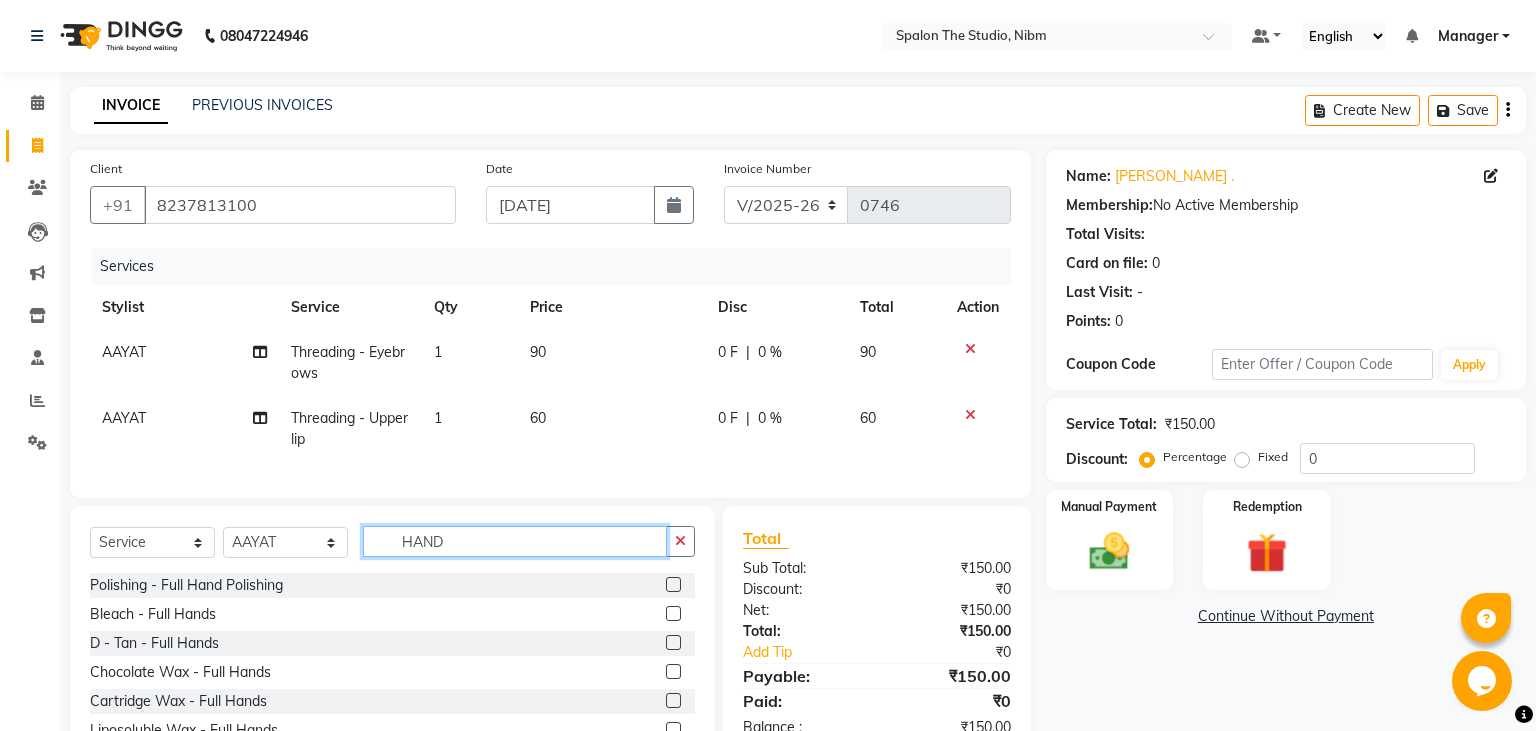 scroll, scrollTop: 100, scrollLeft: 0, axis: vertical 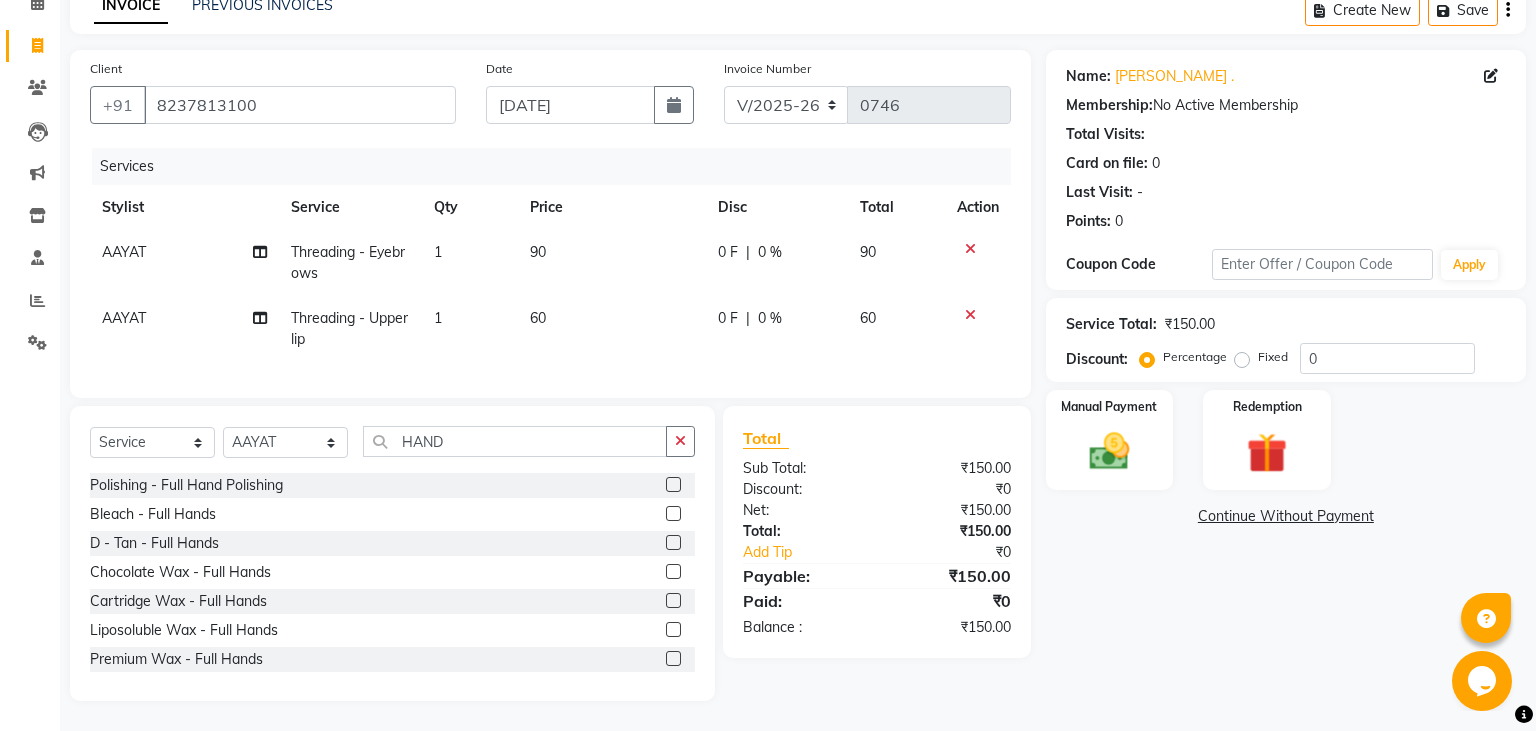 click on "Polishing  - Full Hand Polishing  Bleach - Full Hands  D - Tan - Full Hands  Chocolate Wax - Full Hands  Cartridge Wax - Full Hands  Liposoluble Wax - Full Hands  Premium Wax - Full Hands  Massage - Hand Massage  GEL POLISH-HAND  ASETHEIC TRET-HAND  HAND [MEDICAL_DATA]" 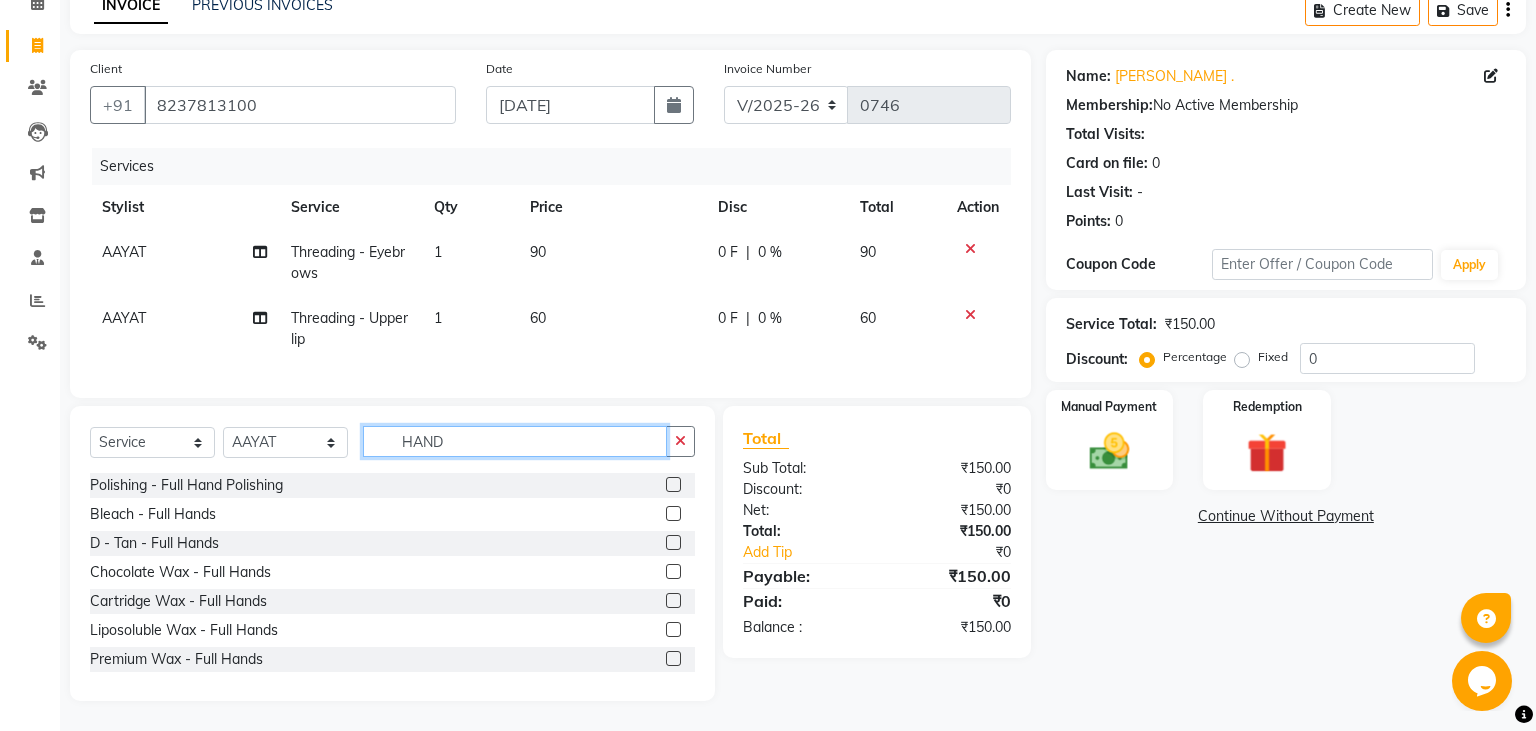 click on "HAND" 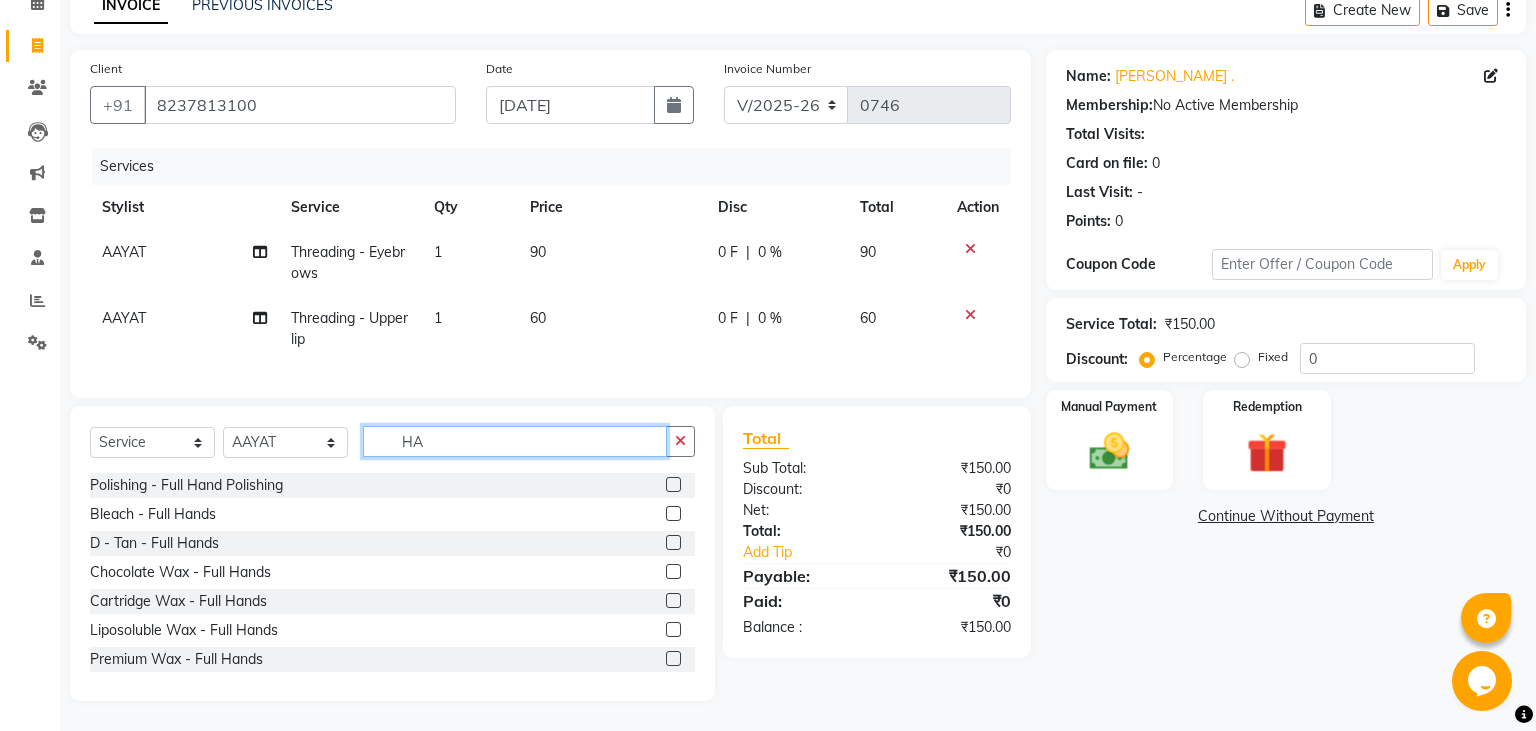type on "H" 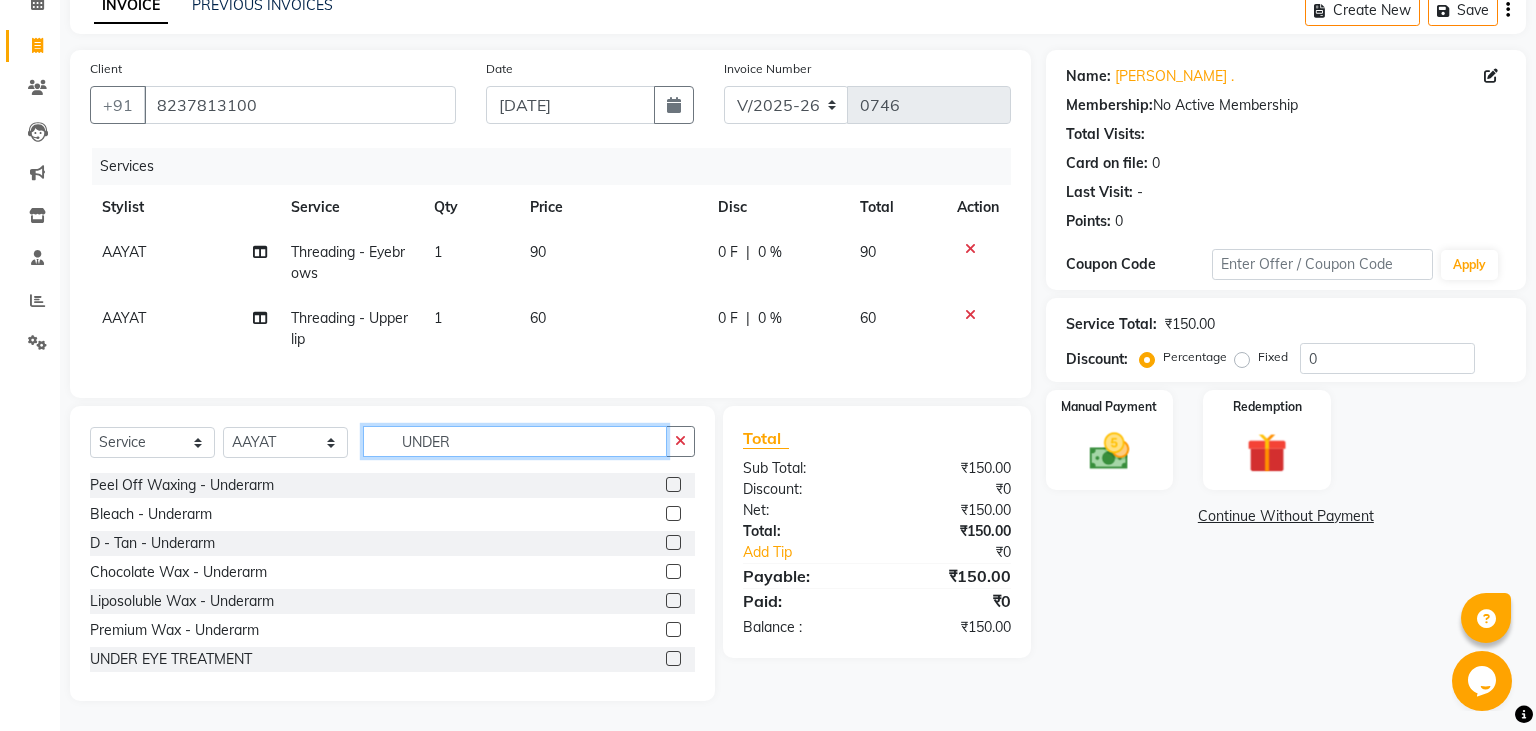 type on "UNDER" 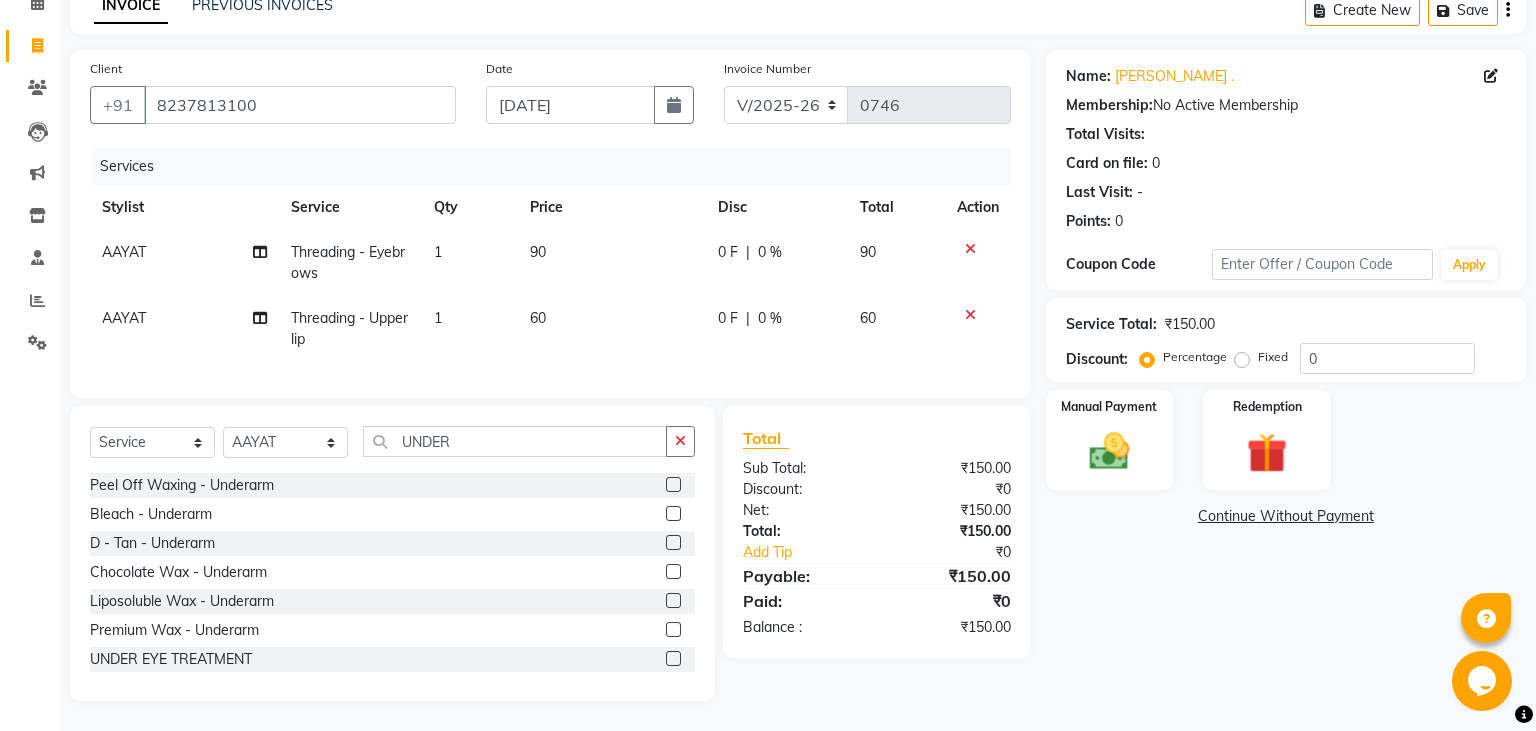 click 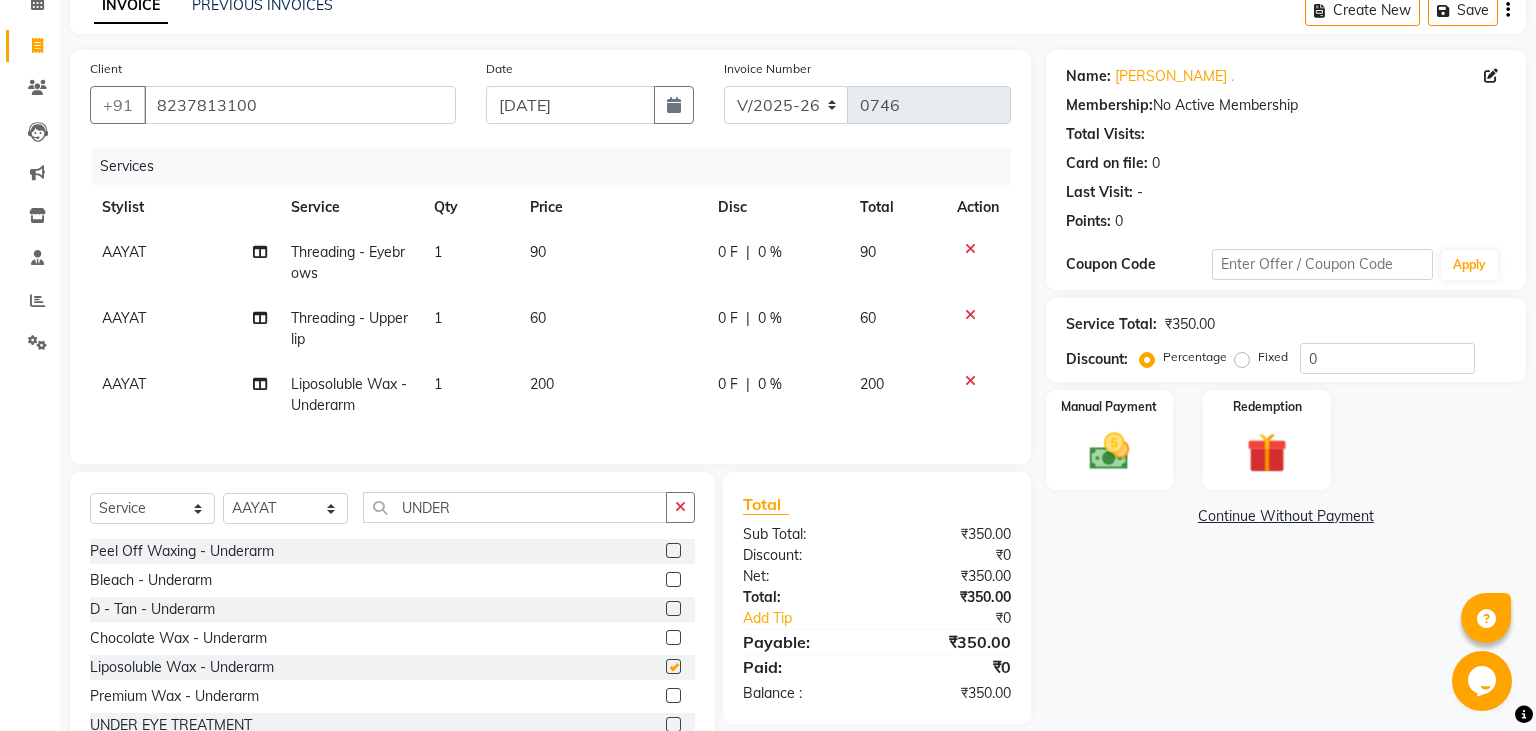 checkbox on "false" 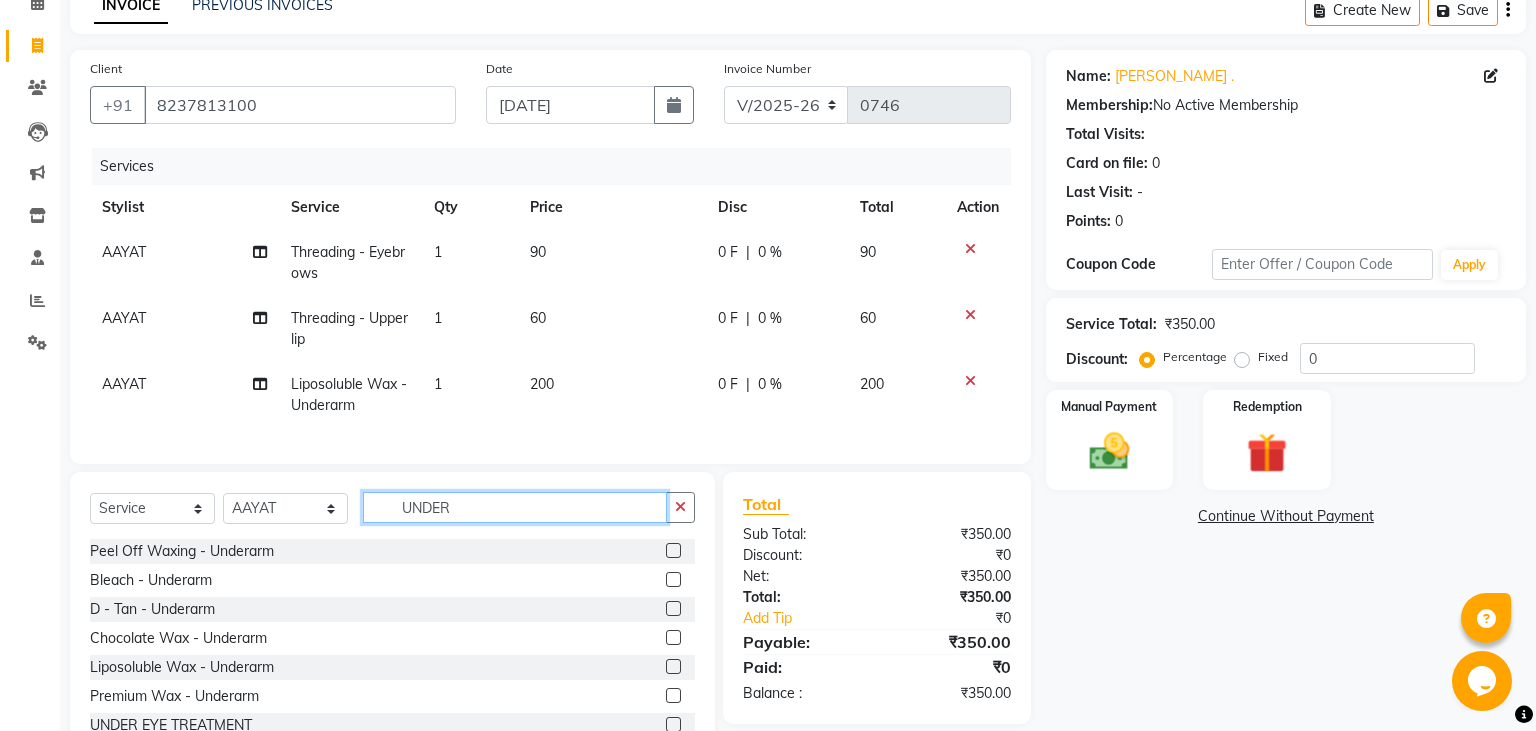 click on "UNDER" 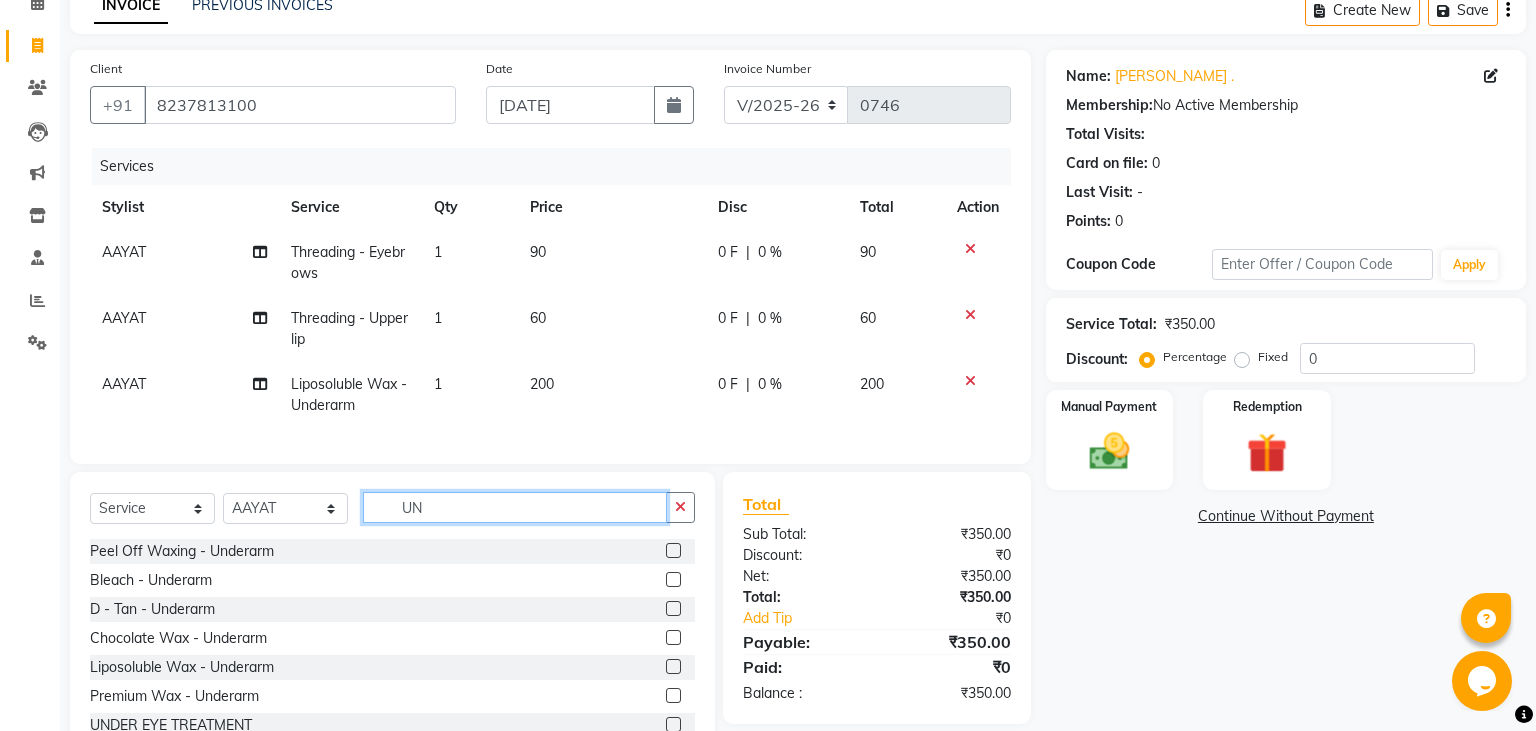 type on "U" 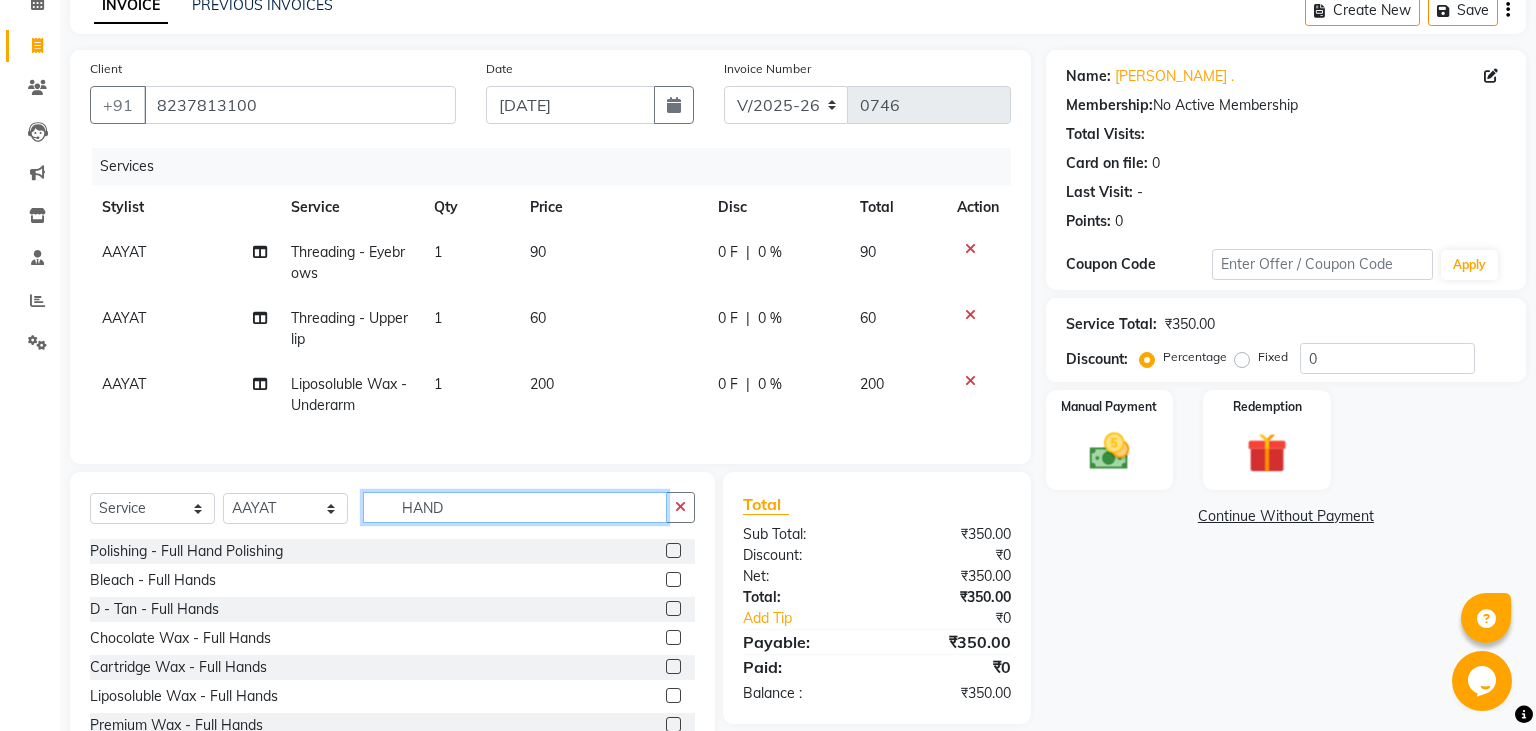 type on "HAND" 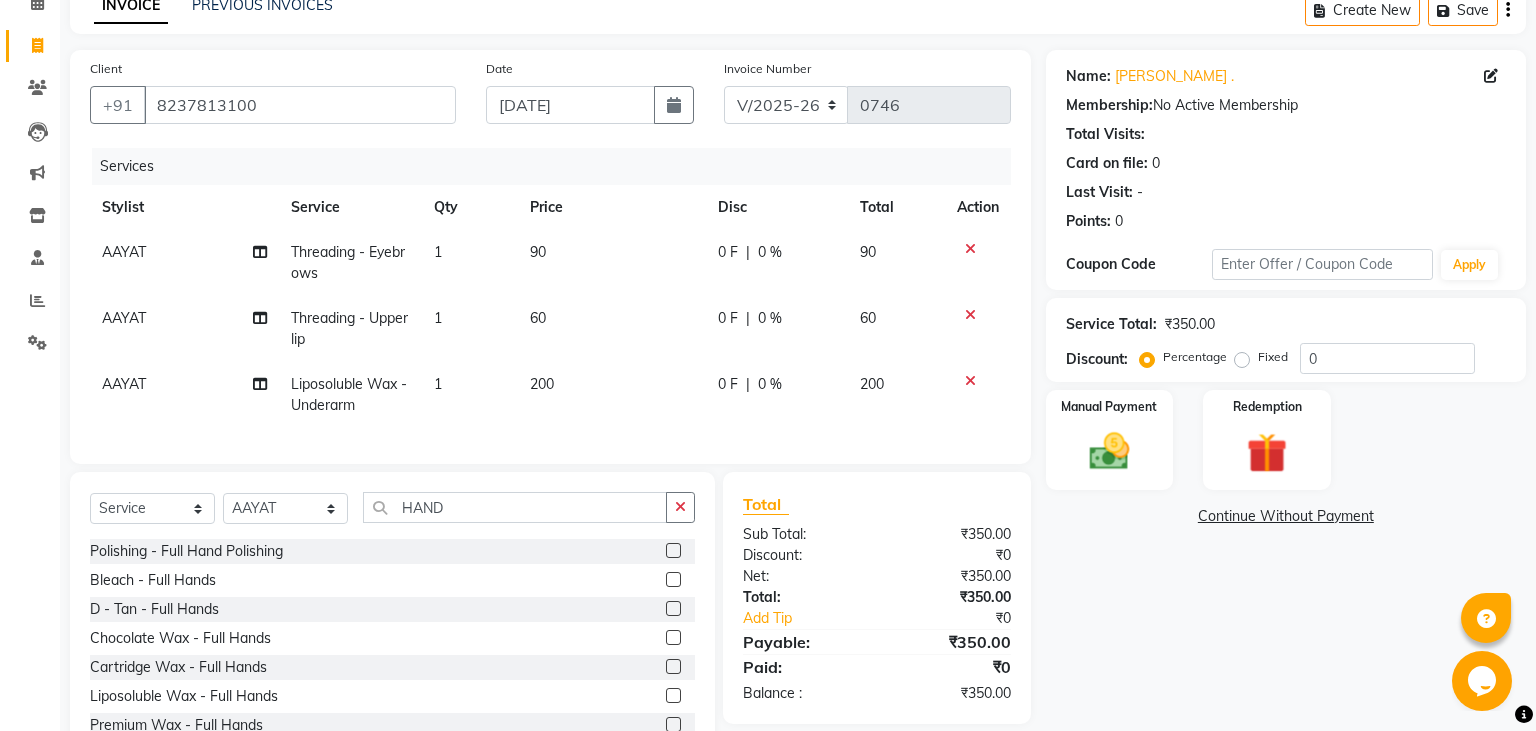 click 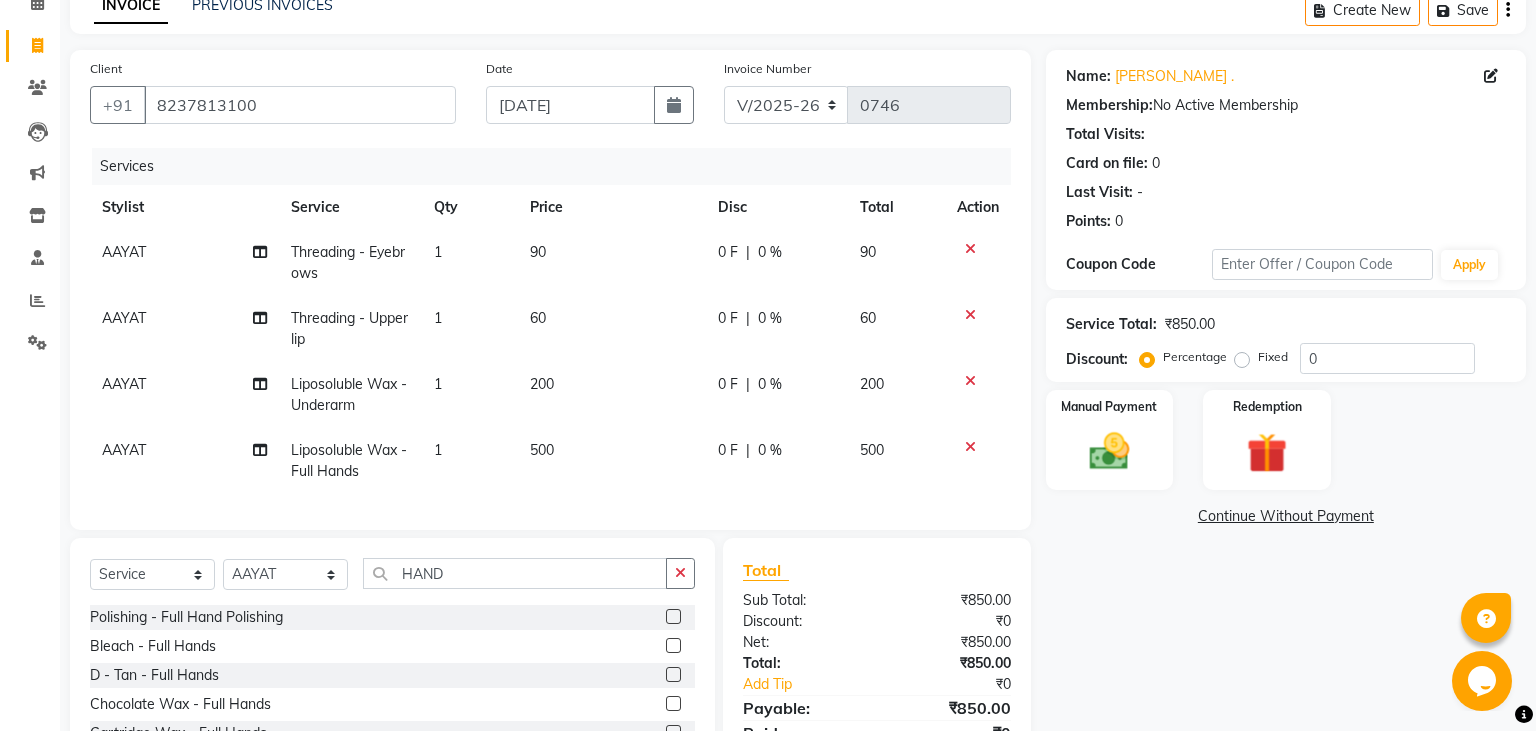 checkbox on "false" 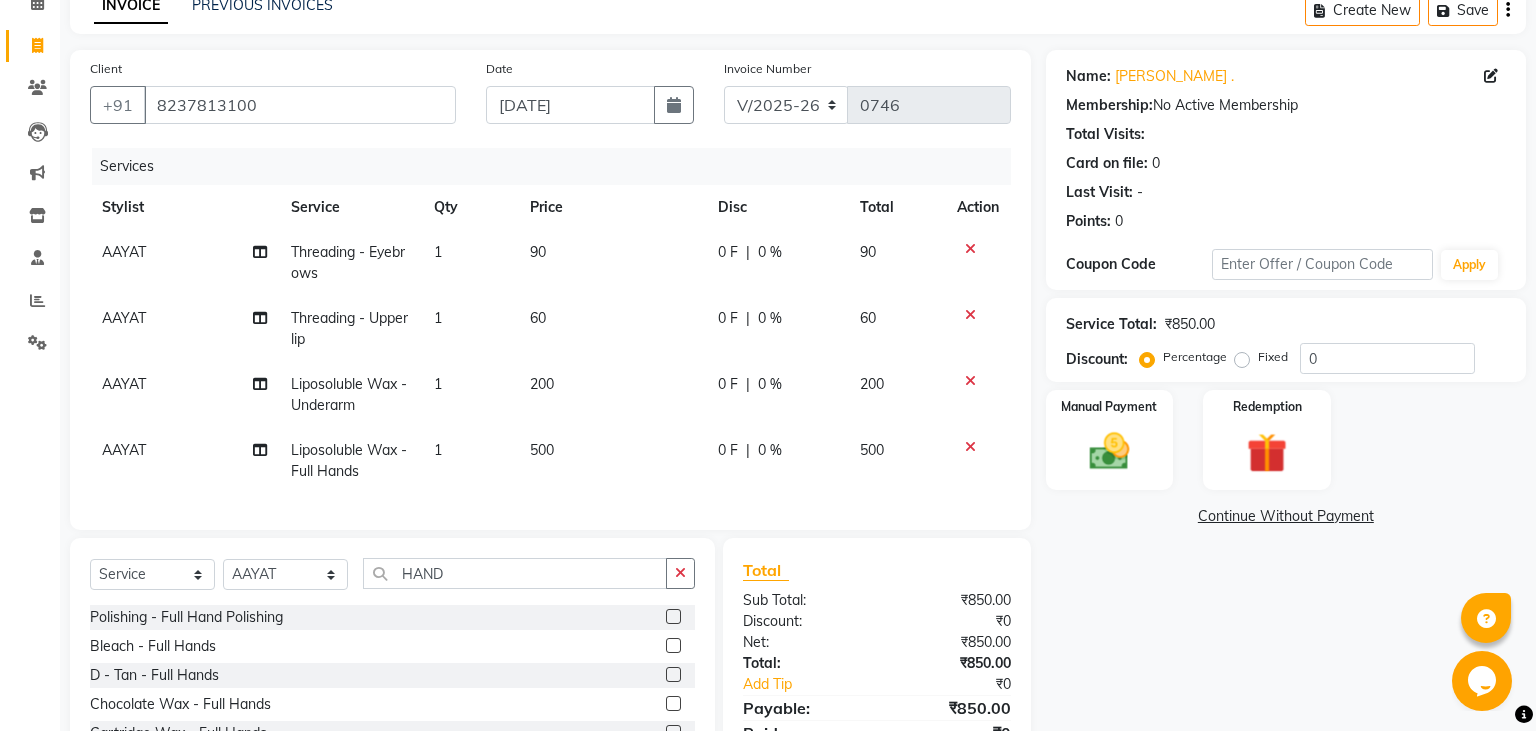 click on "500" 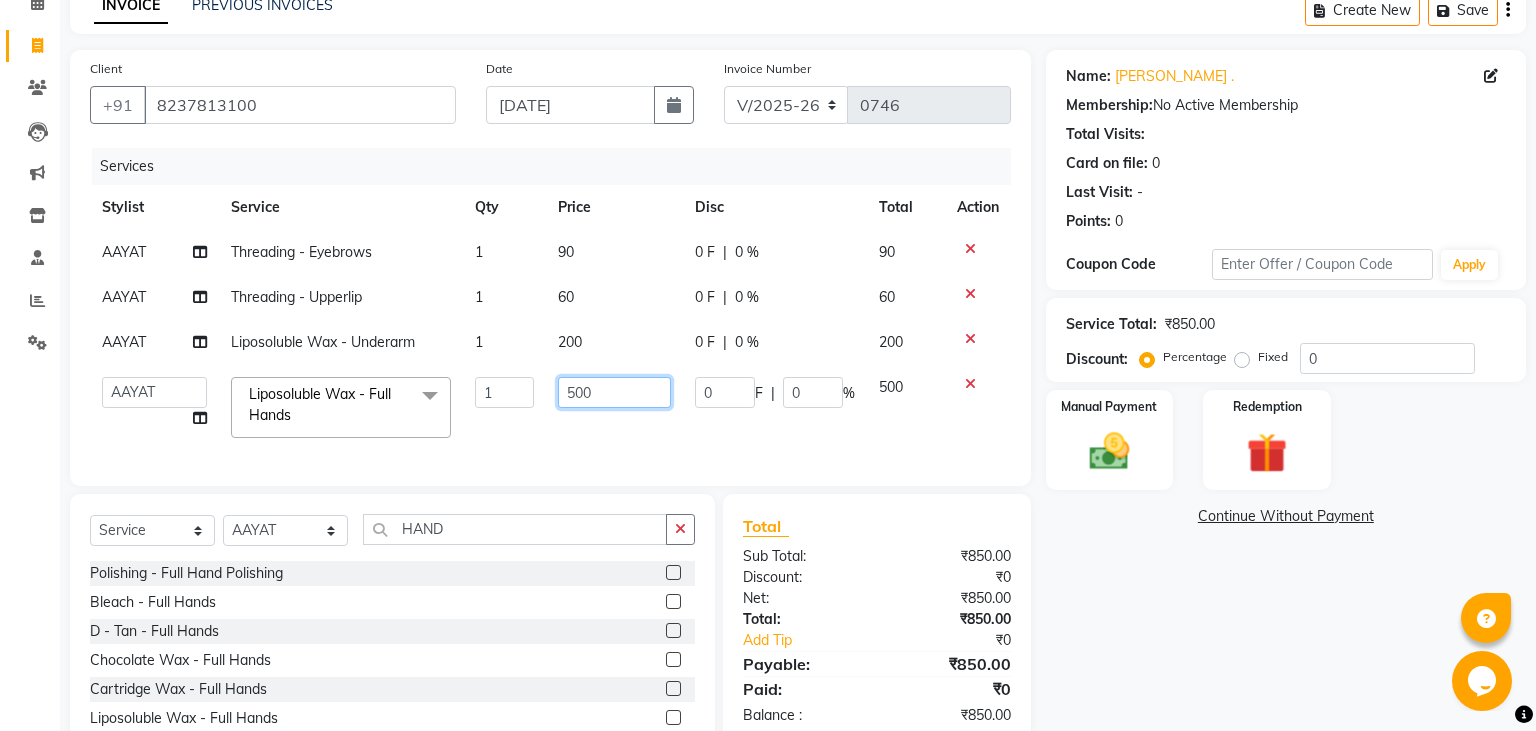 click on "500" 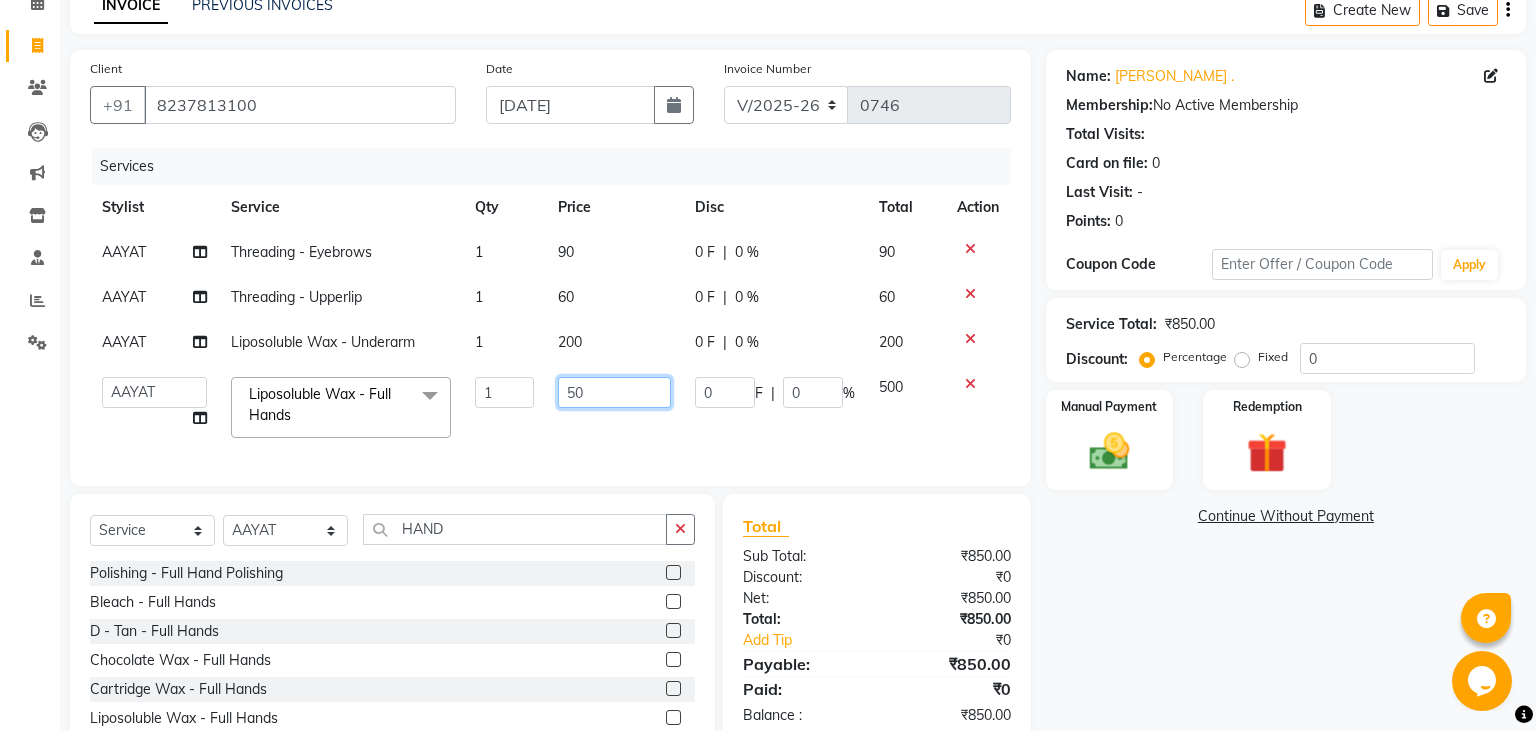 type on "5" 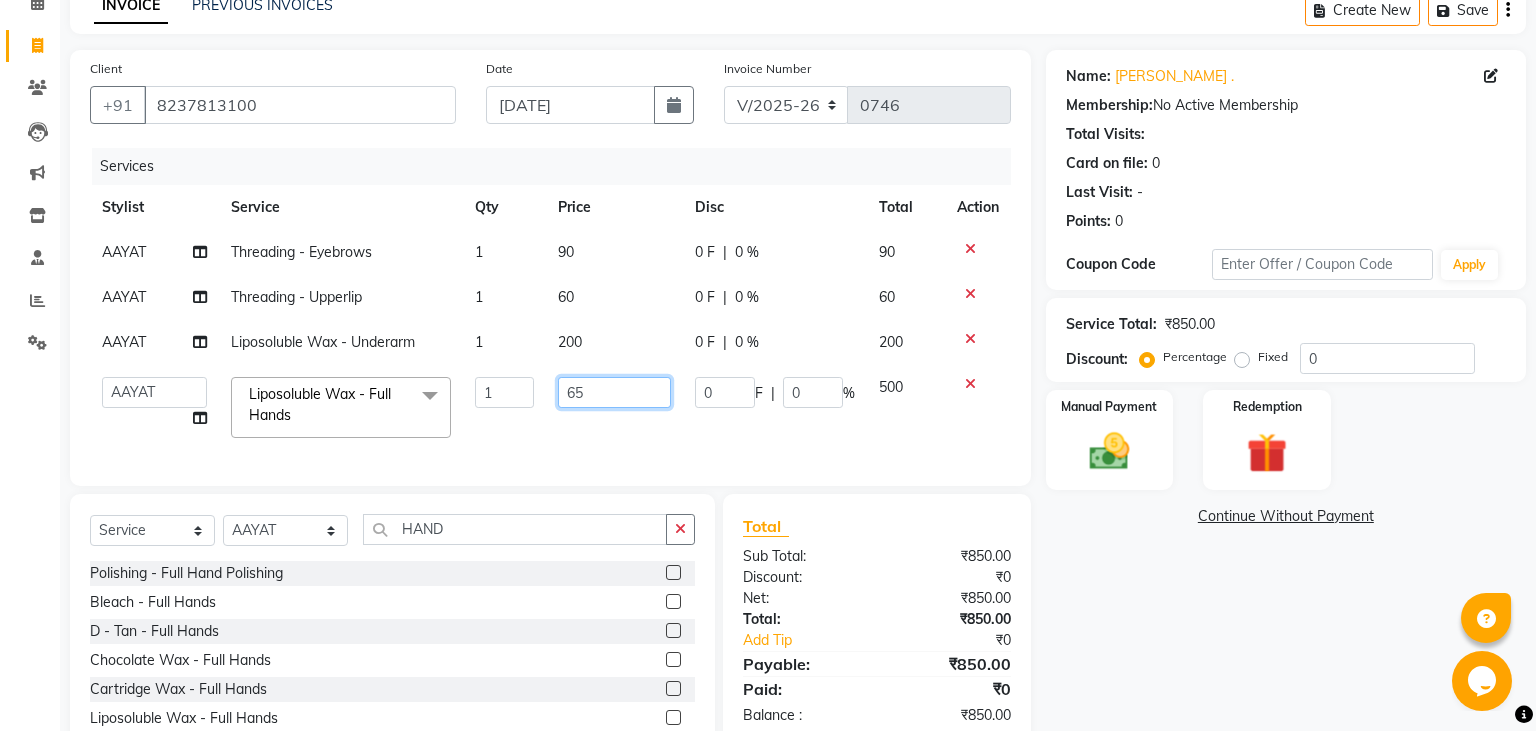 type on "650" 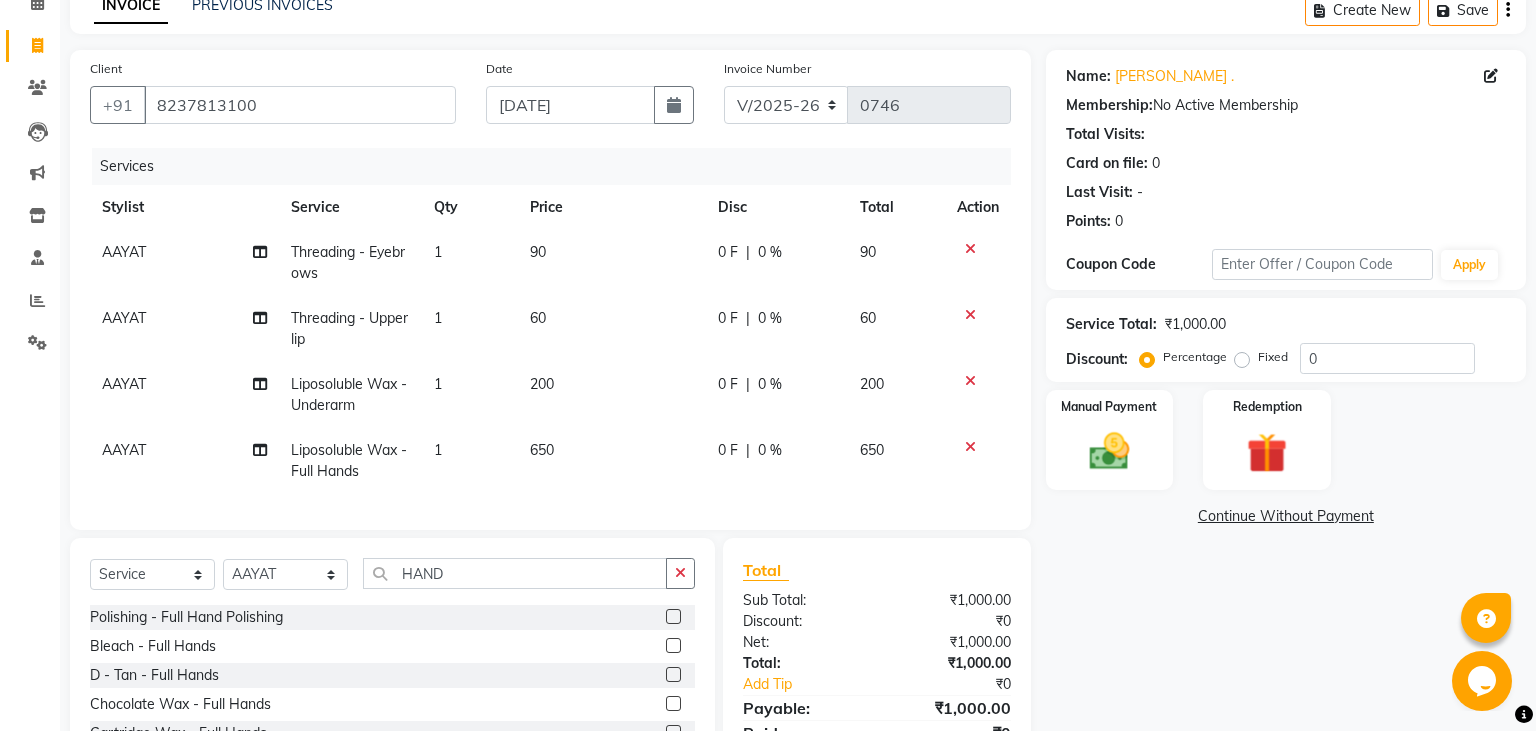 click on "60" 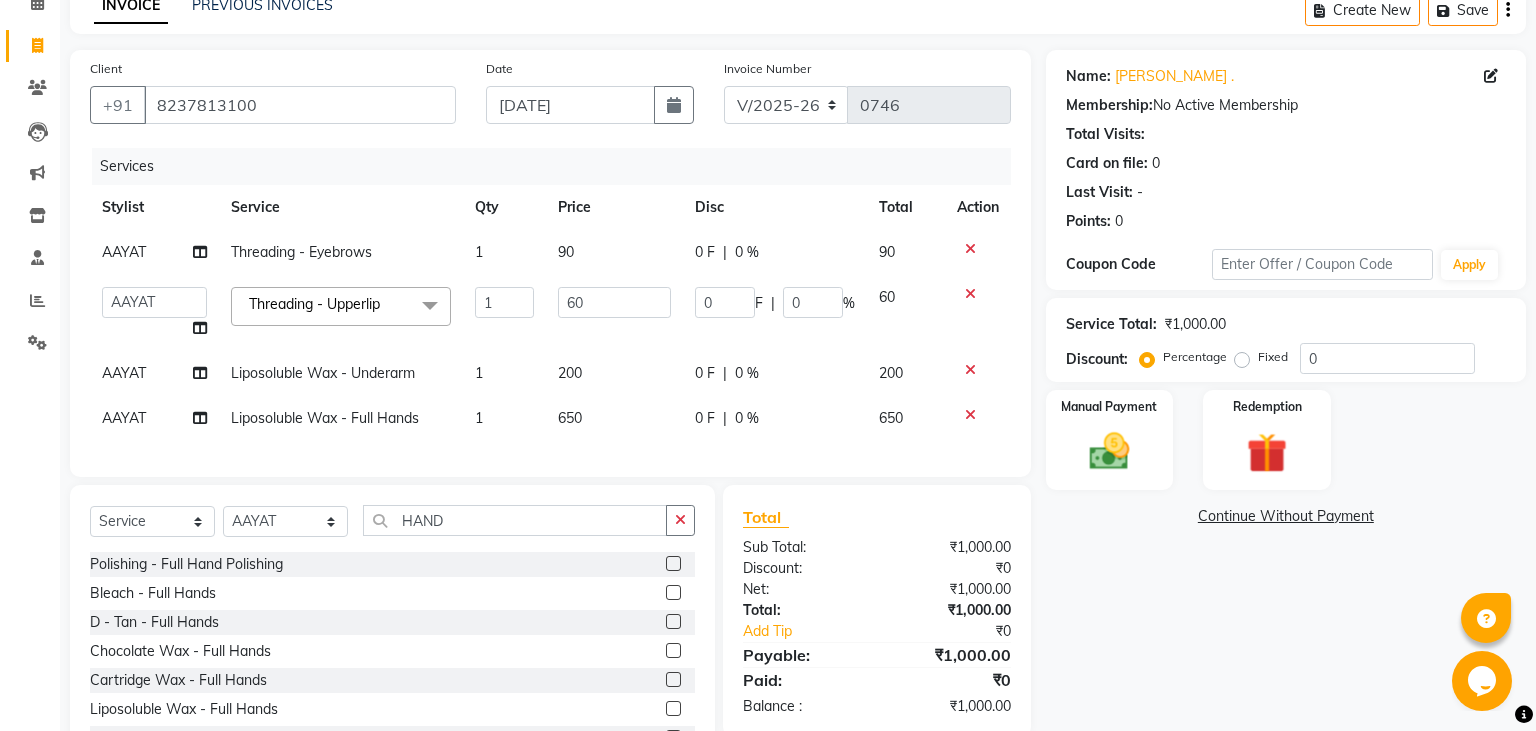 click on "200" 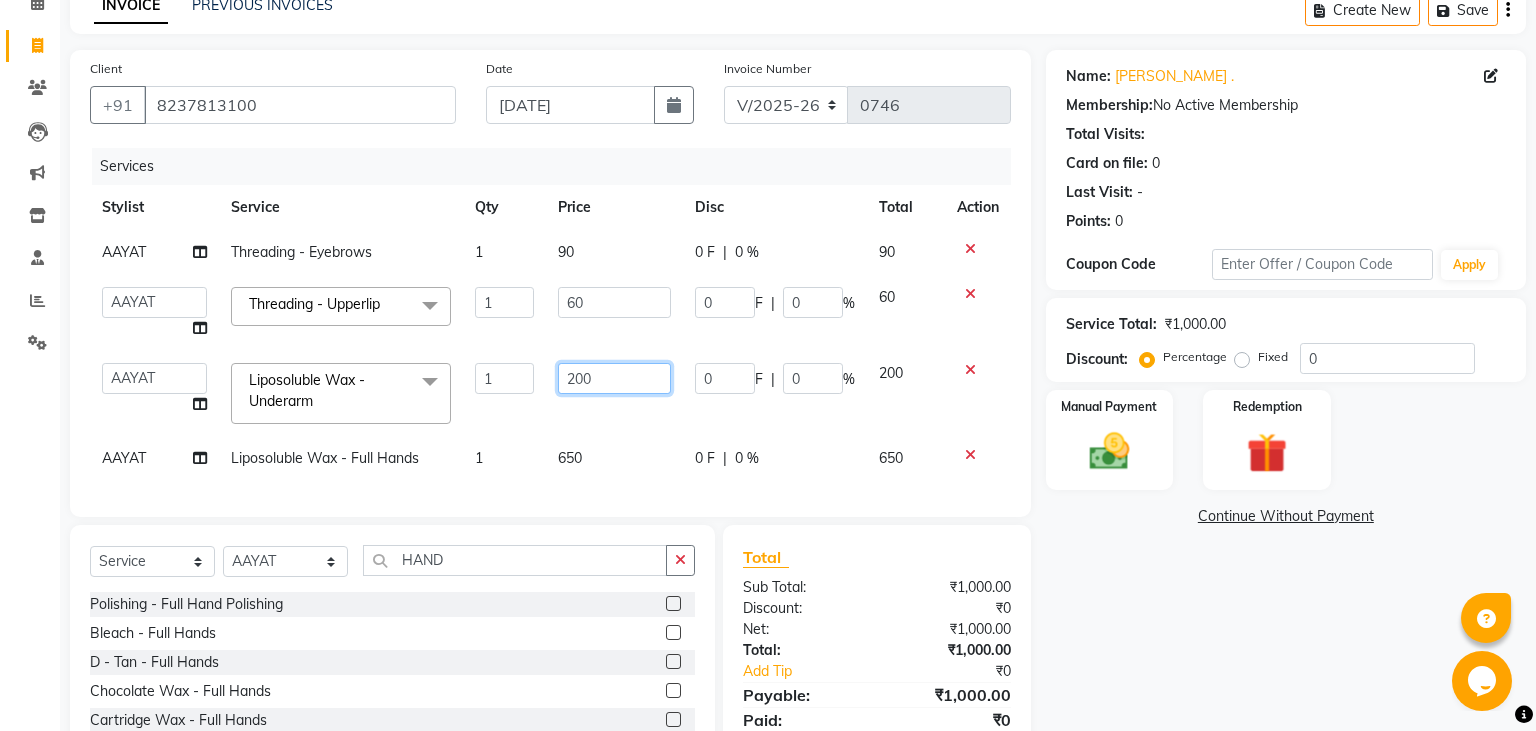 click on "200" 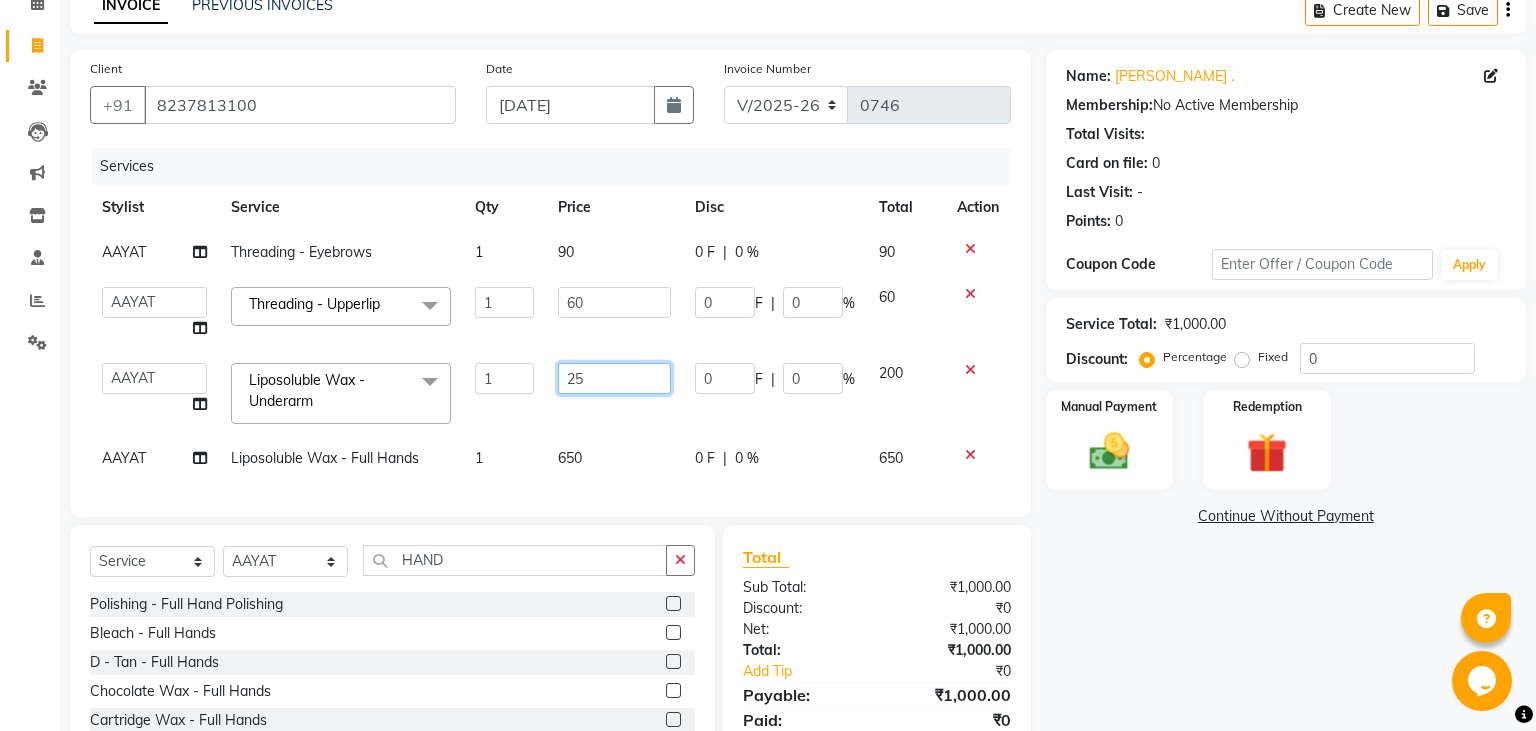 type on "250" 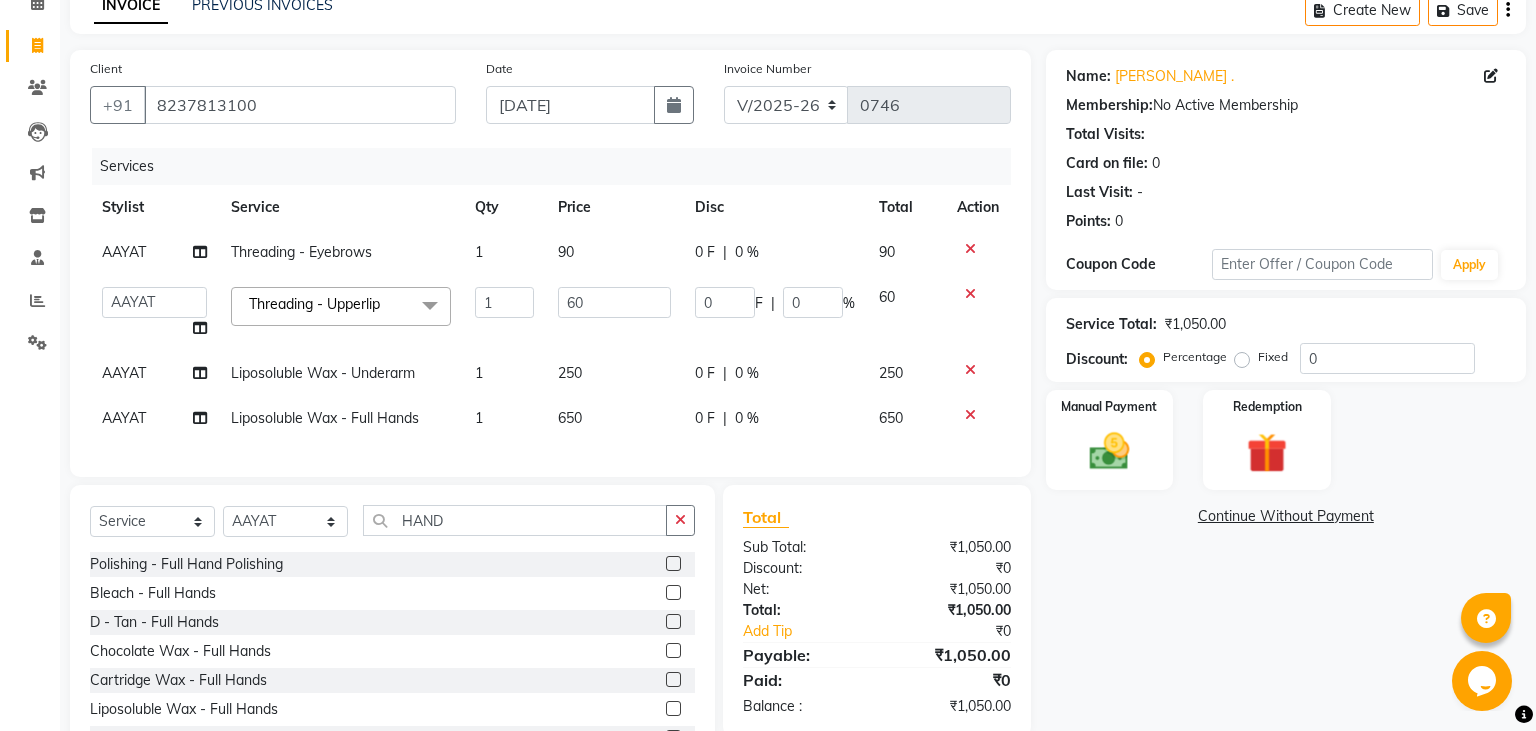 click on "650" 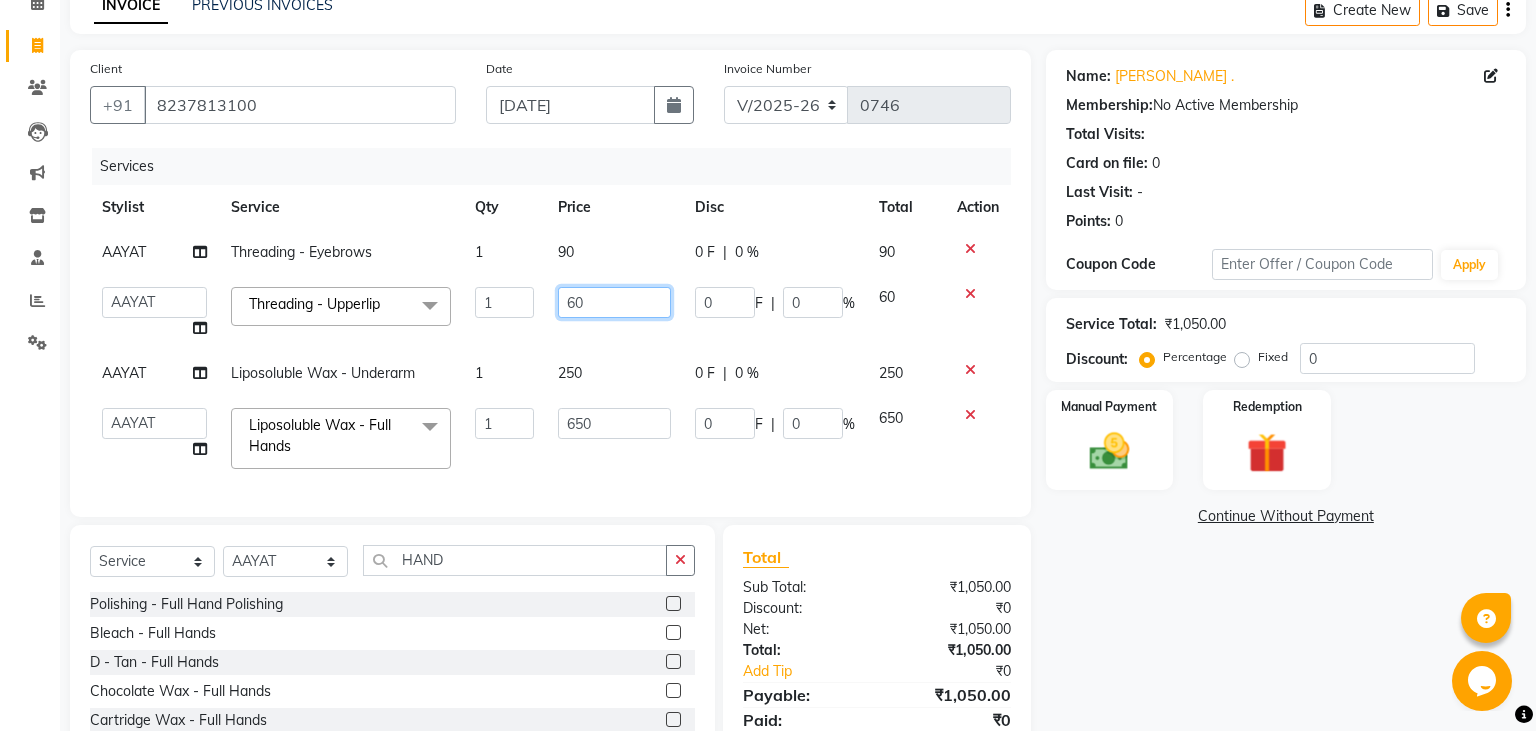 click on "60" 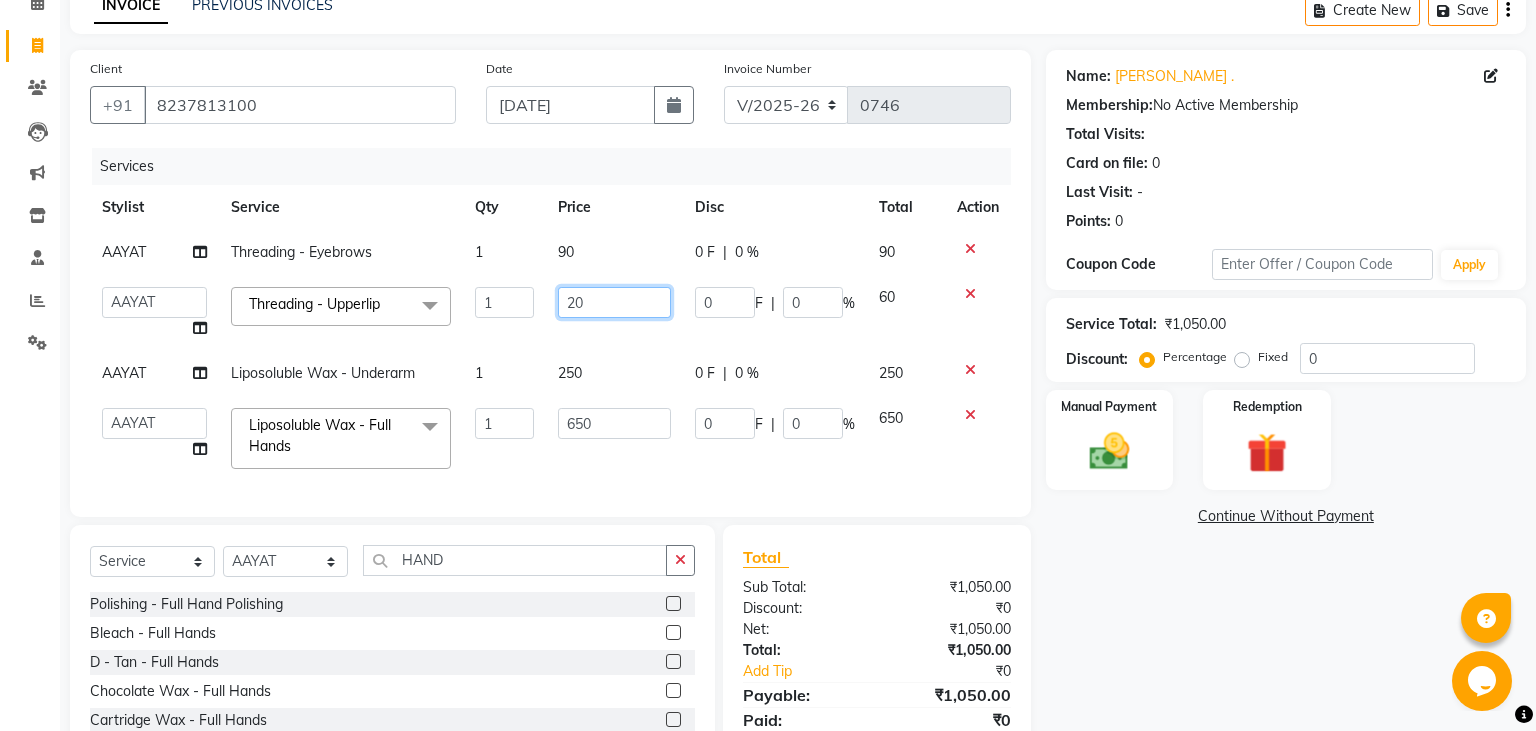 type on "200" 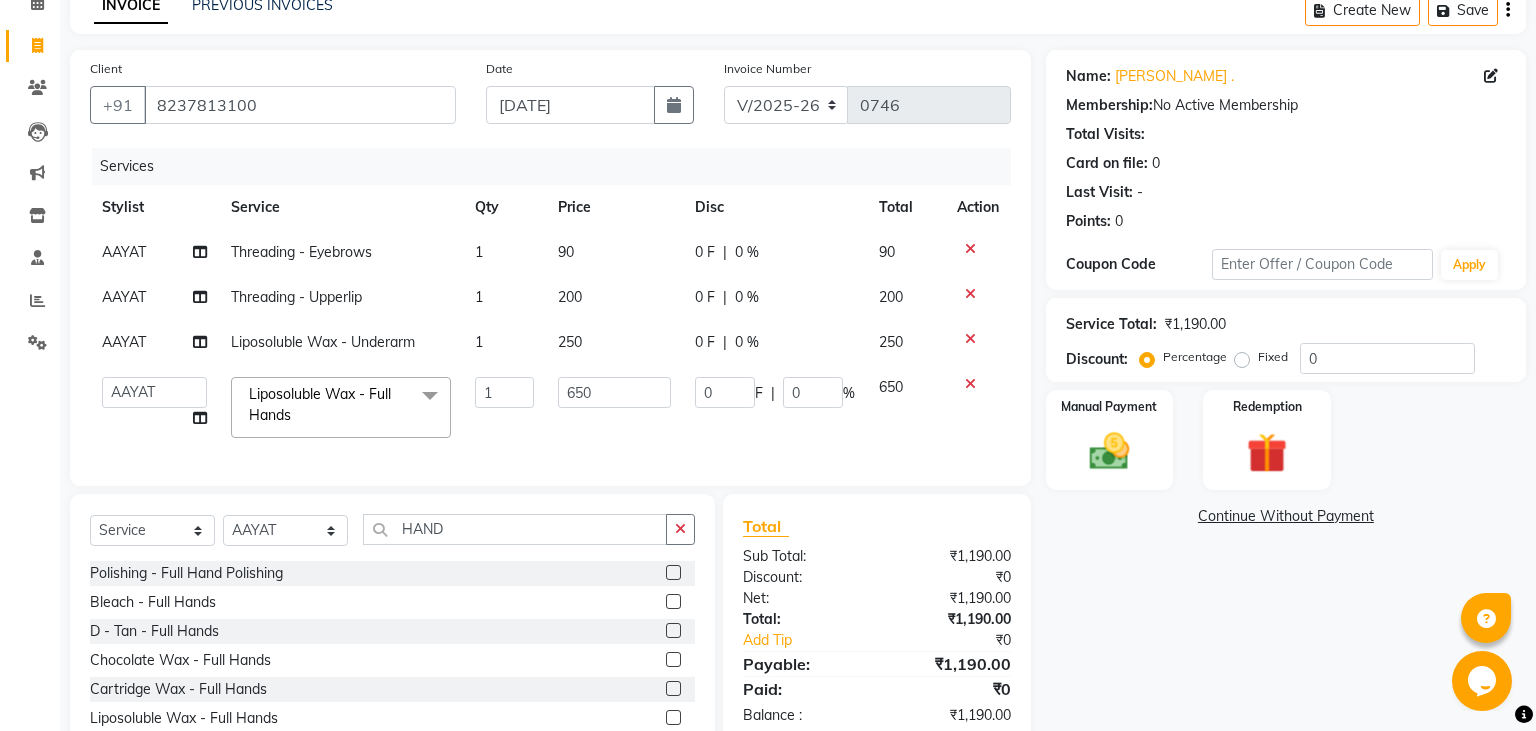 click on "AAYAT Threading  -  Eyebrows 1 90 0 F | 0 % 90 AAYAT Threading  -  Upperlip 1 200 0 F | 0 % 200 AAYAT Liposoluble Wax - Underarm 1 250 0 F | 0 % 250  AAYAT   ARMAN   [PERSON_NAME]   [PERSON_NAME]   [PERSON_NAME]   Manager   [PERSON_NAME]   [PERSON_NAME]   SUMIT   [PERSON_NAME]  Liposoluble Wax - Full Hands  x Threading  -  Eyebrows Threading  -  Upperlip Threading  -  Lower Lip Threading  -  Chin Threading  -  Side Lock Threading - Forehead Threading - Jawline [PERSON_NAME] COLOUR EXTRA USED FULL THREADING FULL WAXING Peel Off Waxing  -  Eyebrow Peel Off Waxing  -  Upperlip/Lowerlip Peel Off Waxing  -  Forehead Peel Off Waxing  -  Chin Peel Off Waxing  -  Sidelock Peel Off Waxing  -  Face Peel Off Waxing  -  Underarm Peel Off Waxing - Jawline Manicure - basic Manicure - Chocolate Manicure - Aroma Manicure - Spa Pedicure - basic Pedicure - Chocolate Pedicure - Aroma Pedicure - Spa Cleanup - Herbal CleanUp Cleanup - Aroma cleanUp Cleanup - Premium Clean Up Cleanup - [MEDICAL_DATA] Layer Clean Up Facial - Aroma Facial" 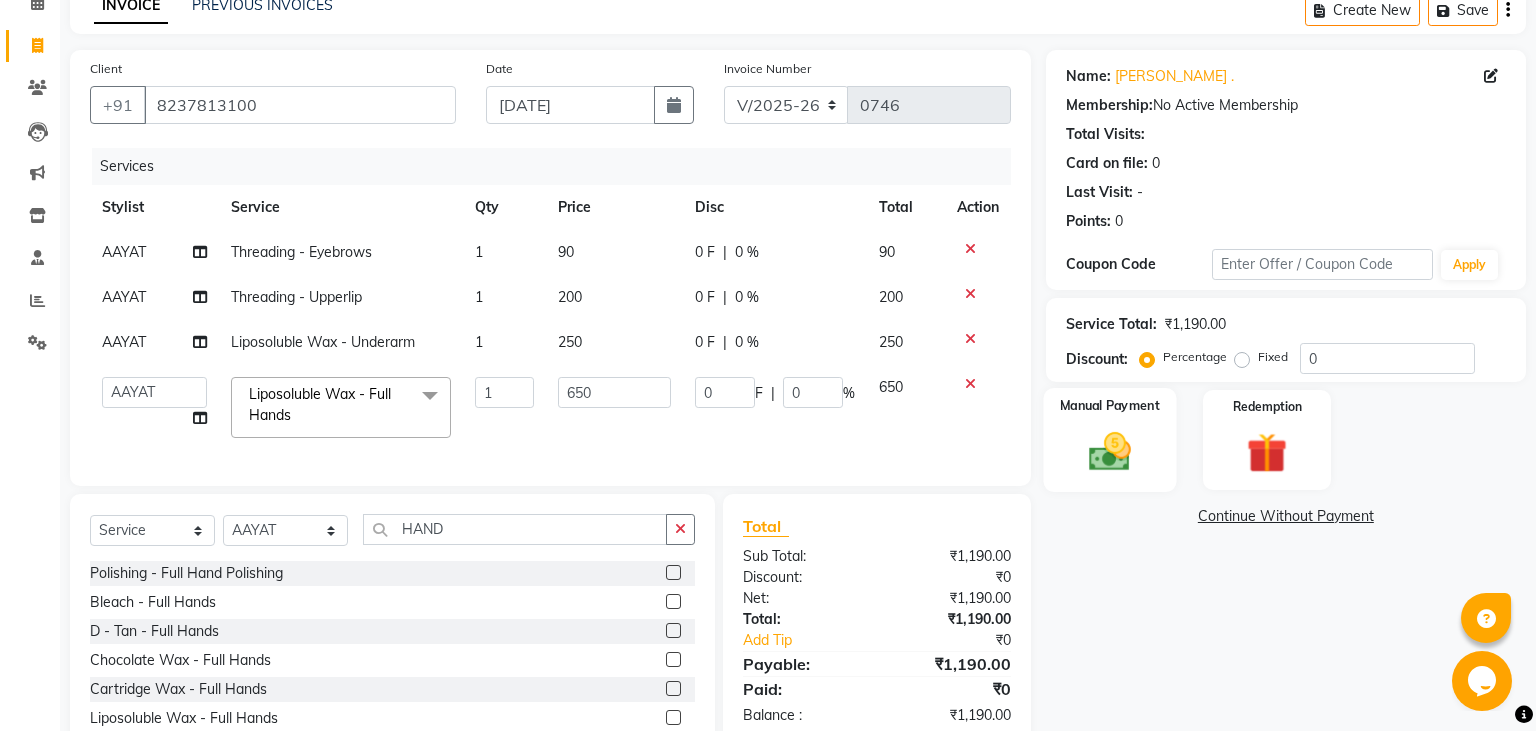 click on "Manual Payment" 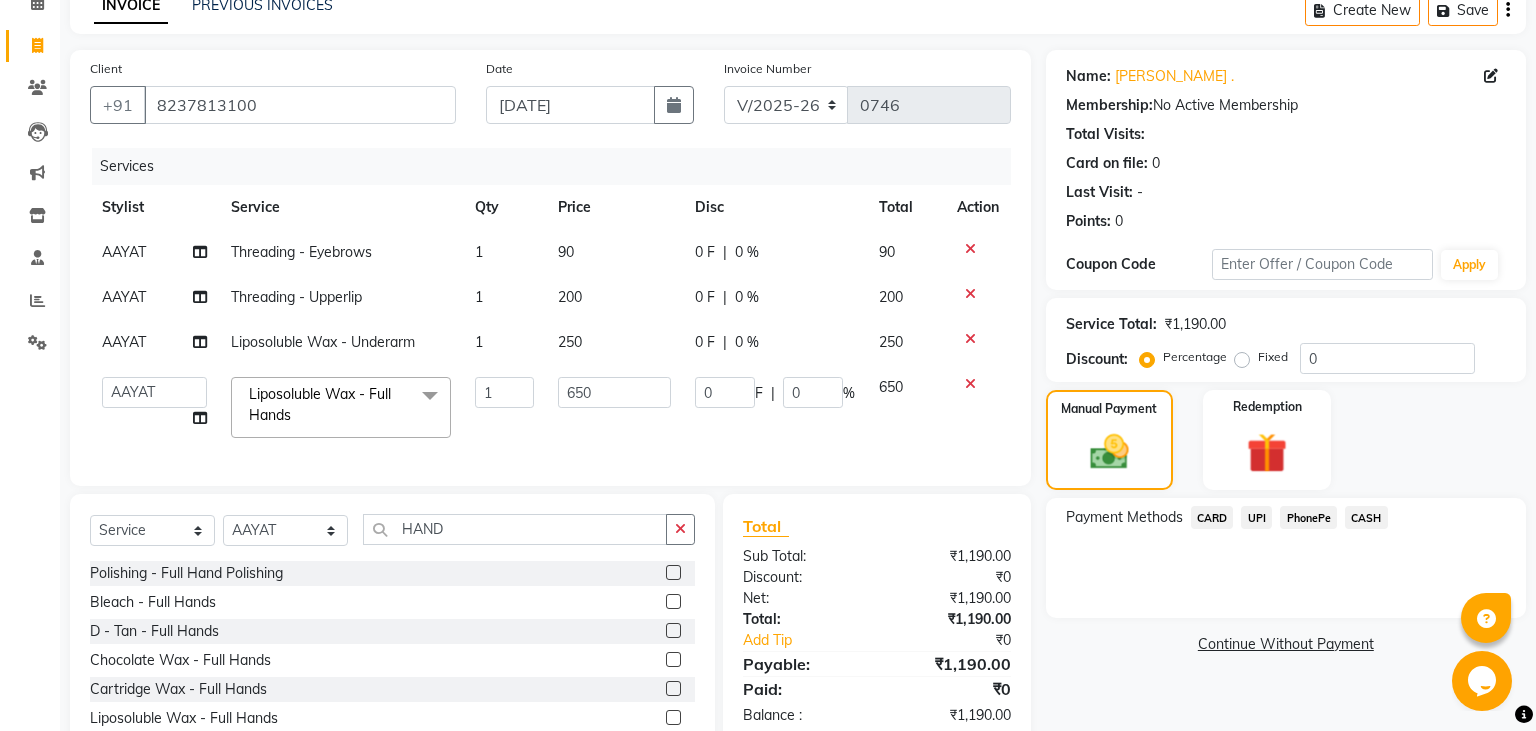 click on "UPI" 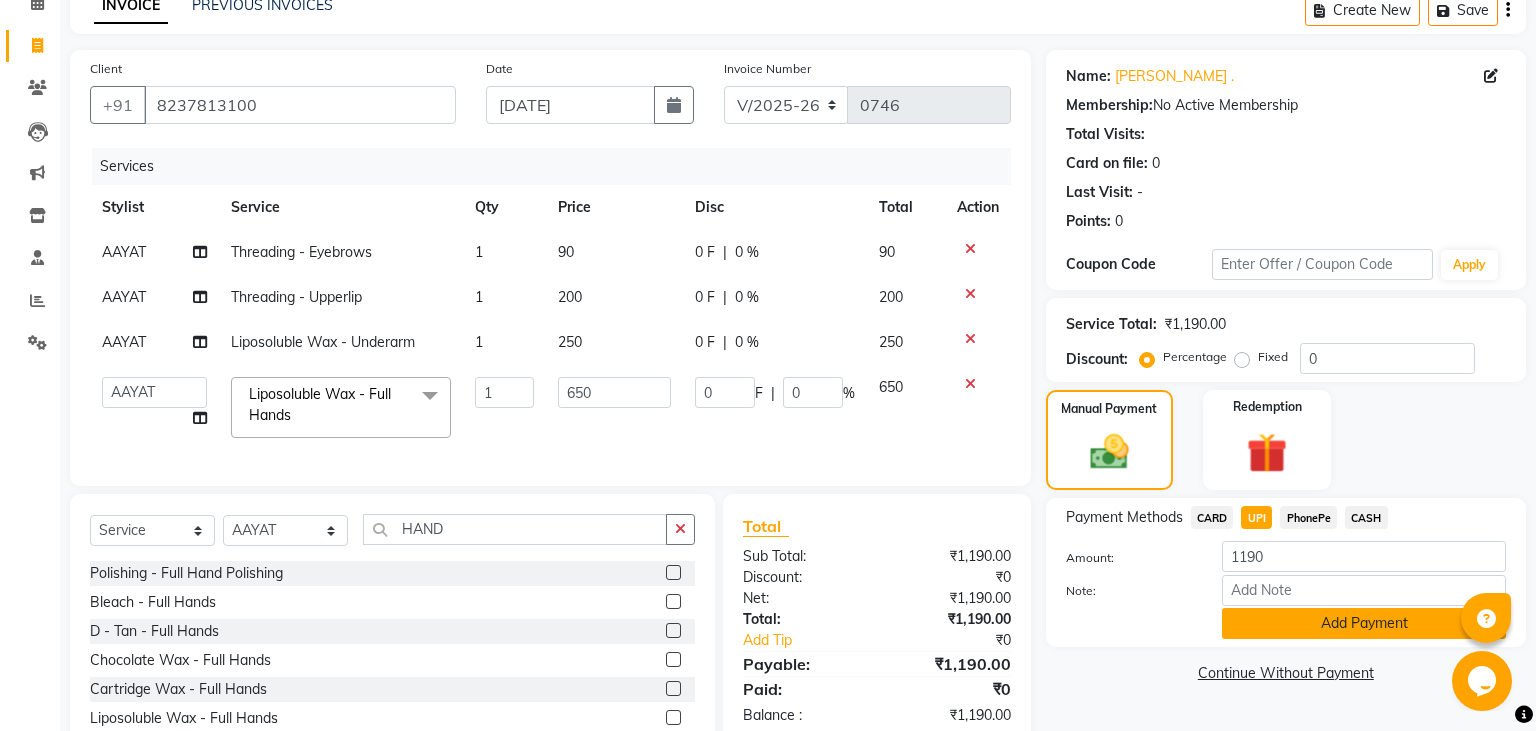 click on "Add Payment" 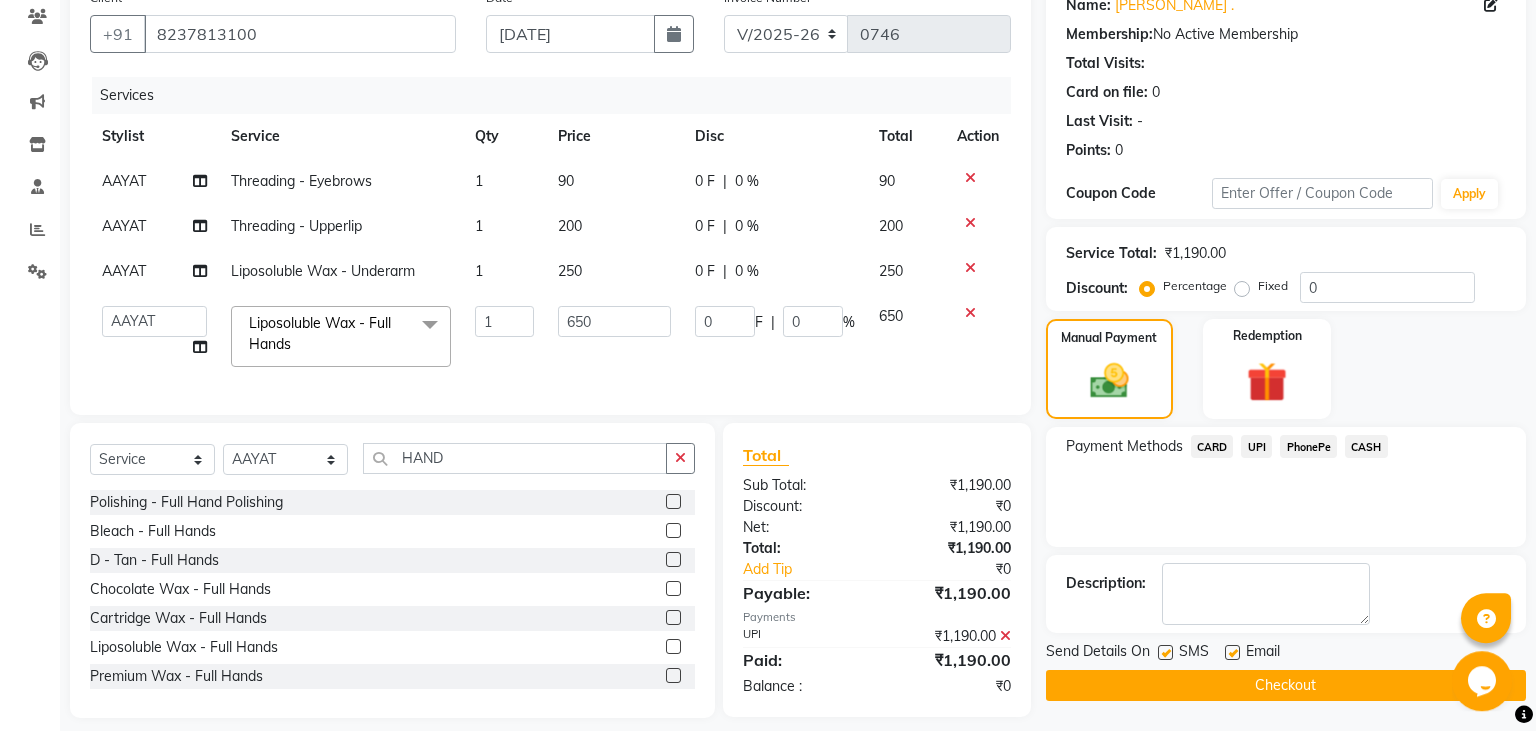 scroll, scrollTop: 187, scrollLeft: 0, axis: vertical 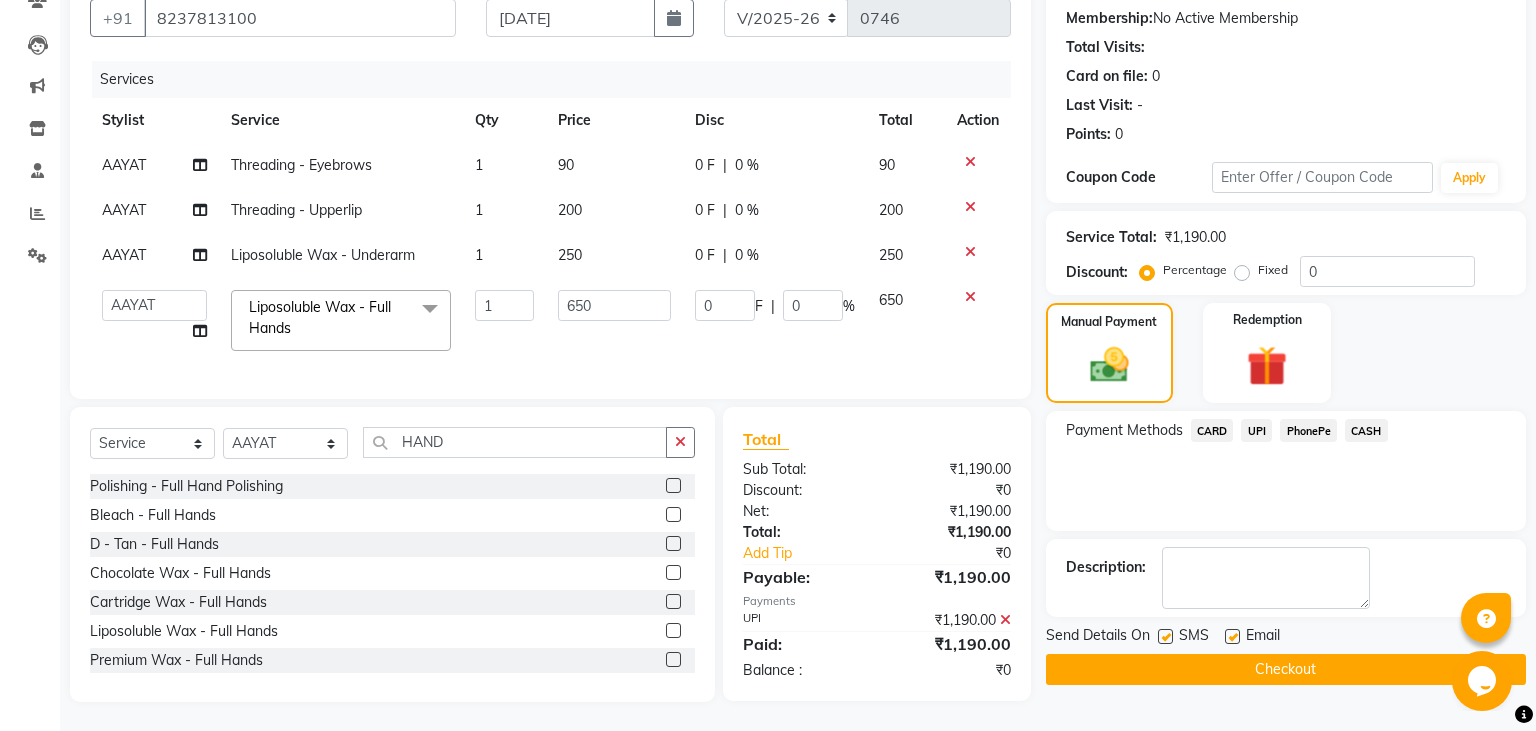 click on "Checkout" 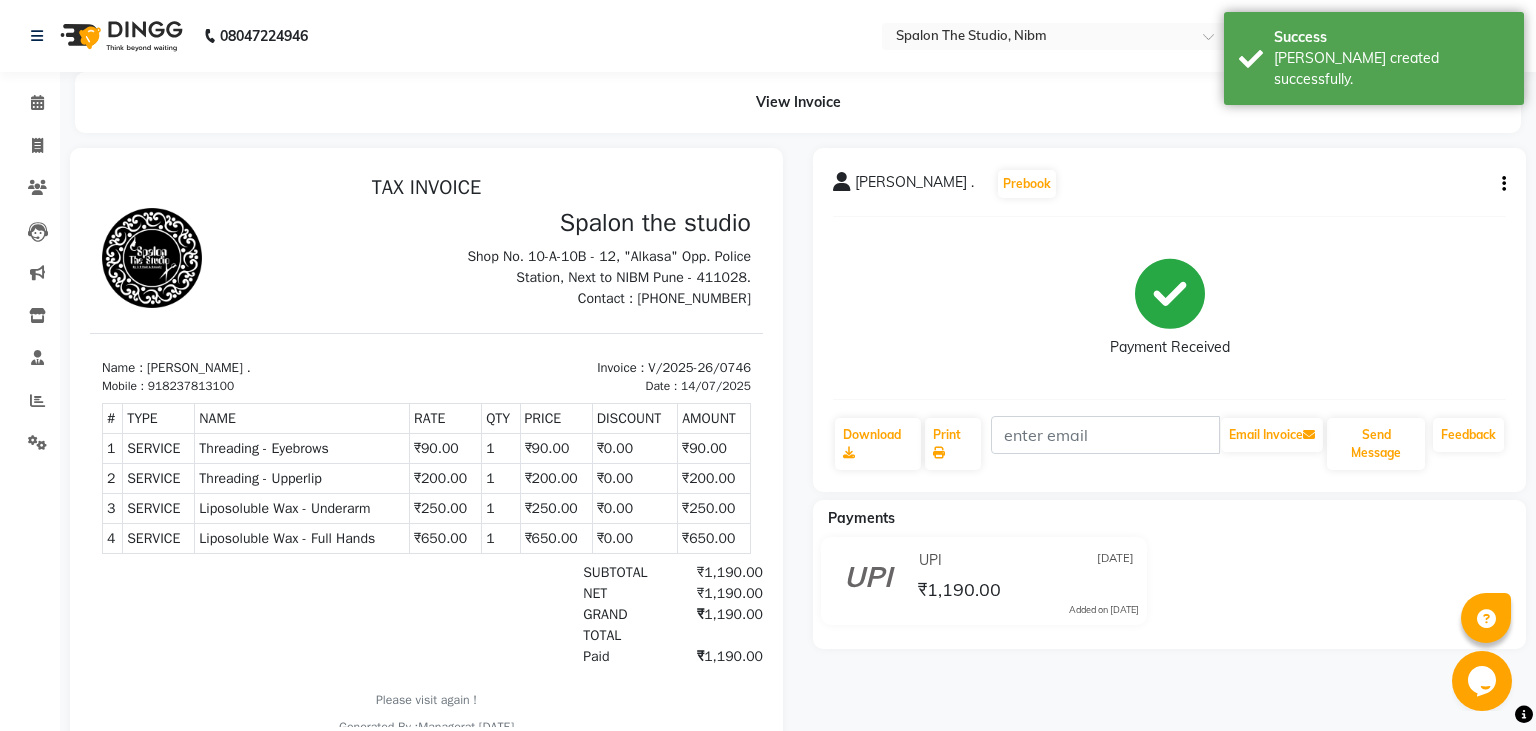 scroll, scrollTop: 0, scrollLeft: 0, axis: both 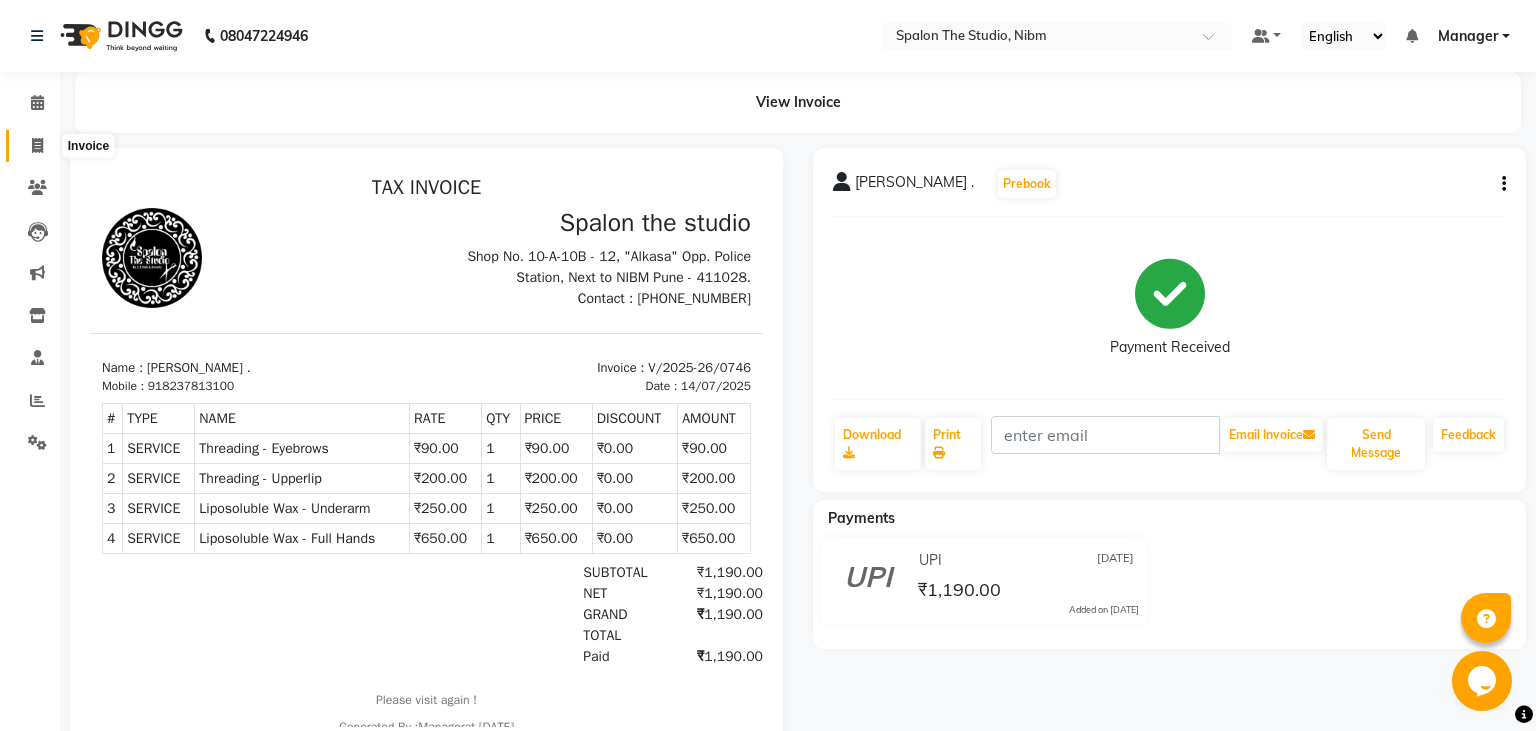 click 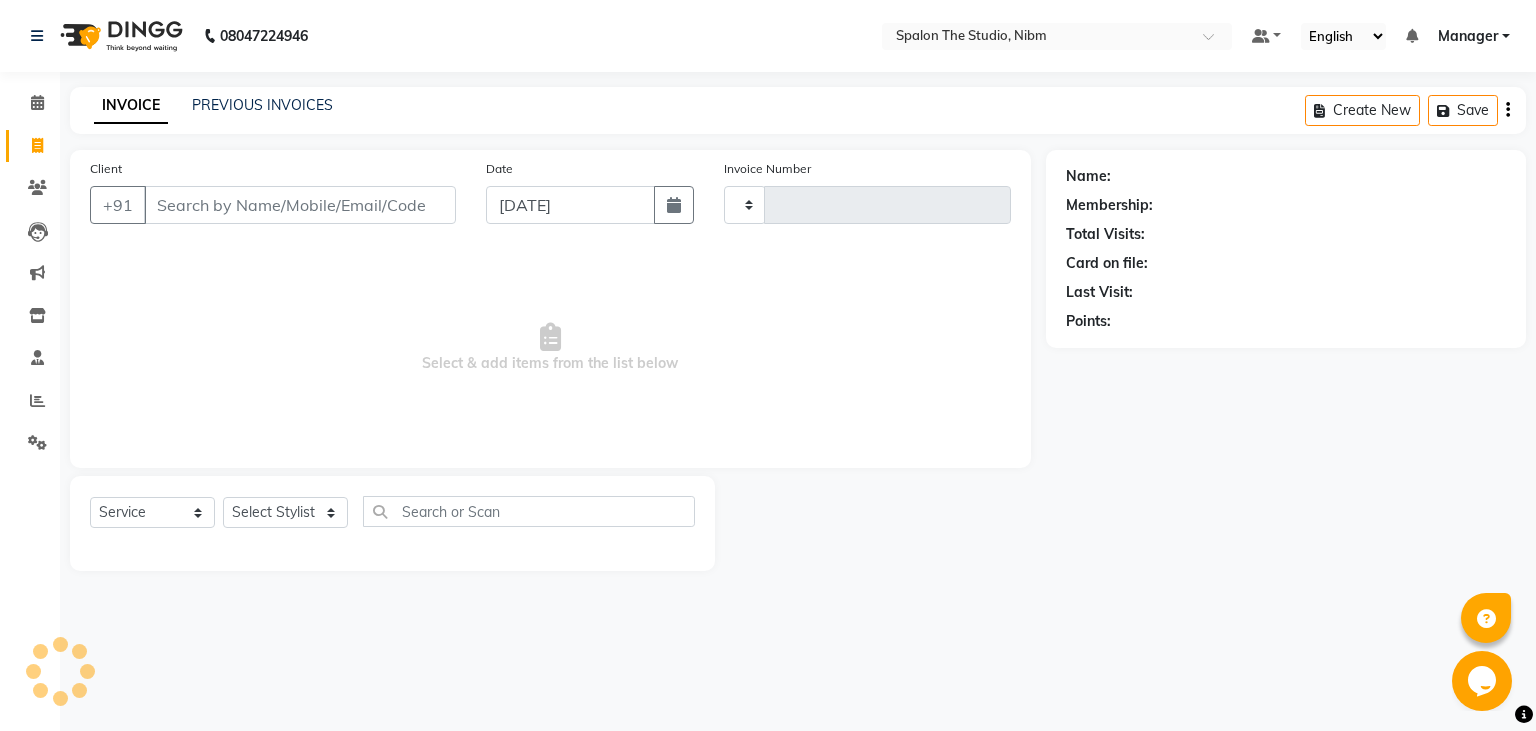 type on "0747" 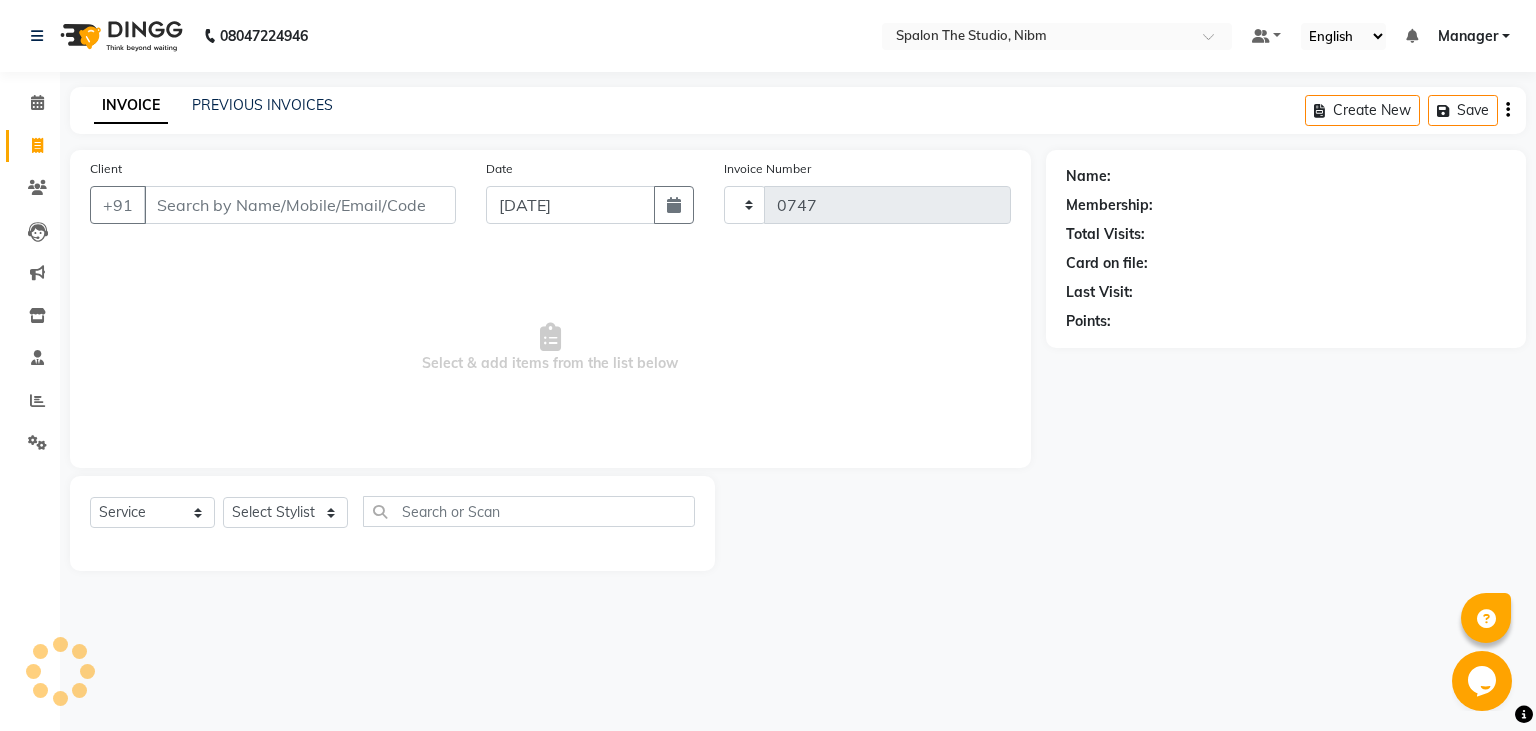 select on "6119" 